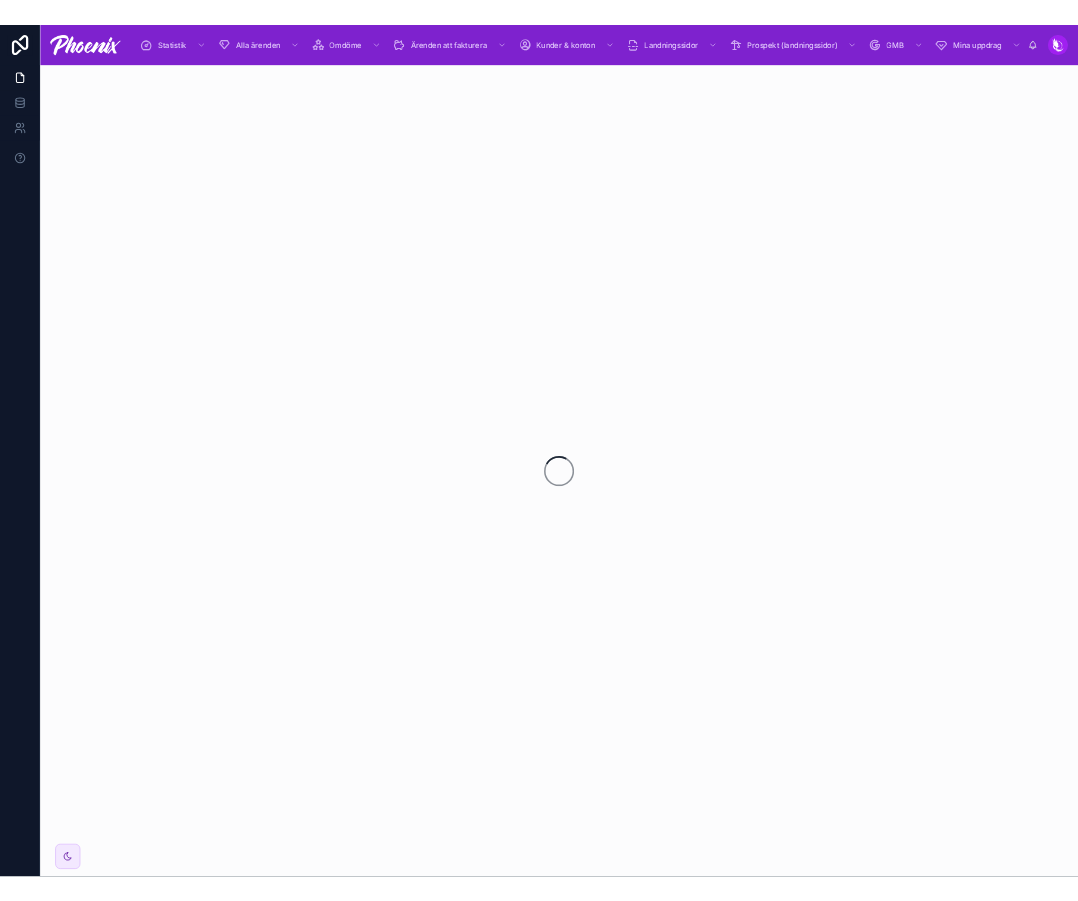 scroll, scrollTop: 0, scrollLeft: 0, axis: both 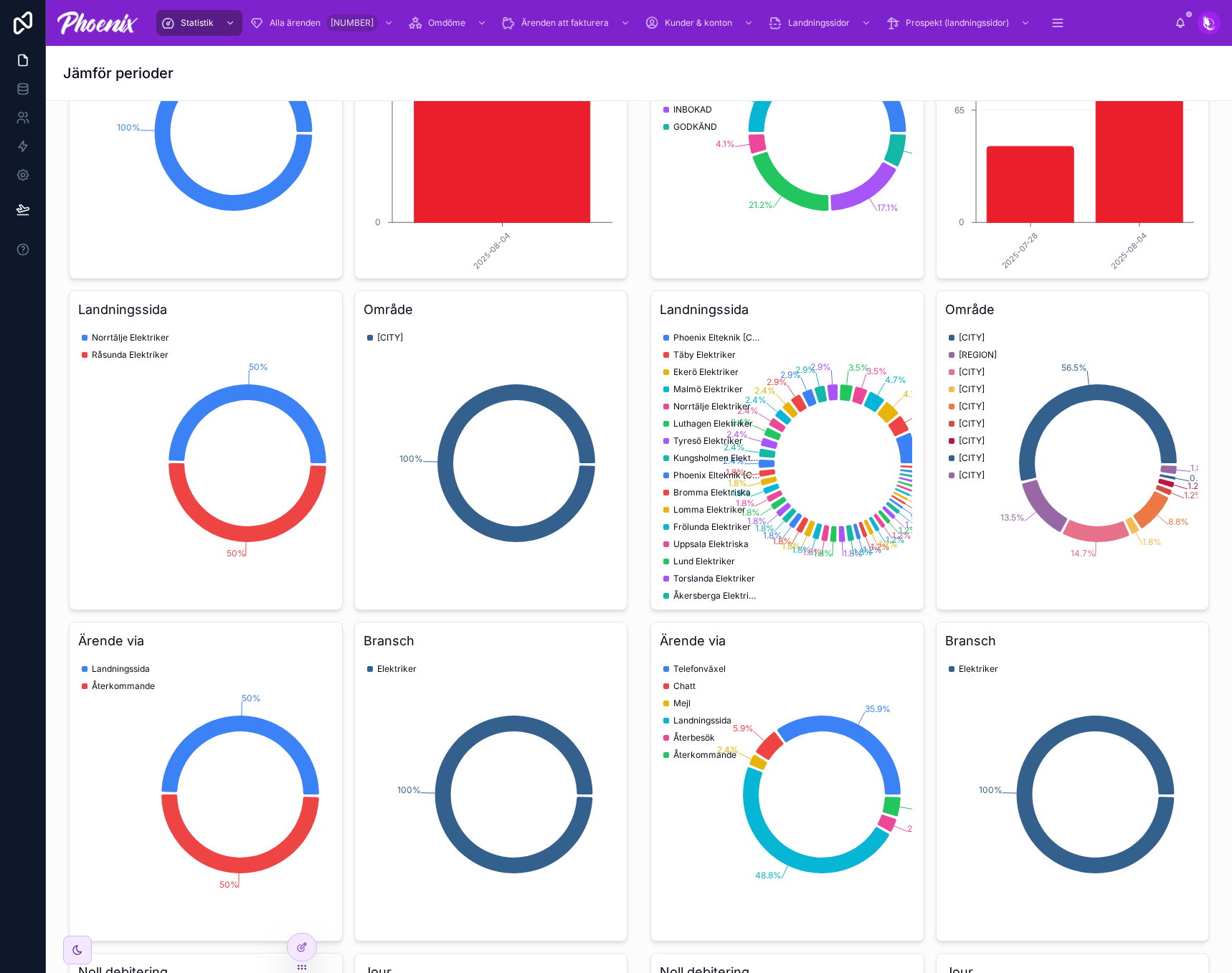 click on "Område 56.5% 13.5% 14.7% 1.8% 8.8% 1.2% 1.2% 0.6% 1.8% Stockholm Skåne Göteborg Kalmar Uppsala Västerås Örebro Jönköping Gävle" at bounding box center [1073, 450] 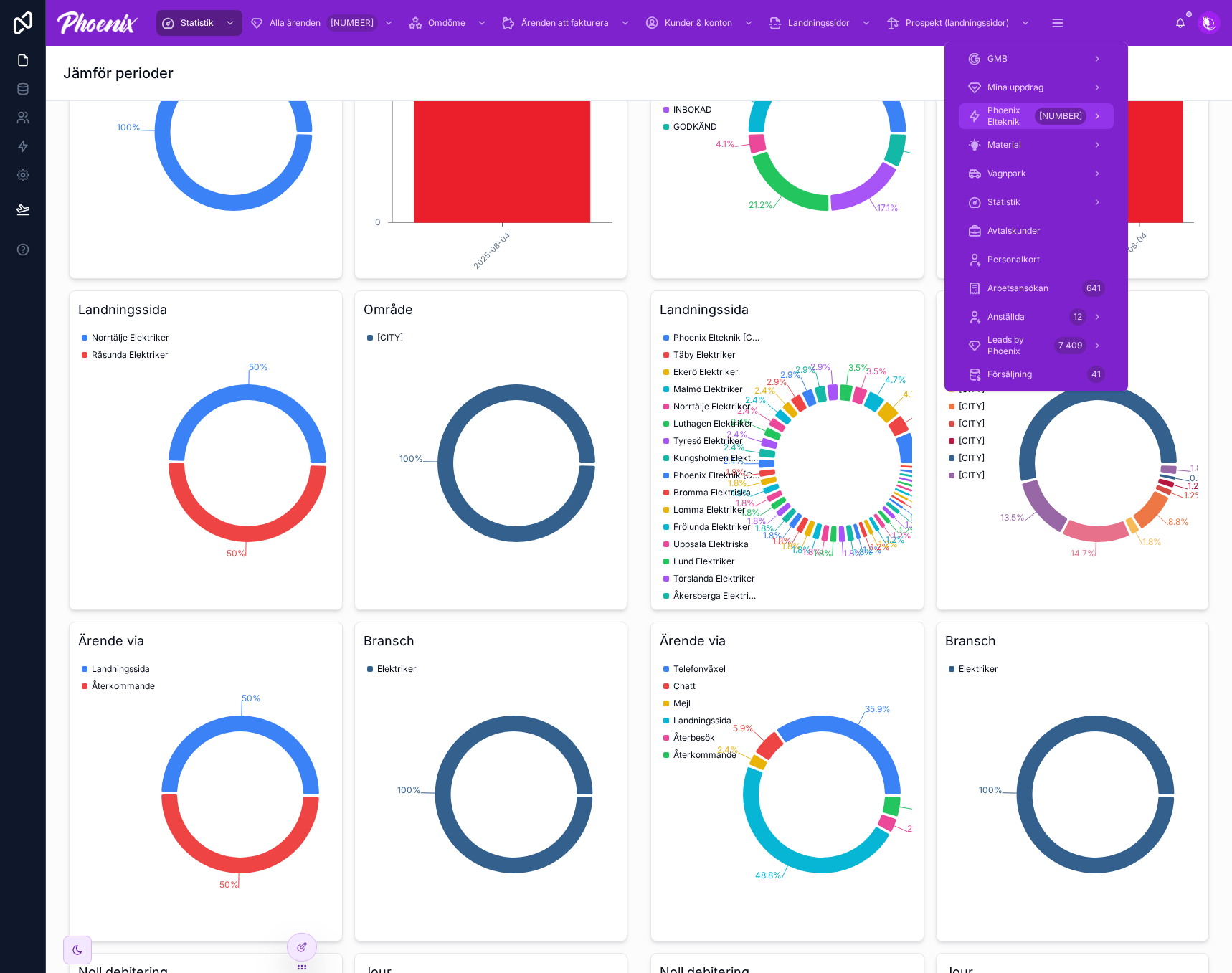 drag, startPoint x: 1055, startPoint y: 119, endPoint x: 1065, endPoint y: 116, distance: 10.44031 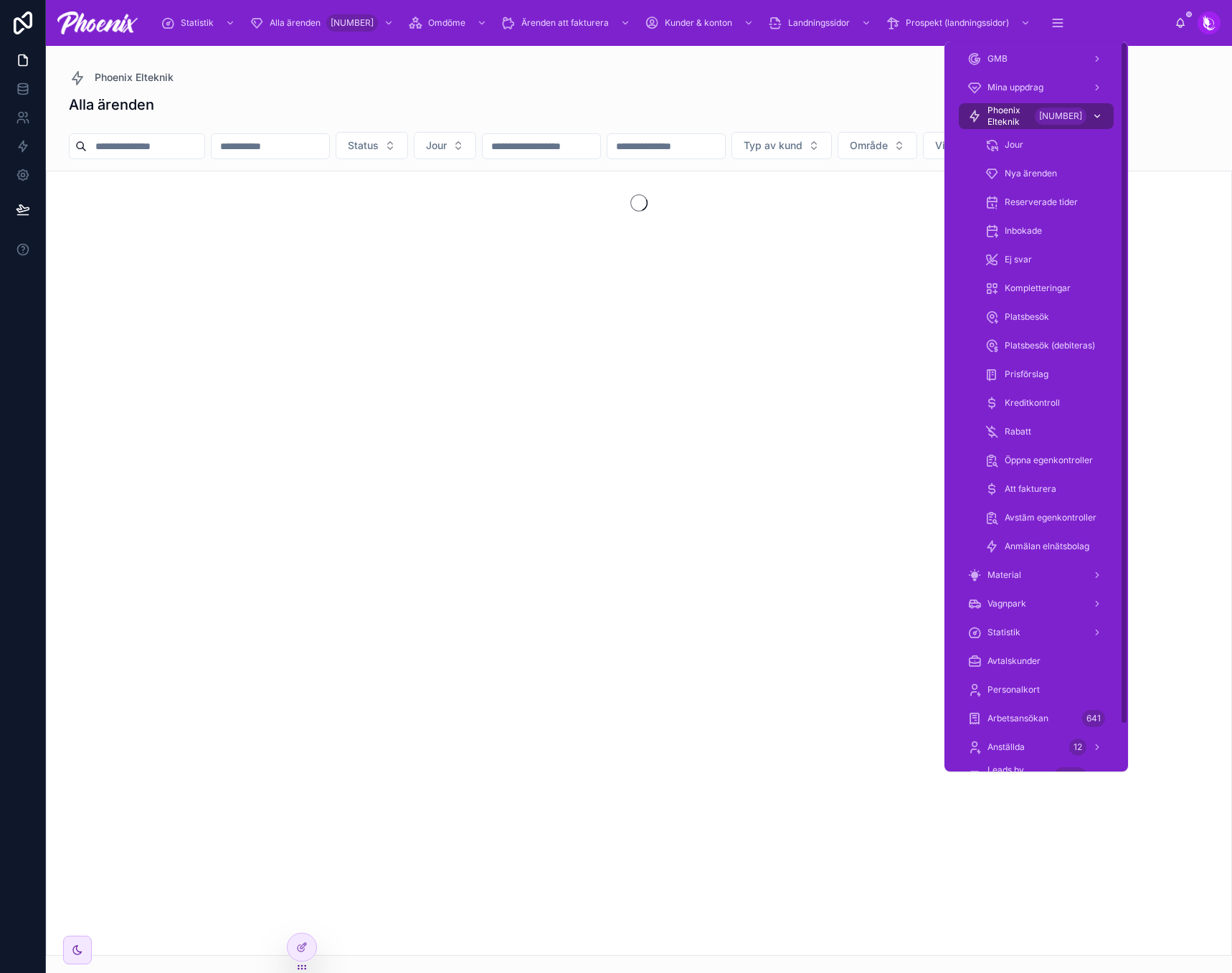 scroll, scrollTop: 0, scrollLeft: 0, axis: both 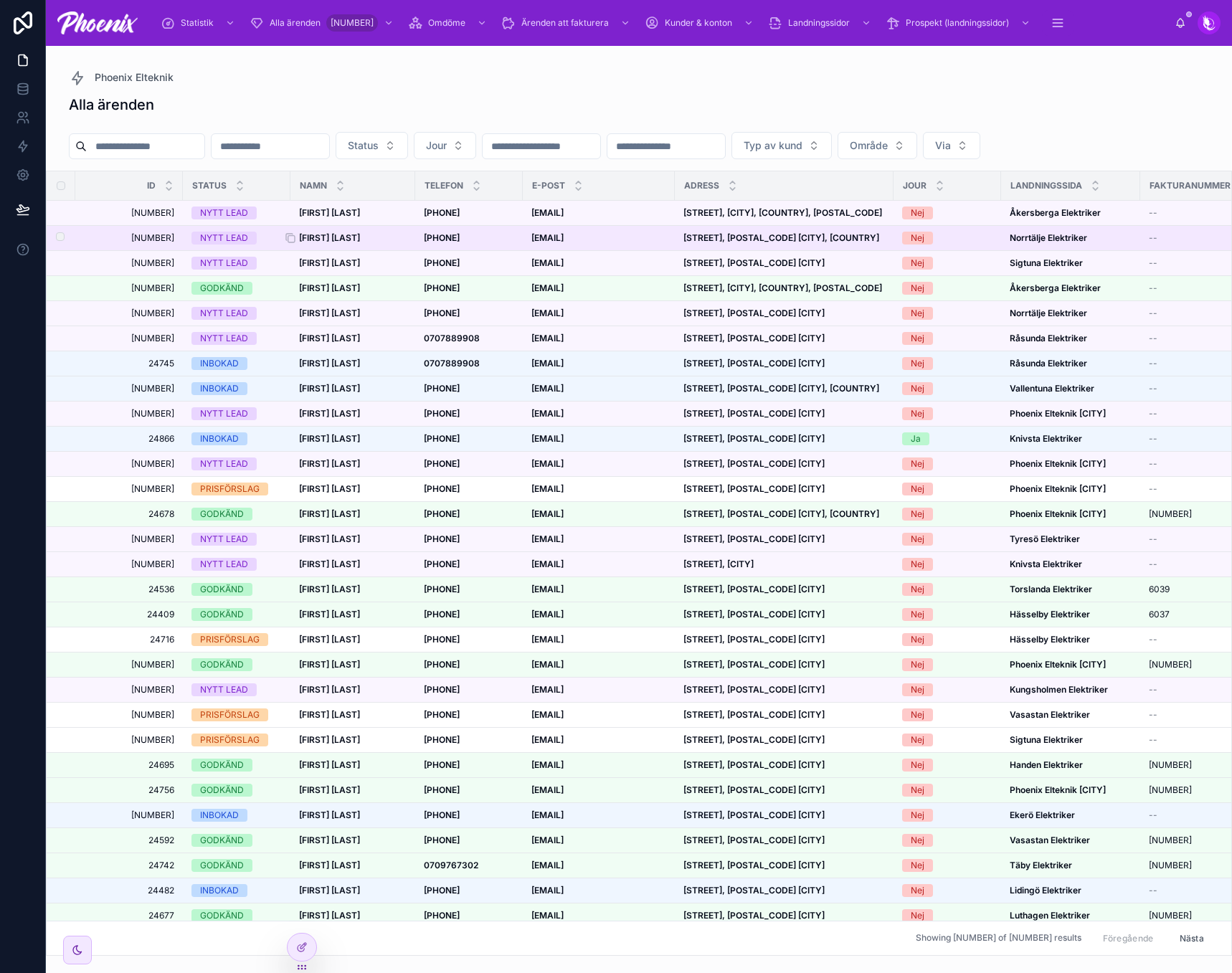 click on "[FIRST] [LAST]" at bounding box center (329, 237) 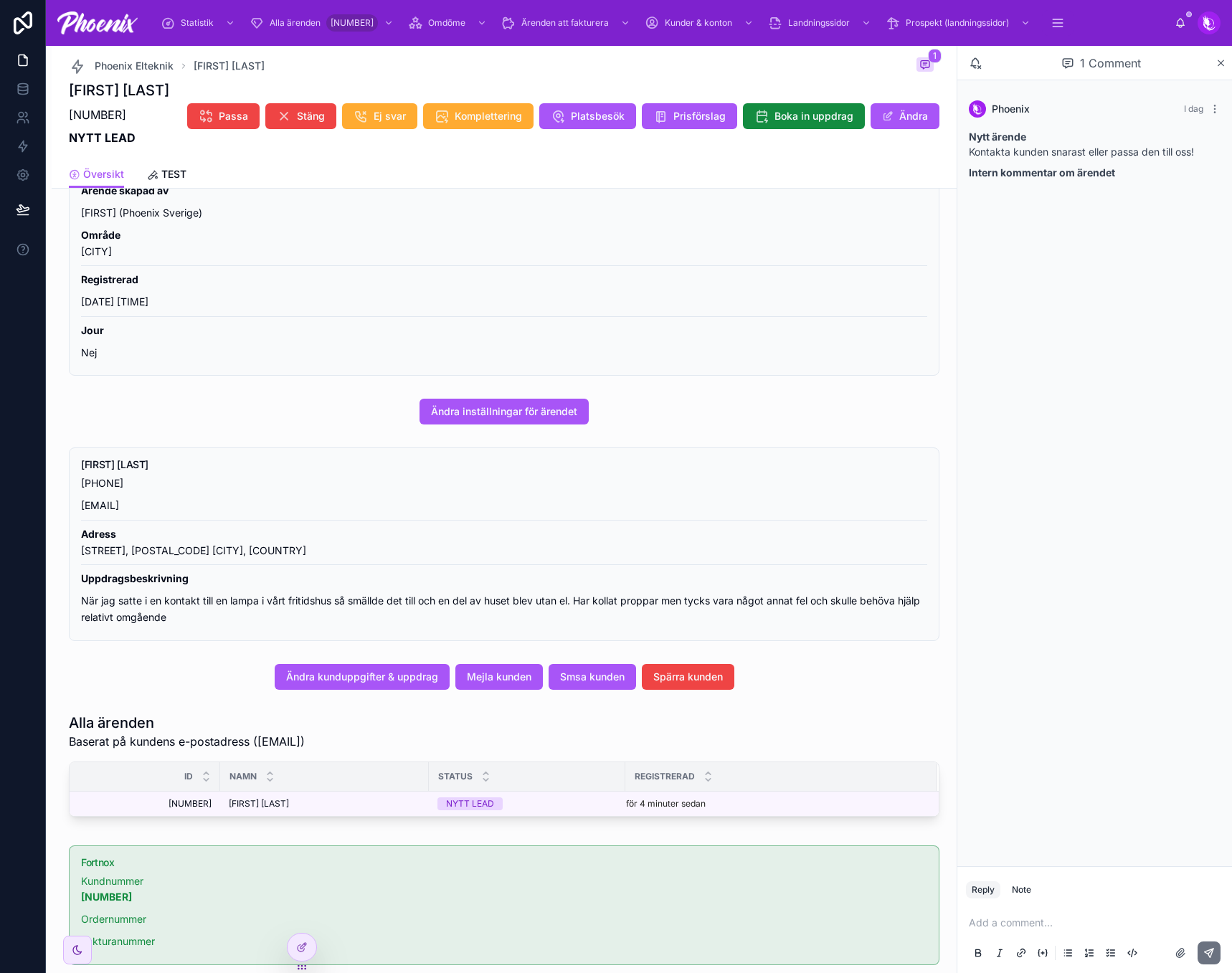 scroll, scrollTop: 333, scrollLeft: 0, axis: vertical 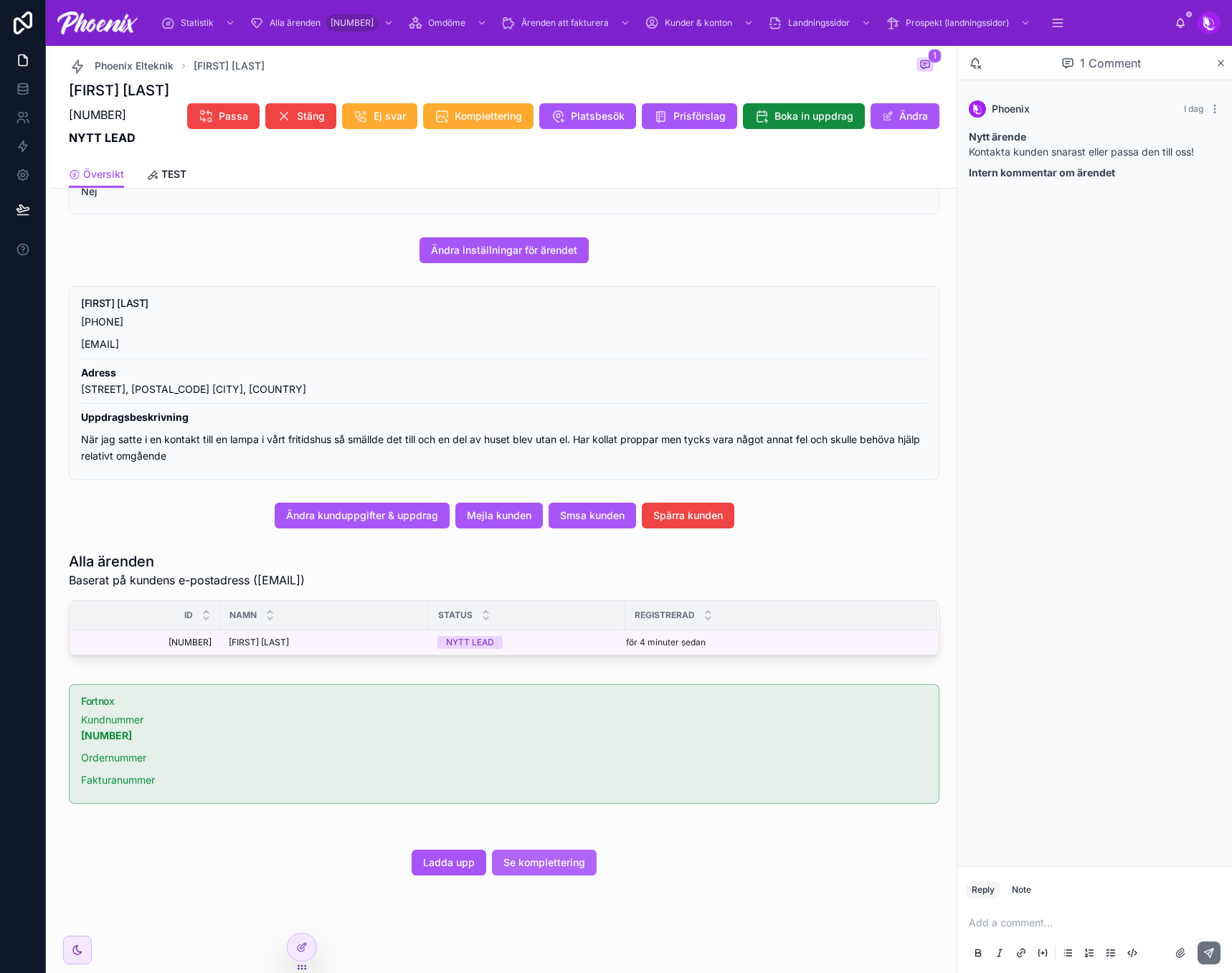 click on "Se komplettering" at bounding box center (544, 863) 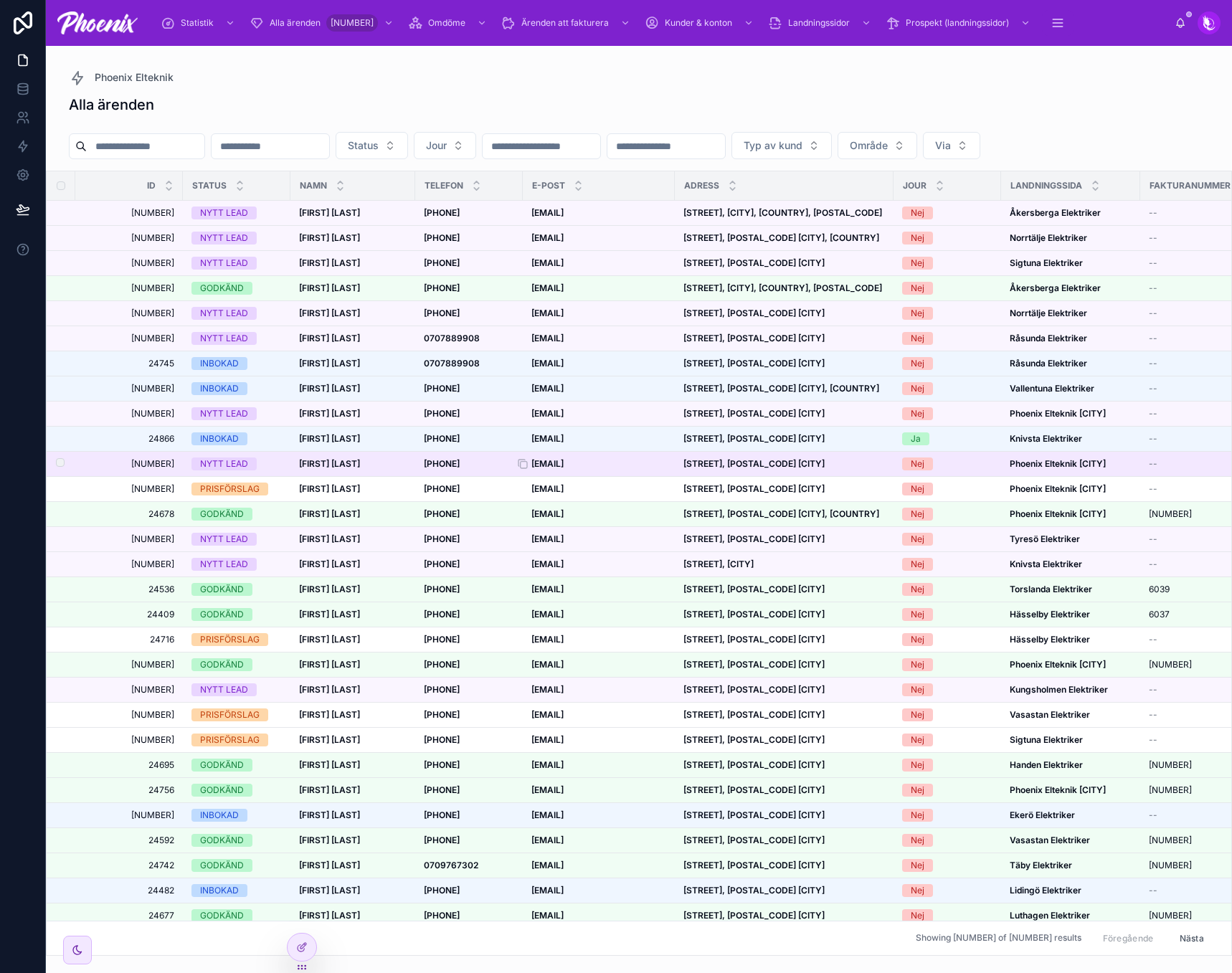 scroll, scrollTop: 0, scrollLeft: 0, axis: both 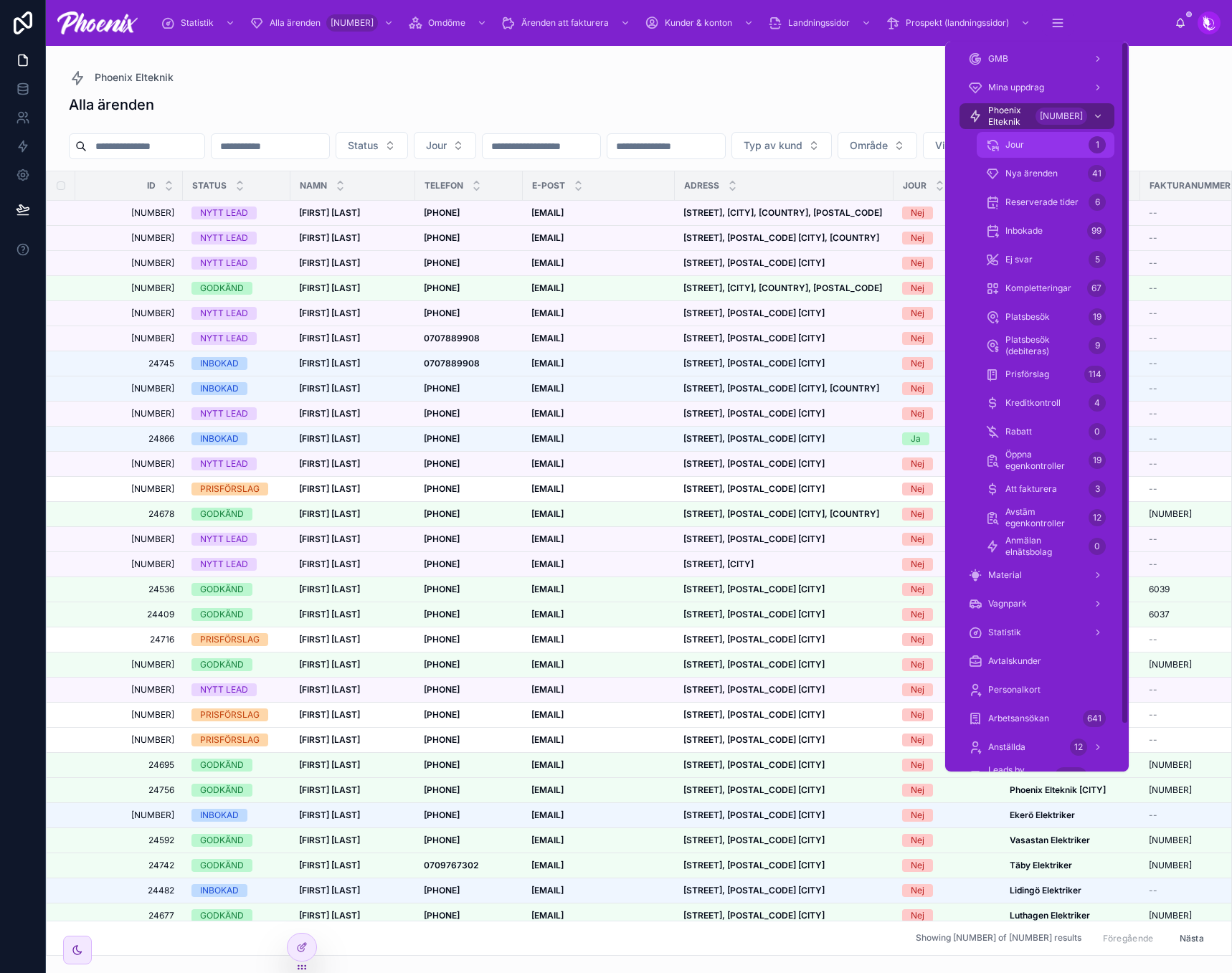 click on "Jour 1" at bounding box center [1046, 145] 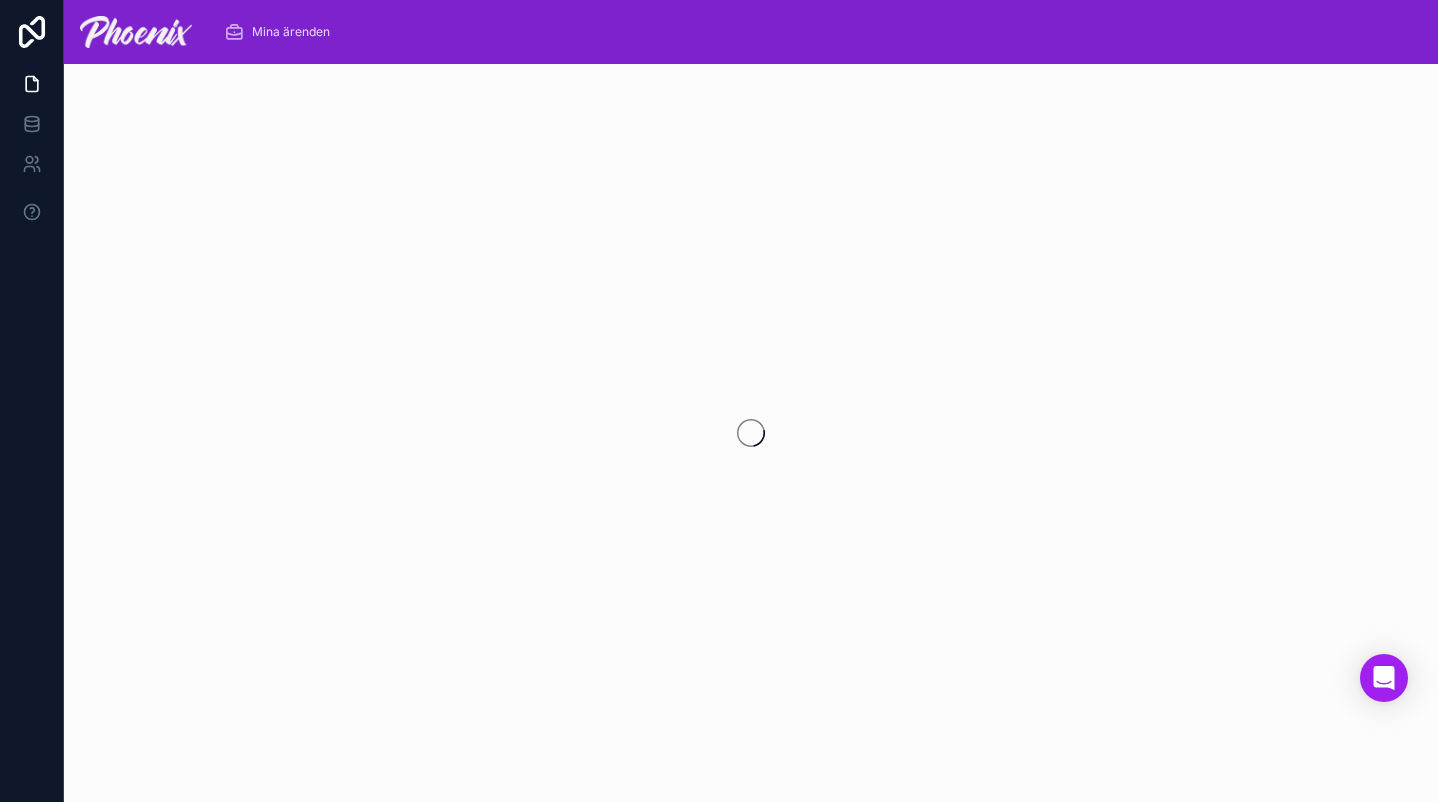 scroll, scrollTop: 0, scrollLeft: 0, axis: both 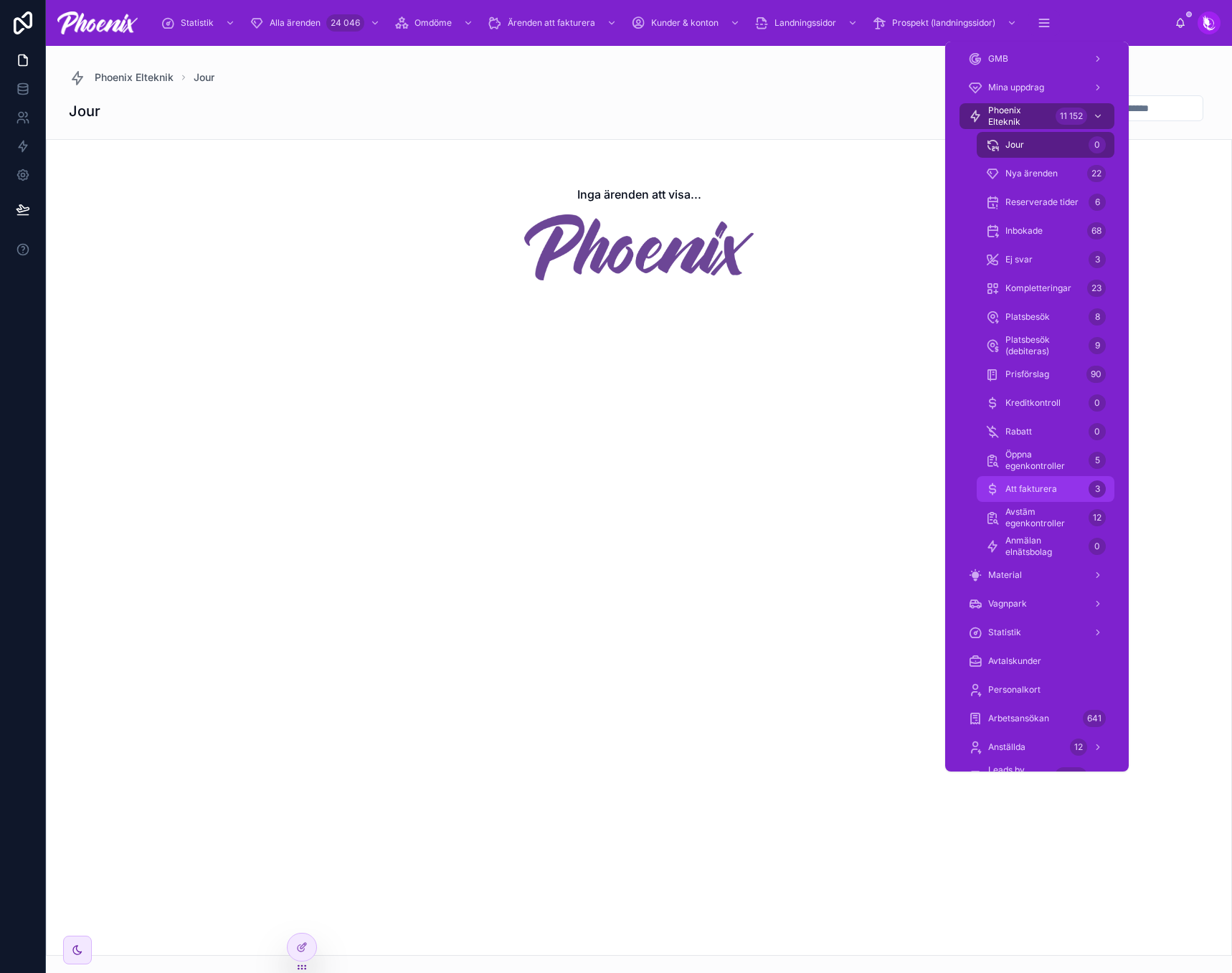 click on "Att fakturera" at bounding box center [1031, 489] 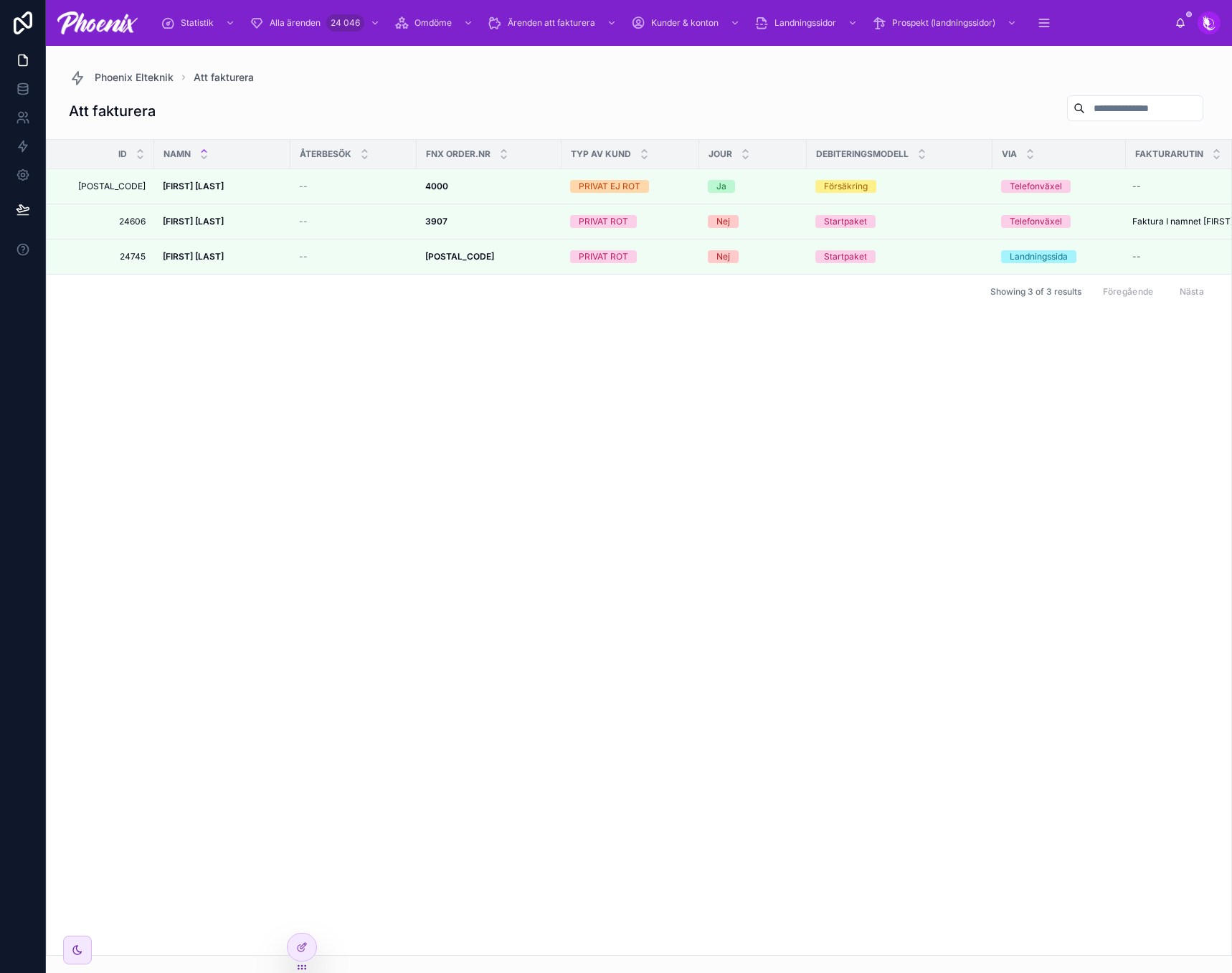 click on "Id NAMN ÅTERBESÖK FNX order.nr TYP AV KUND JOUR Debiteringsmodell via fakturarutin 24866 24866 [FIRST] [LAST] [FIRST] [LAST] -- 4000 4000 PRIVATEJ ROT Ja Försäkring Telefonväxel -- 24606 24606 [FIRST] [LAST] [FIRST] [LAST] -- 3907 3907 PRIVAT ROT Nej Startpaket Telefonväxel Faktura I namnet [LAST] Faktura I namnet [LAST] 24745 24745 [FIRST] [LAST] [FIRST] [LAST] -- 3953 3953 PRIVAT ROT Nej Startpaket Landningssida -- Showing 3 of 3 results Föregående Nästa" at bounding box center (639, 547) 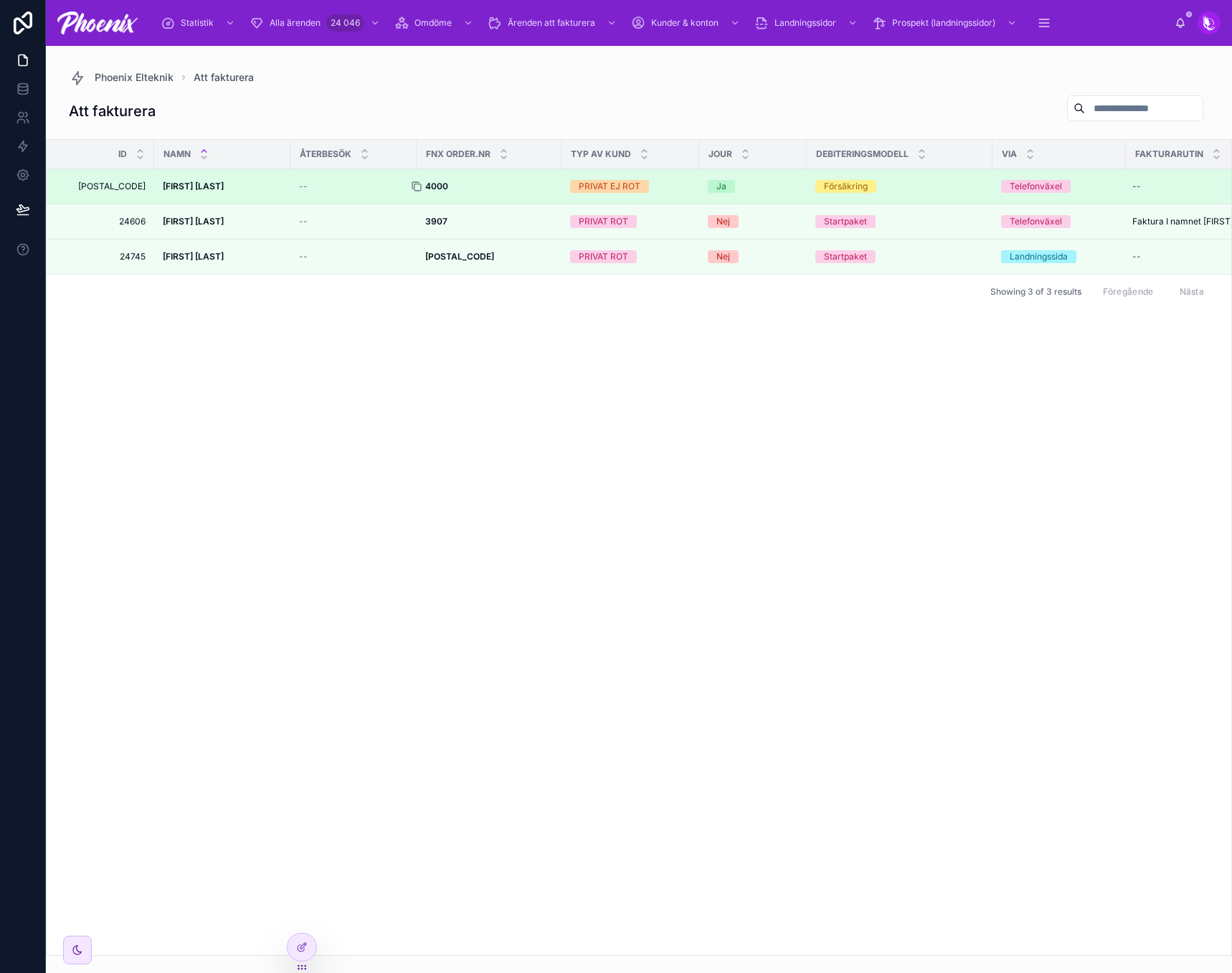 click 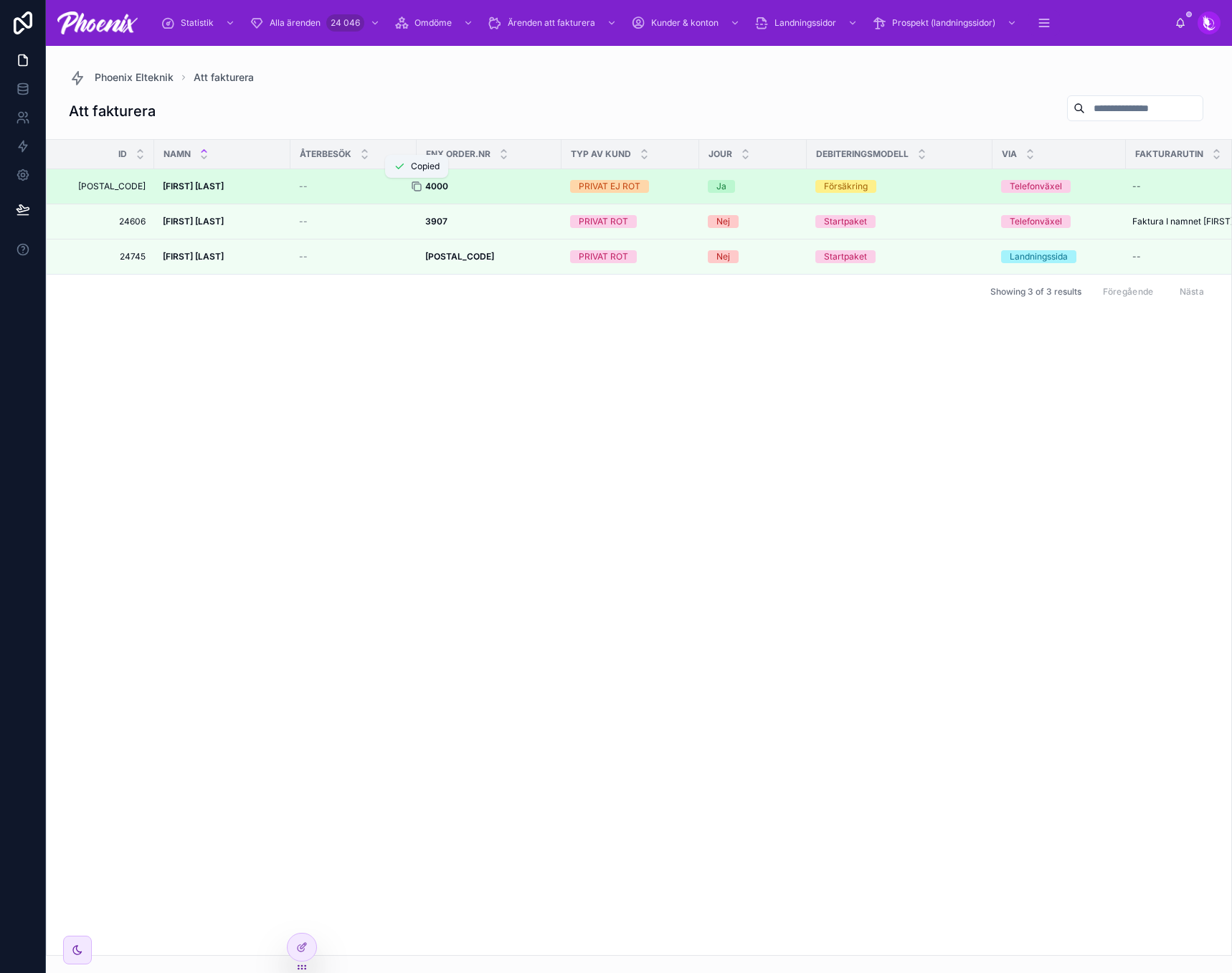 click at bounding box center [422, 186] 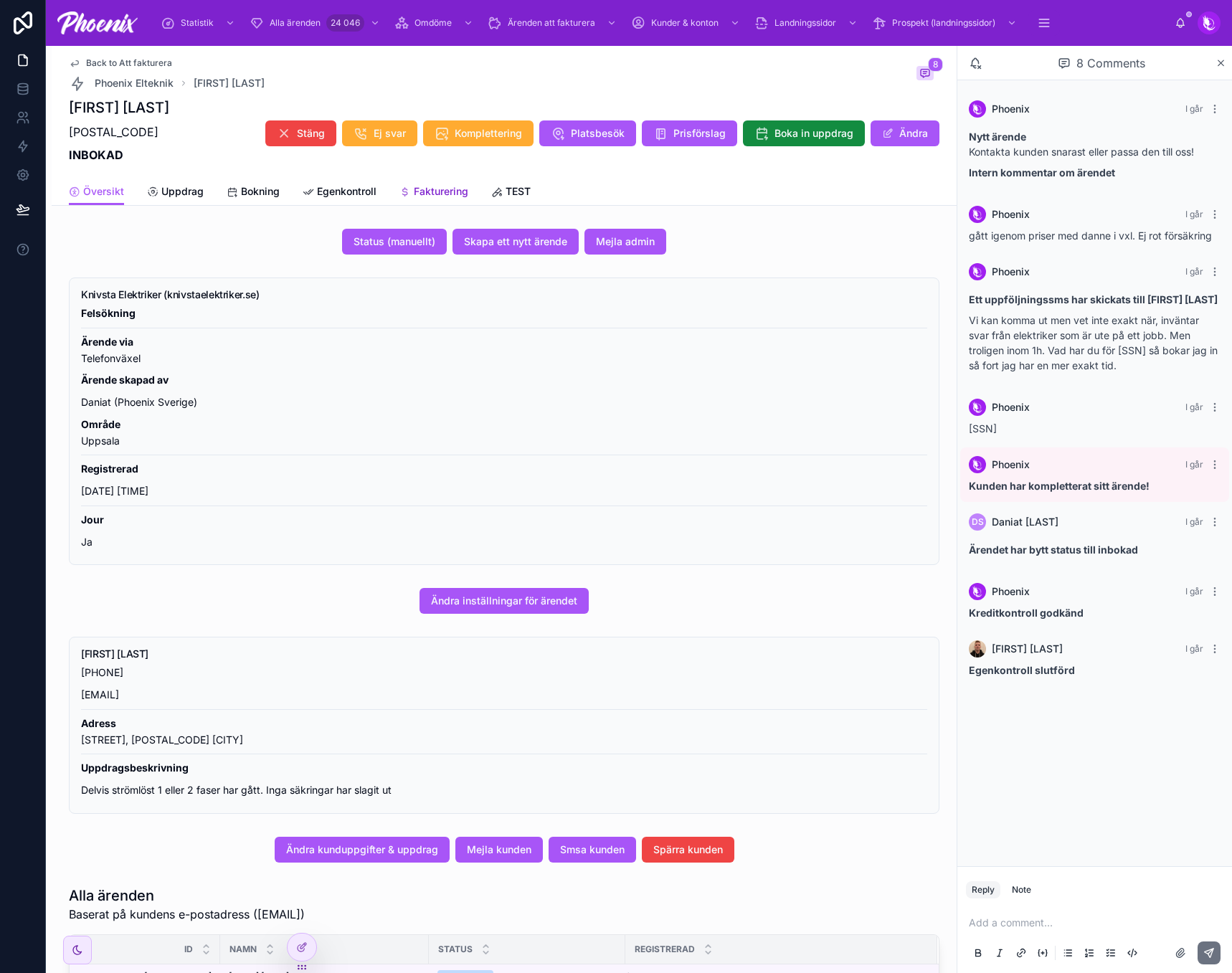 click on "Fakturering" at bounding box center [441, 191] 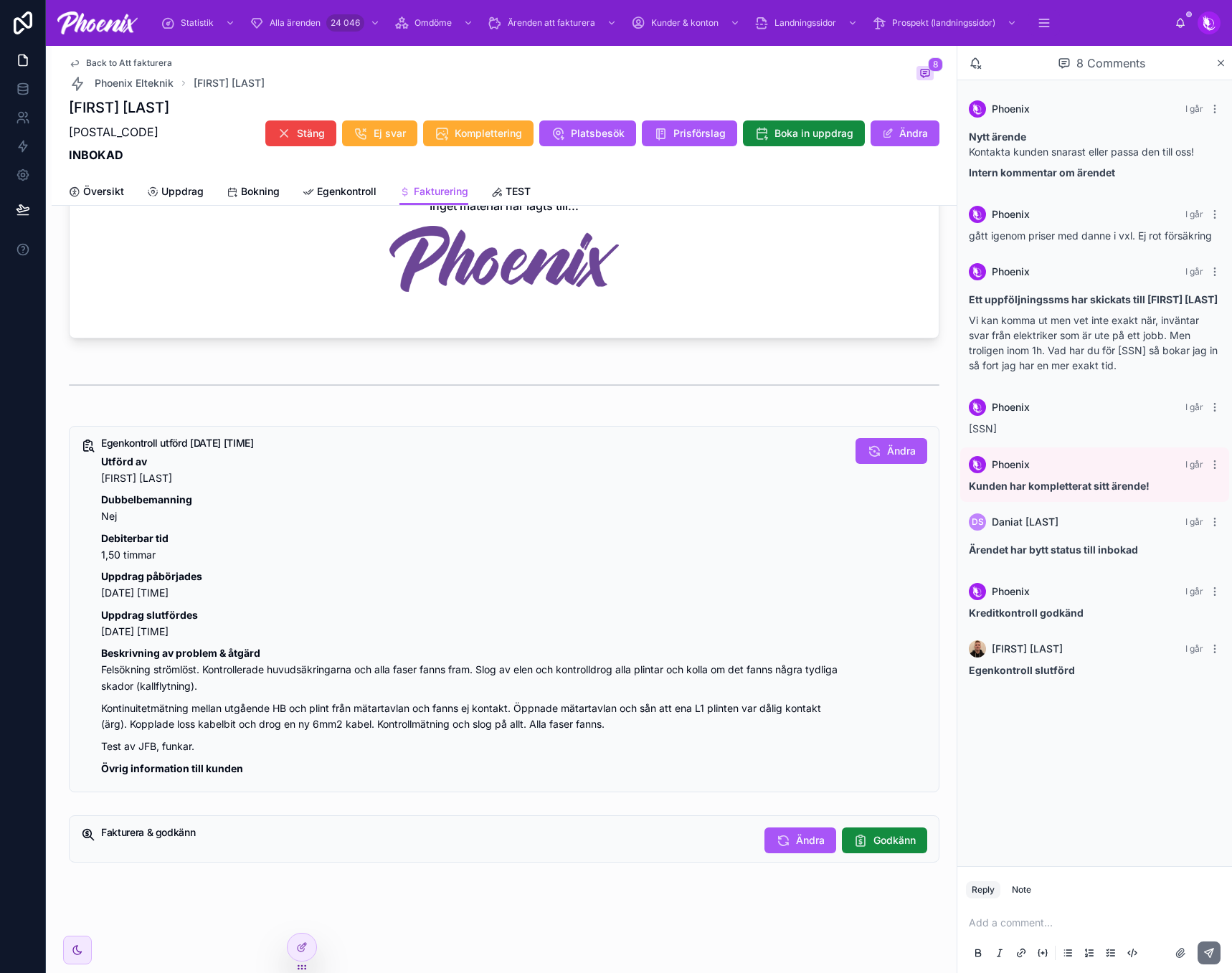 scroll, scrollTop: 658, scrollLeft: 0, axis: vertical 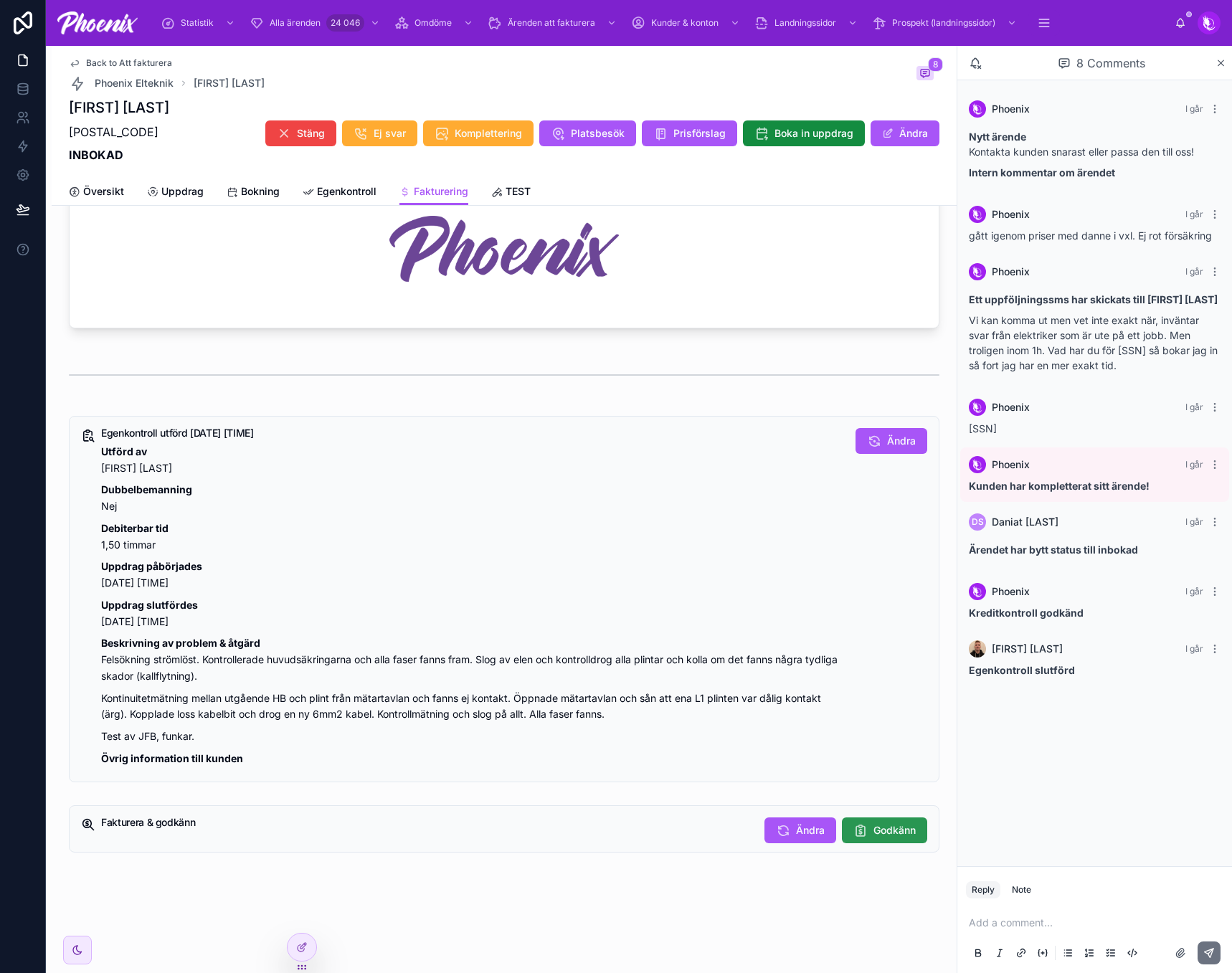 click on "Godkänn" at bounding box center (884, 830) 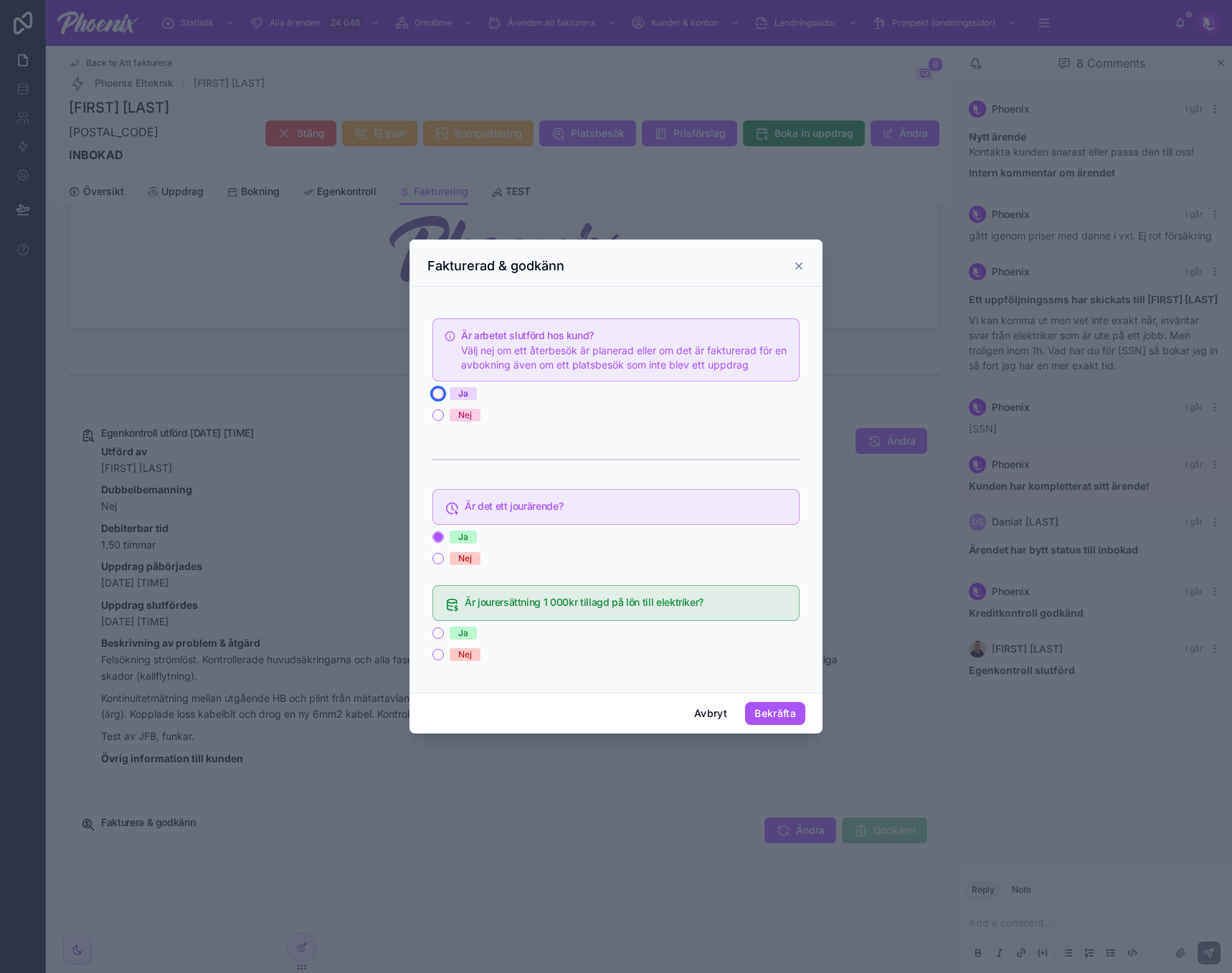 click on "Ja" at bounding box center [438, 394] 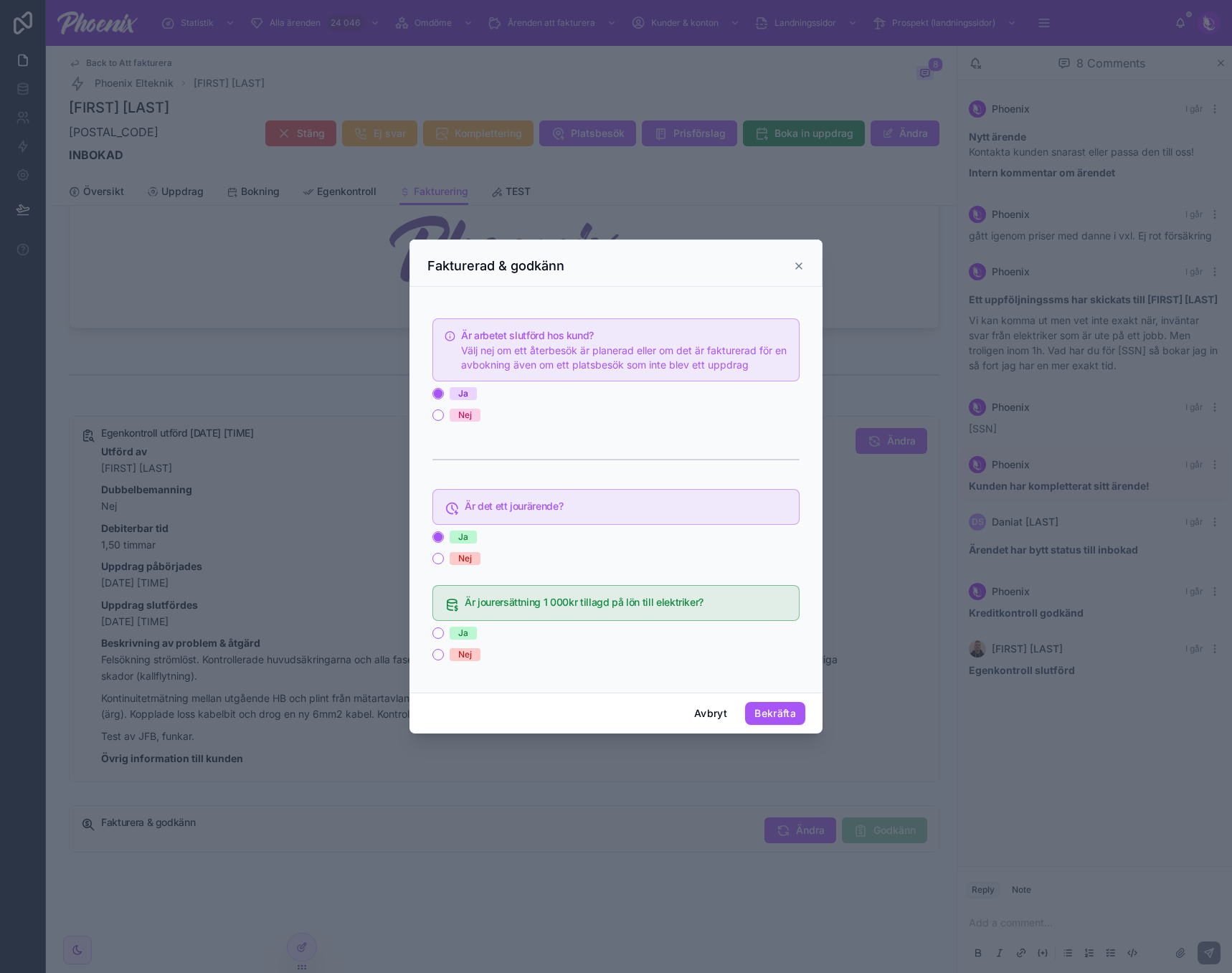 click on "Ja" at bounding box center [616, 633] 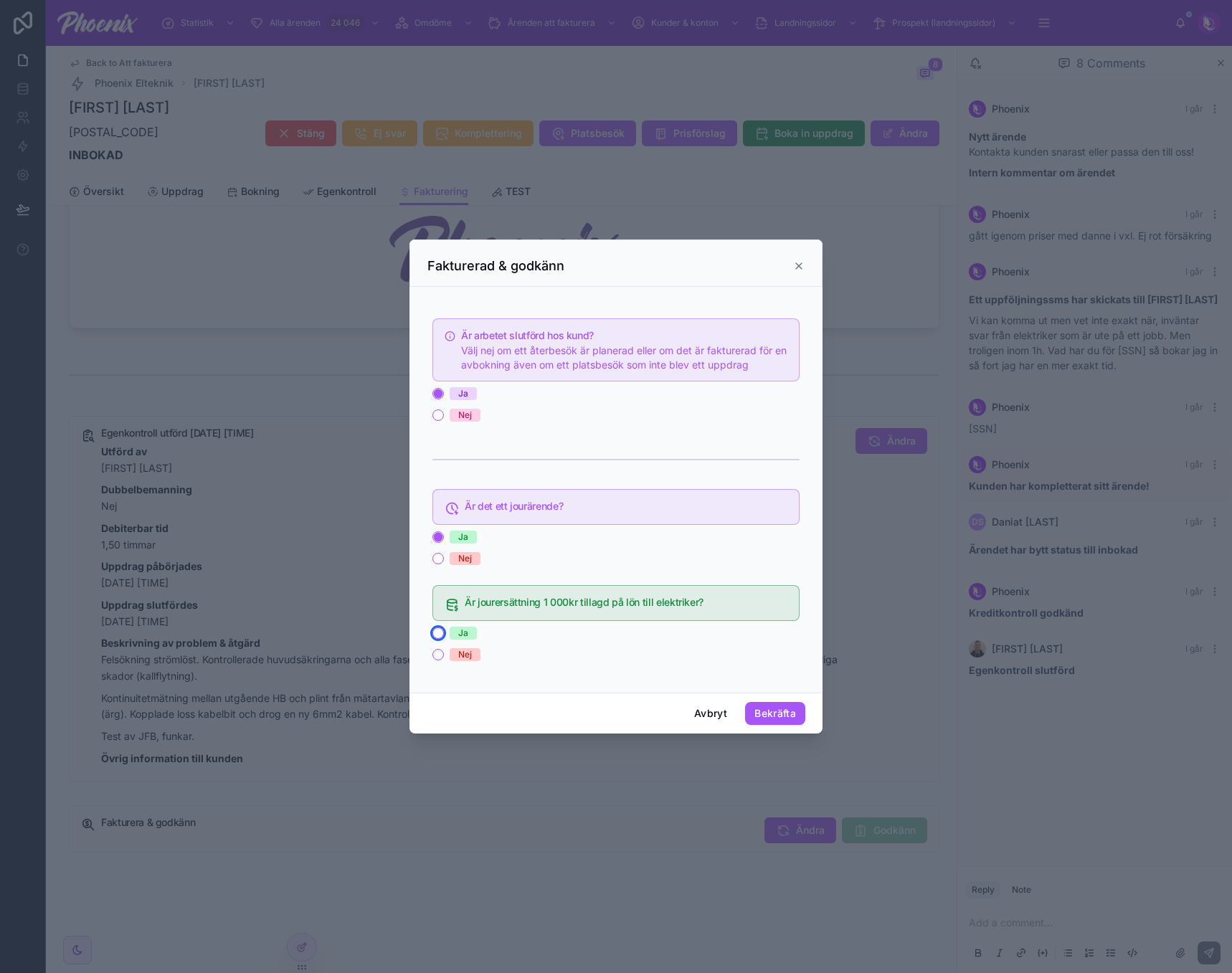 click on "Ja" at bounding box center (438, 633) 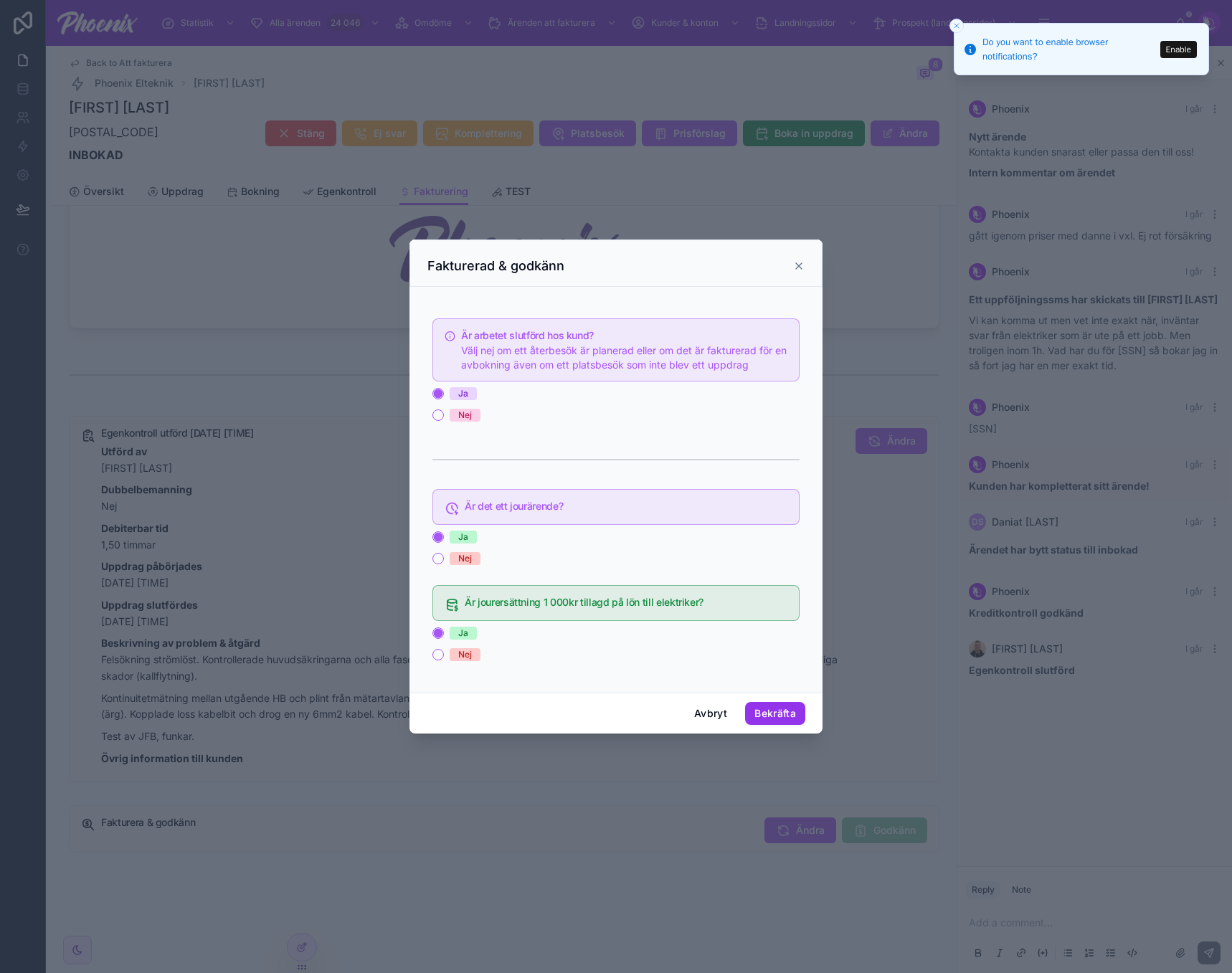 click on "Bekräfta" at bounding box center [775, 713] 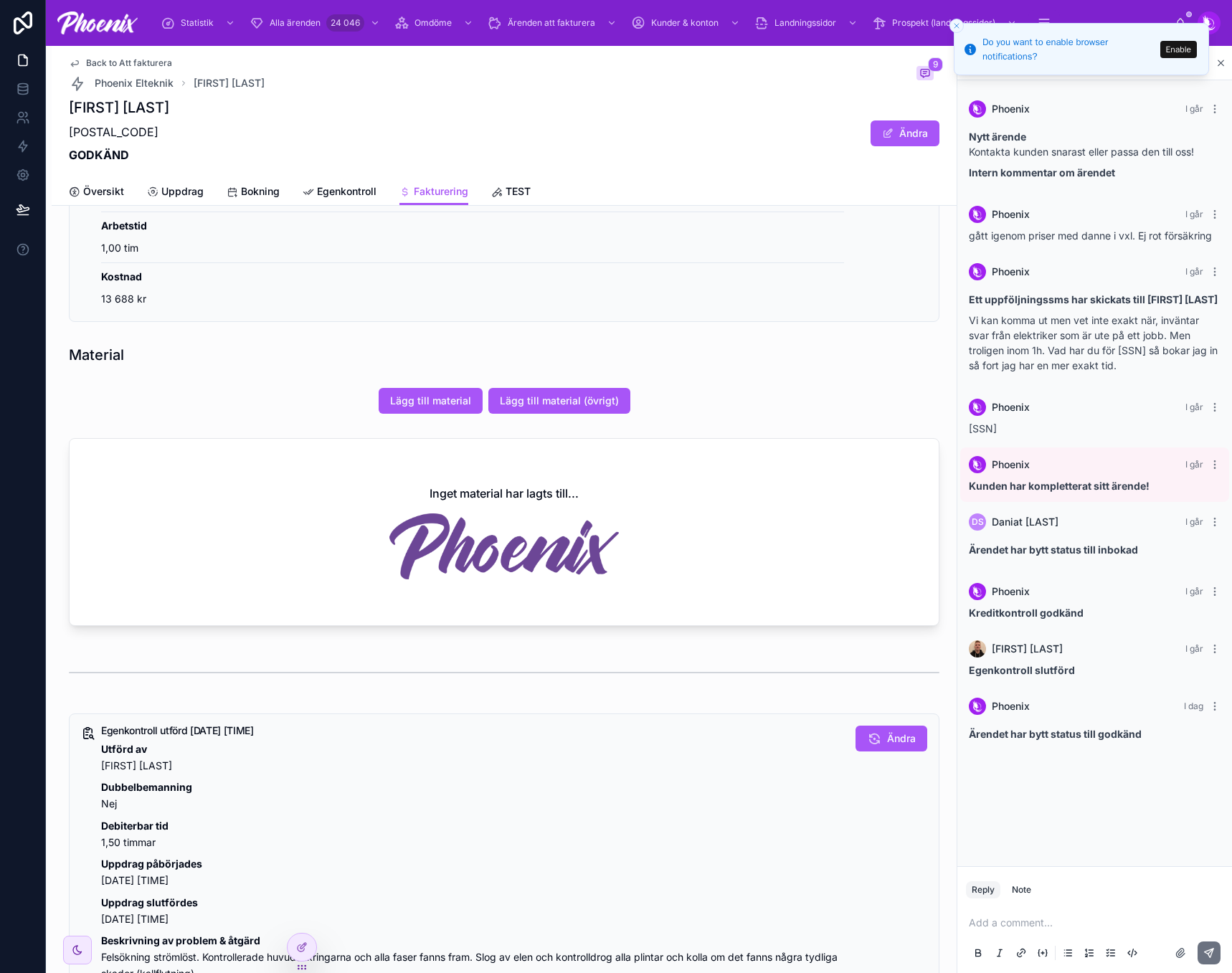 scroll, scrollTop: 359, scrollLeft: 0, axis: vertical 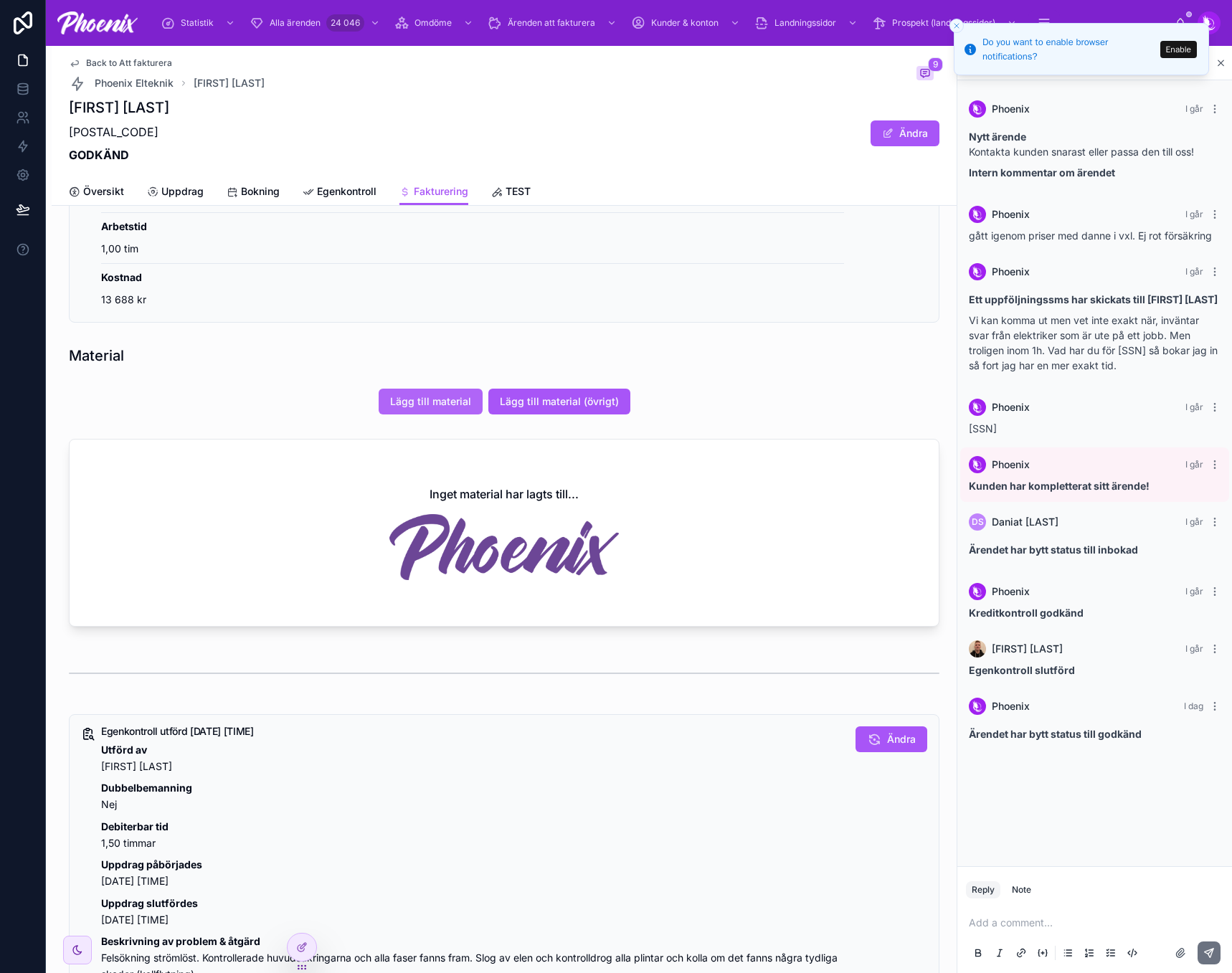 click on "Lägg till material" at bounding box center (430, 402) 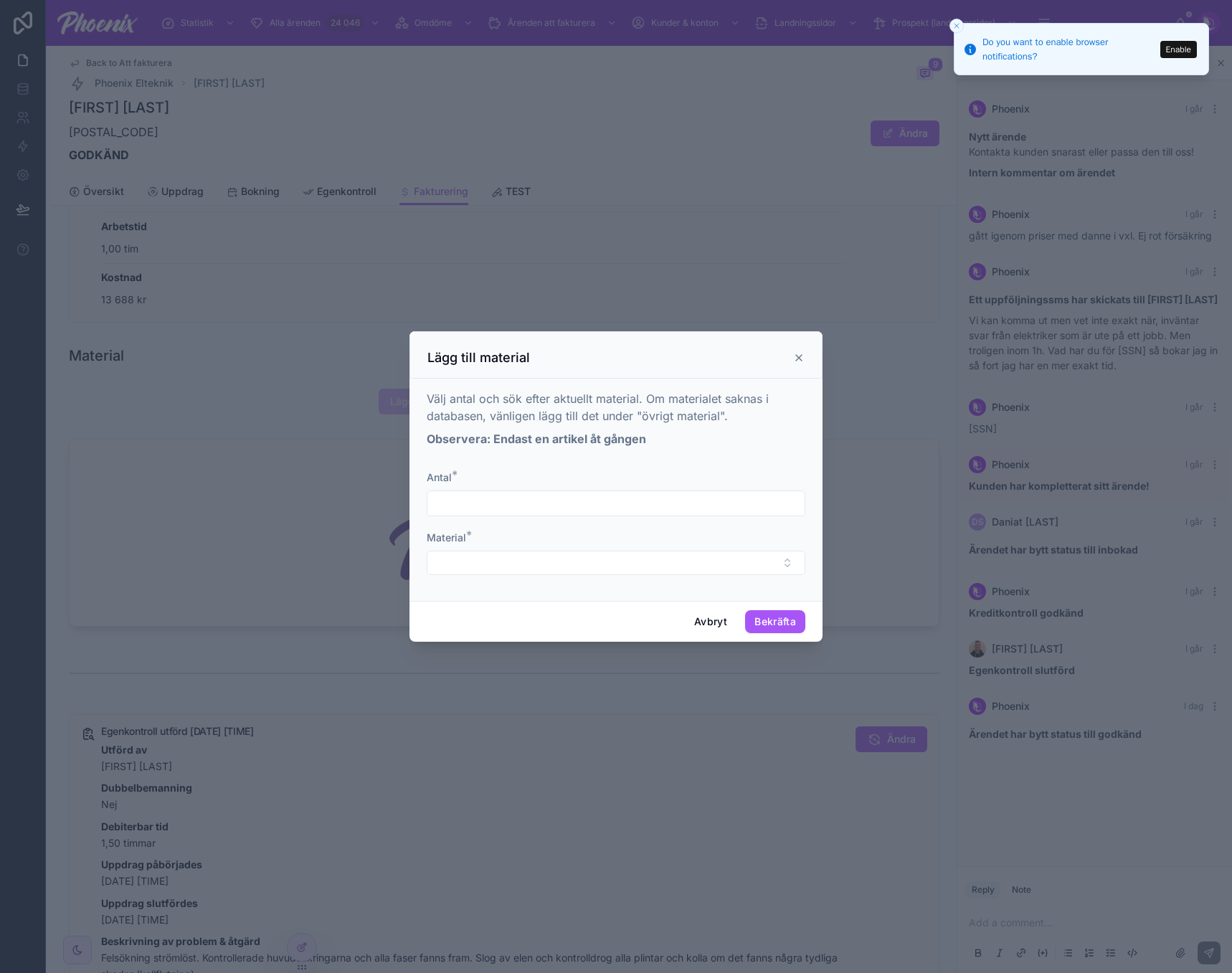 click at bounding box center (616, 503) 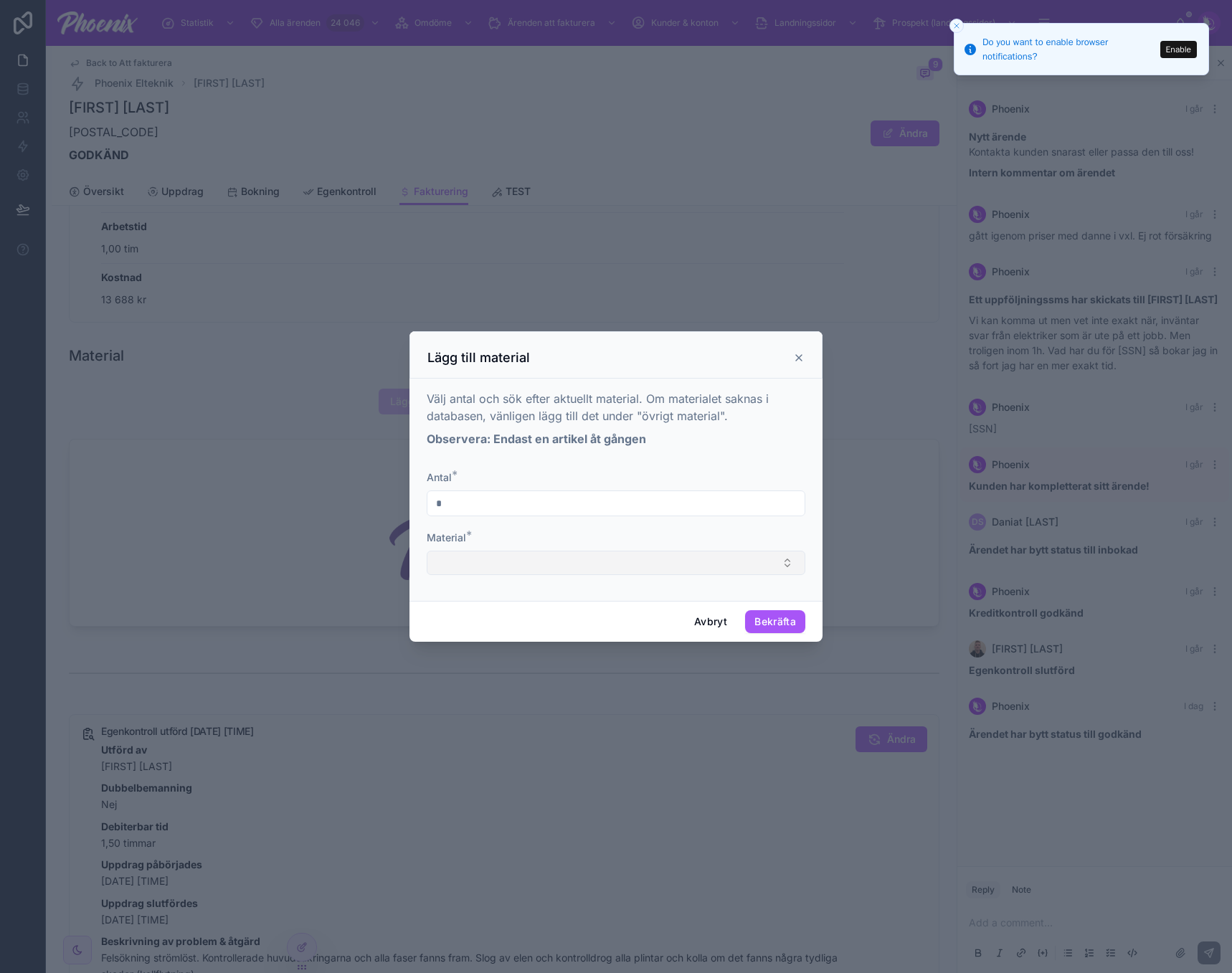 type on "*" 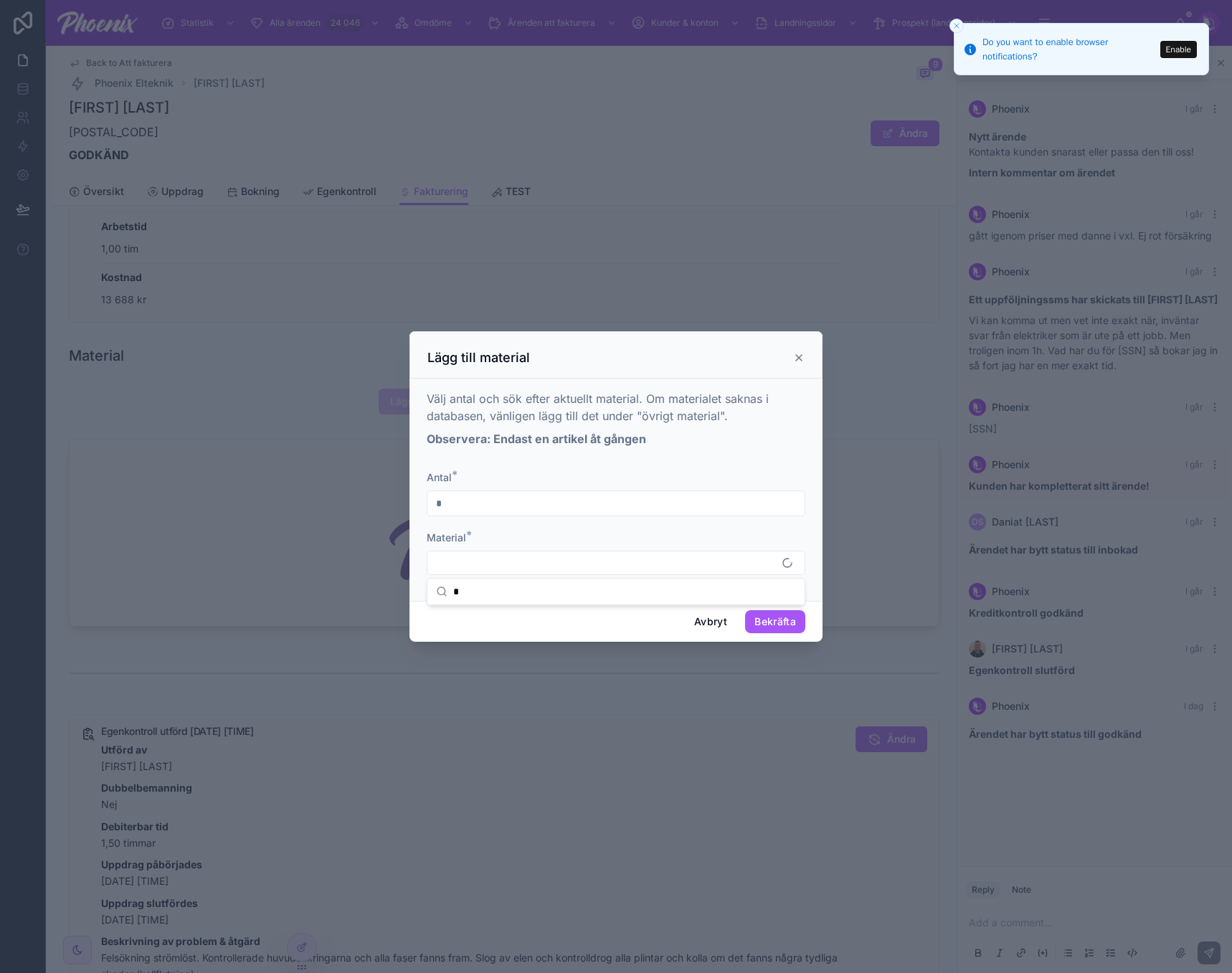 type on "*" 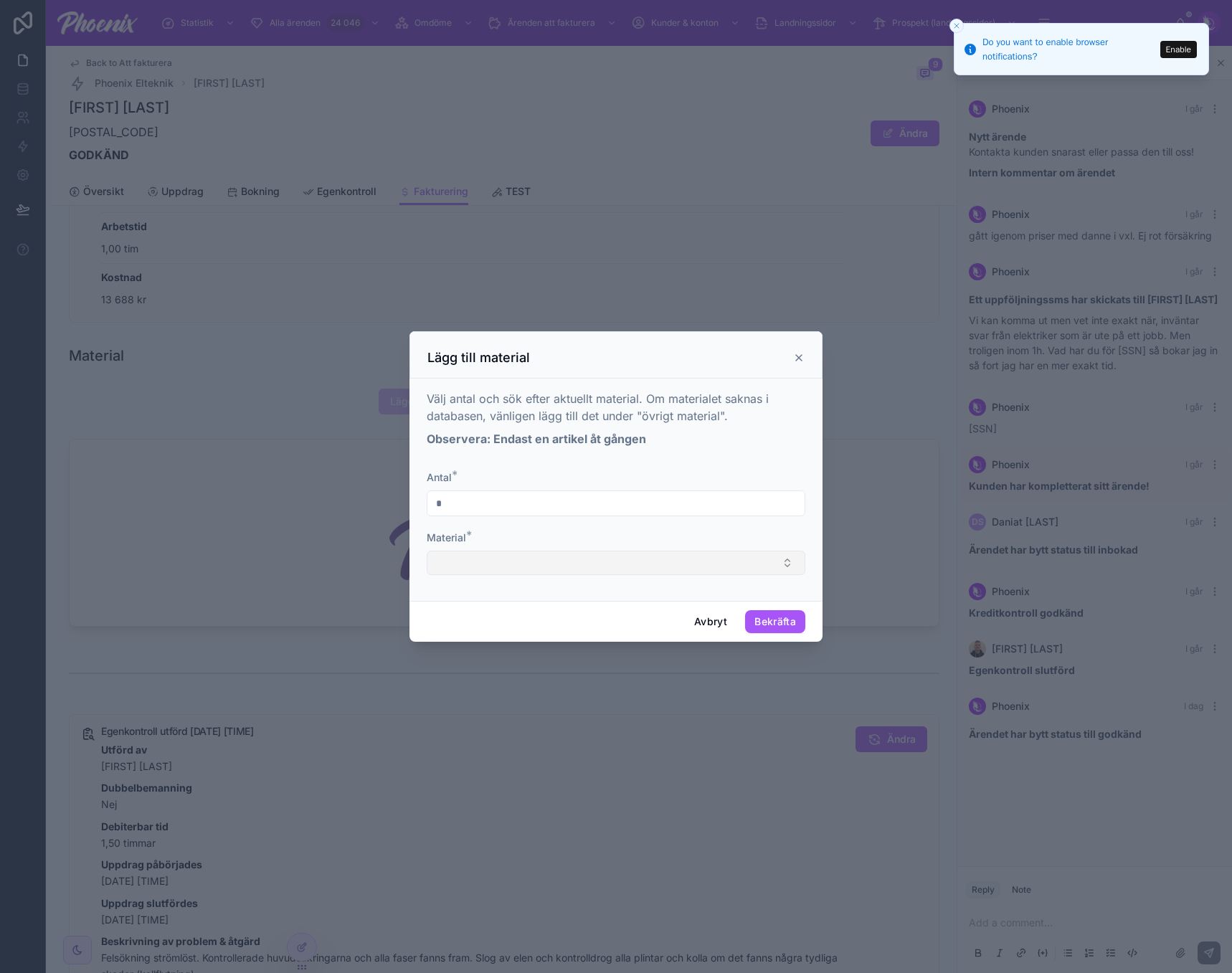 click at bounding box center (616, 563) 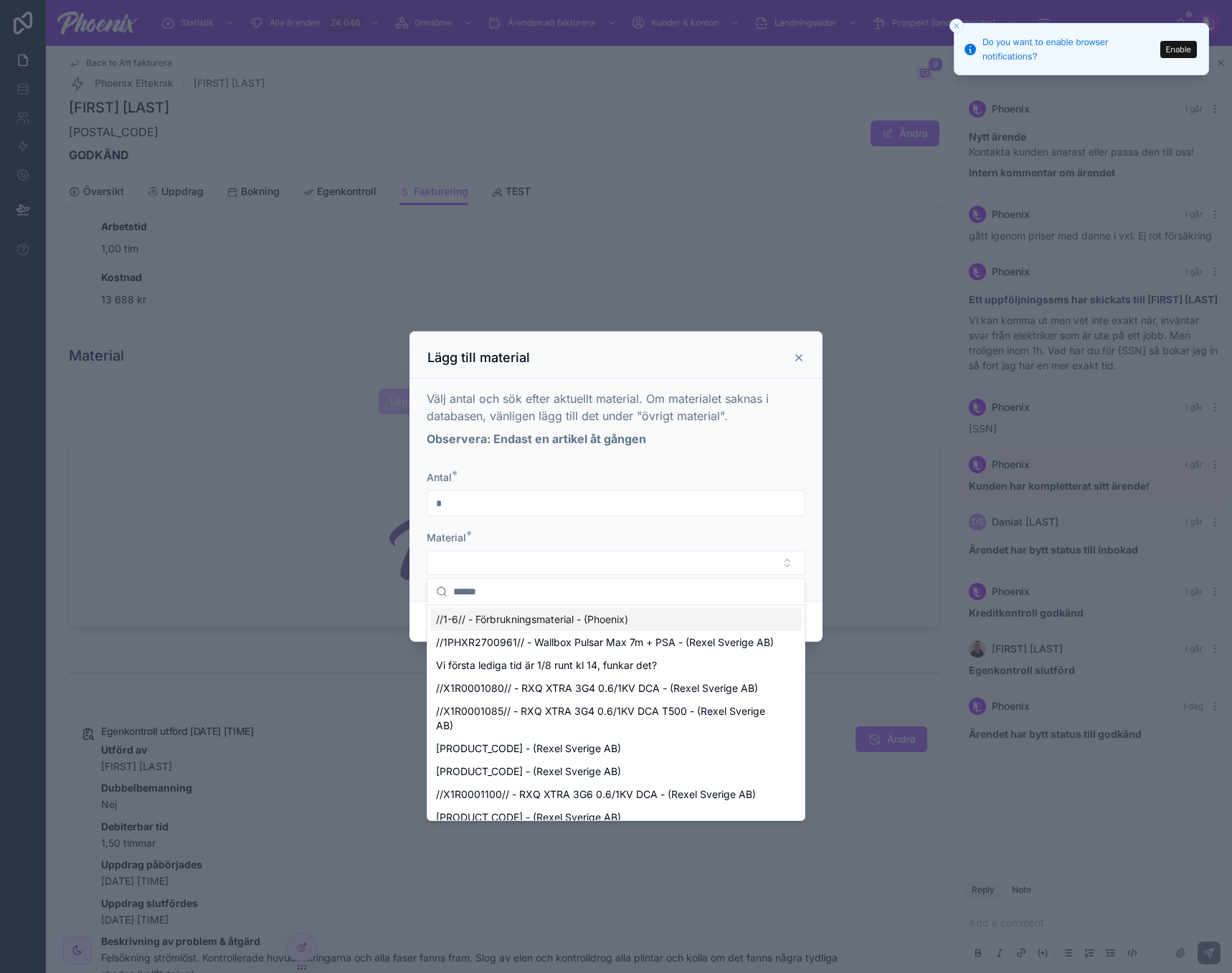 click on "//1-6// - Förbrukningsmaterial - (Phoenix)" at bounding box center [532, 620] 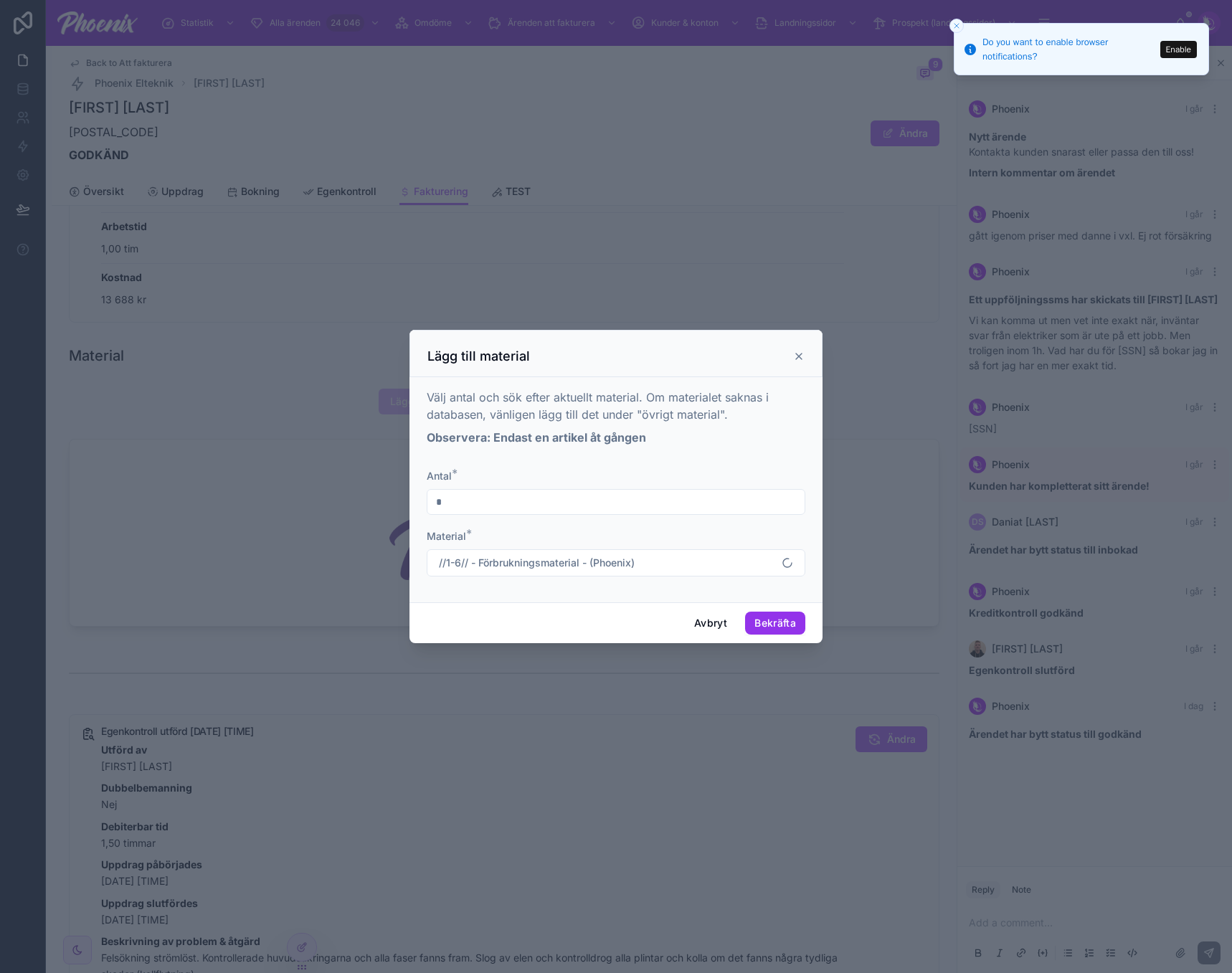click on "Bekräfta" at bounding box center (775, 623) 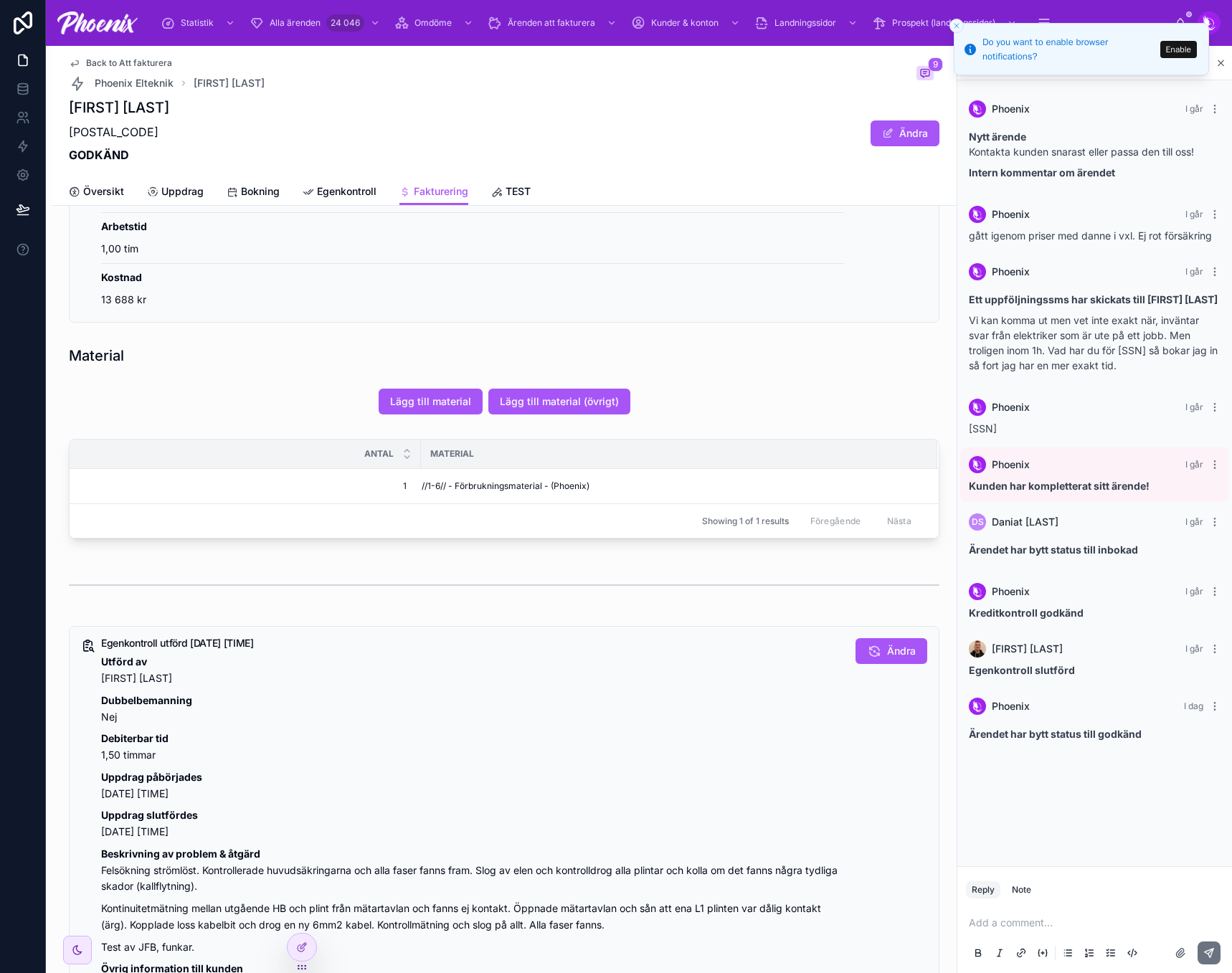 click on "[POSTAL_CODE]" at bounding box center [119, 132] 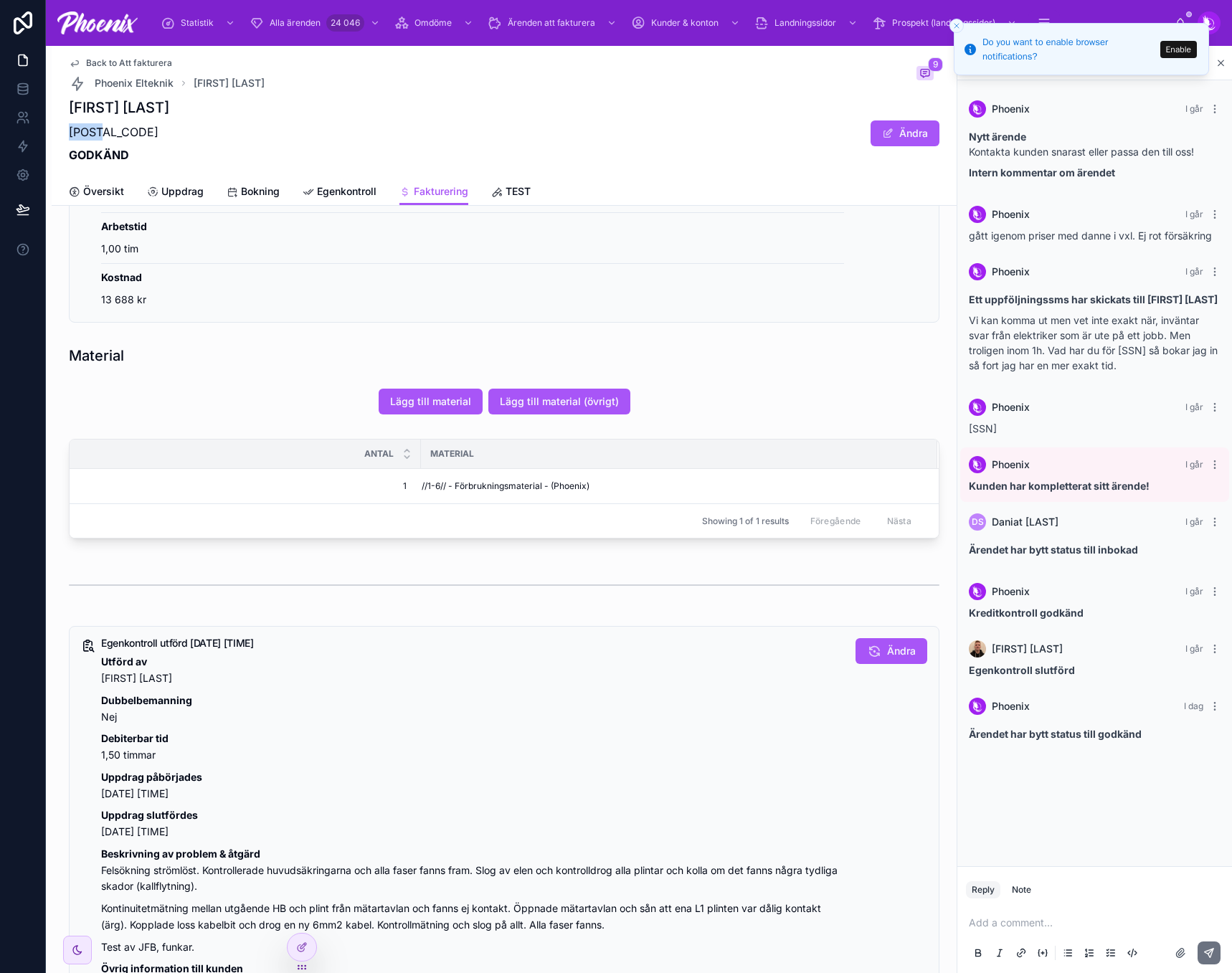 click on "[POSTAL_CODE]" at bounding box center (119, 132) 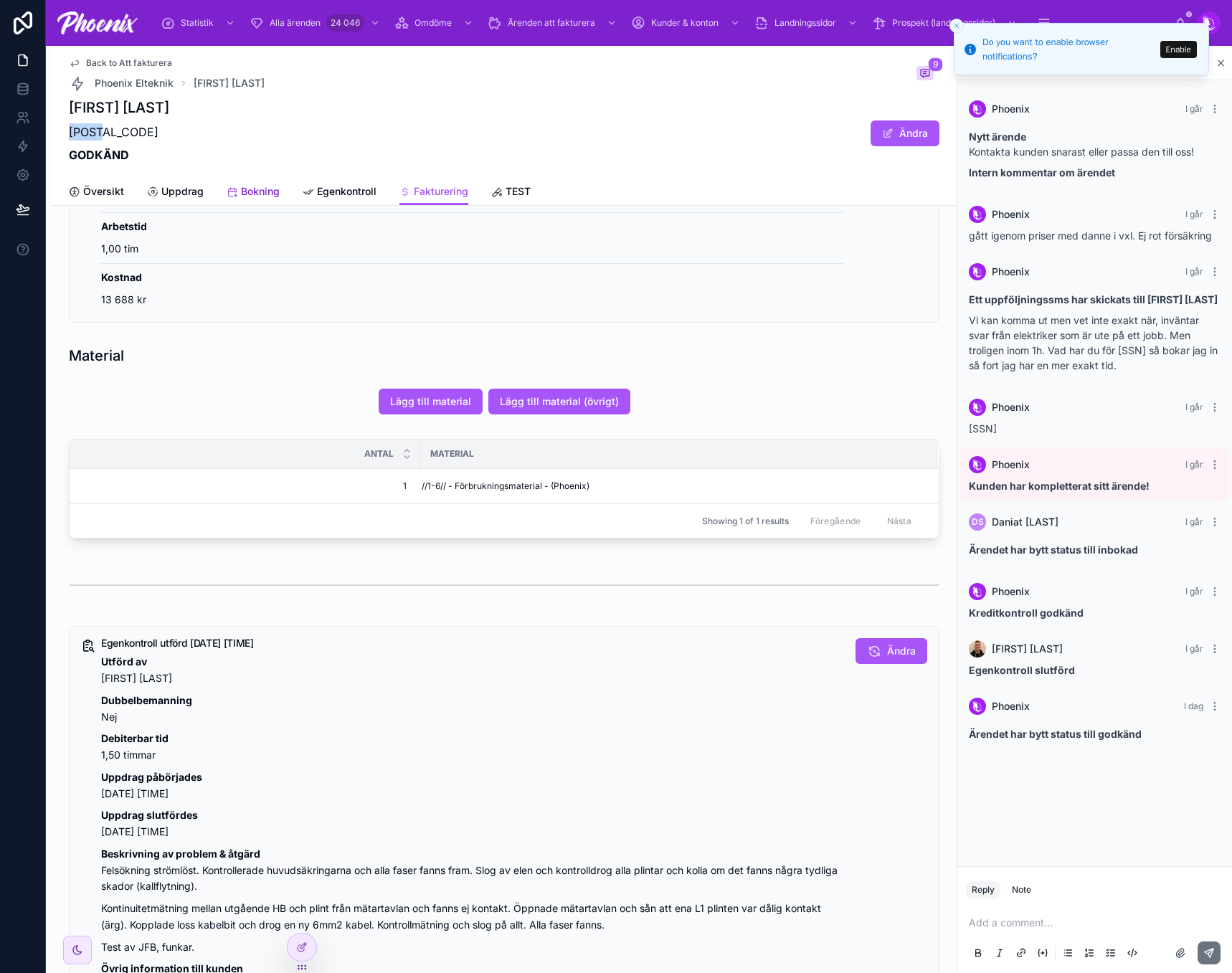 copy on "[POSTAL_CODE]" 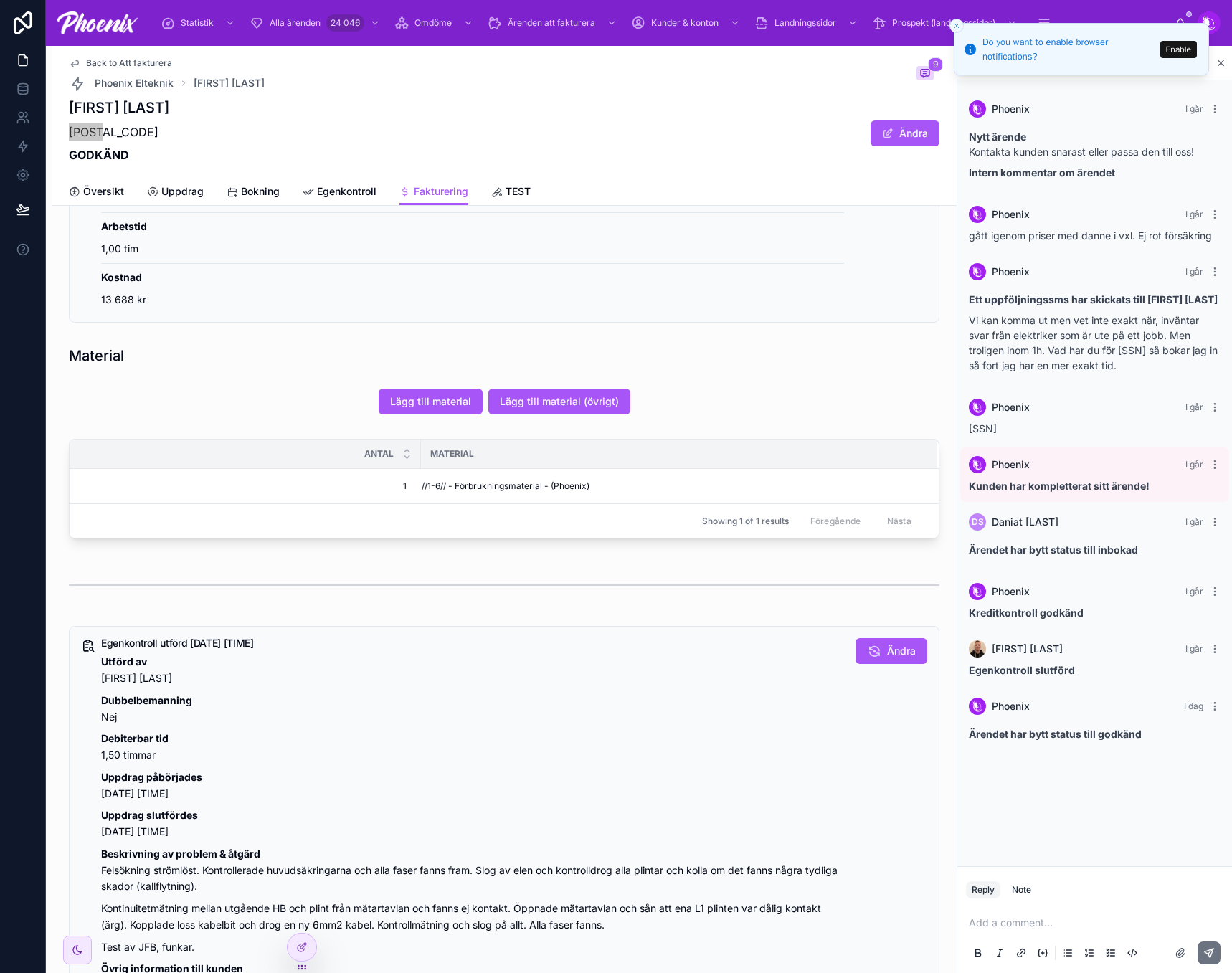 scroll, scrollTop: 44, scrollLeft: 0, axis: vertical 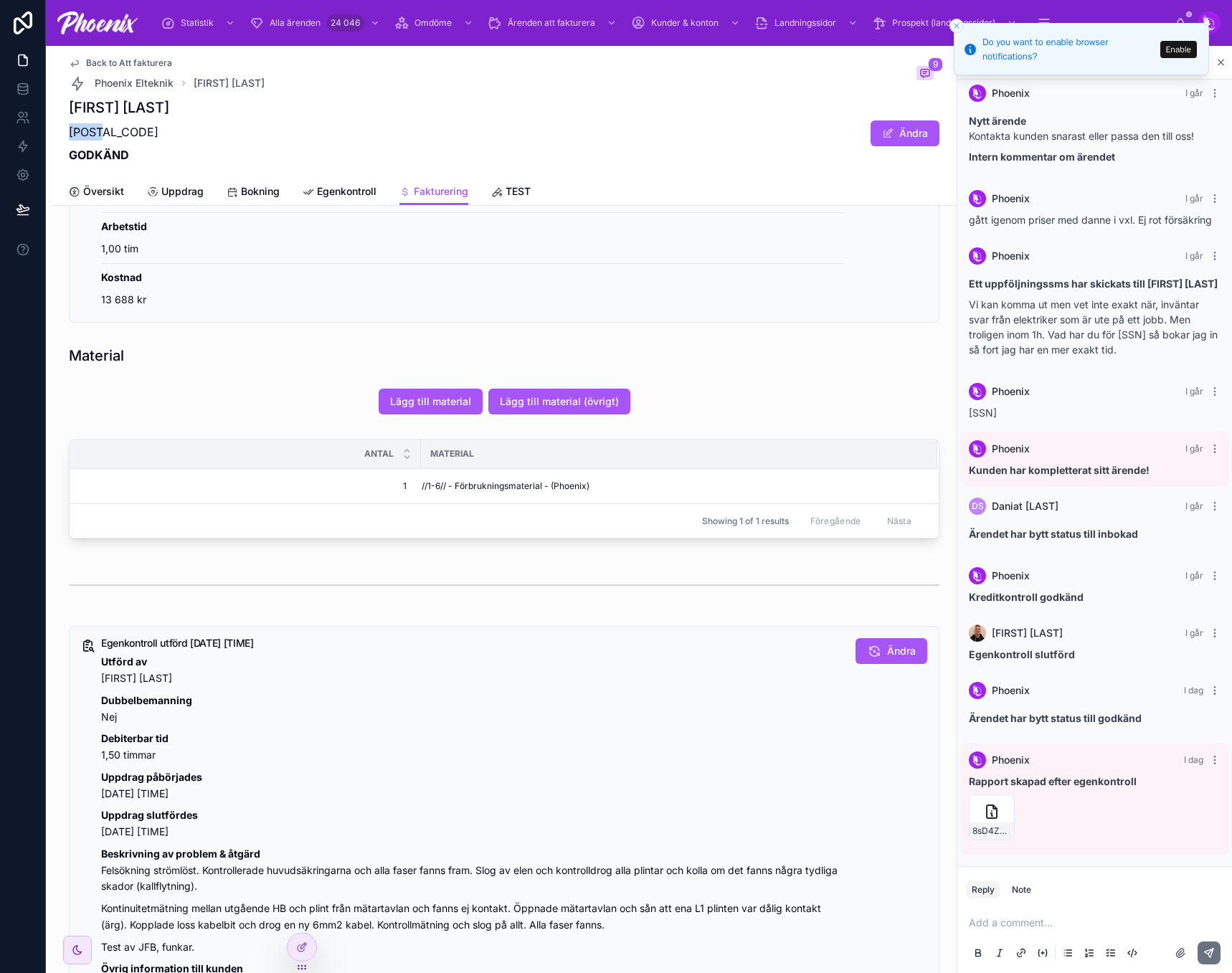 click on "Back to Att fakturera" at bounding box center (129, 63) 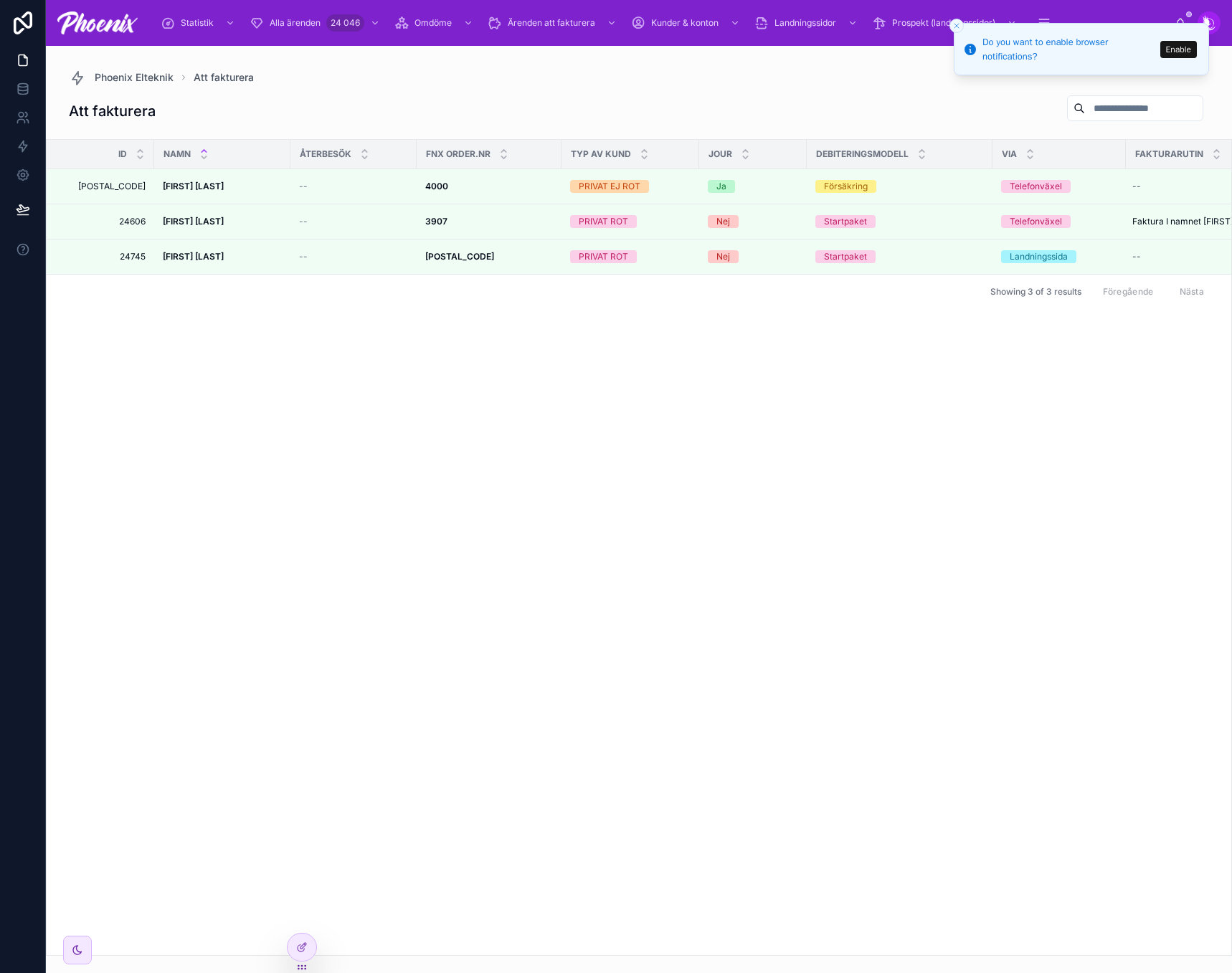 scroll, scrollTop: 0, scrollLeft: 0, axis: both 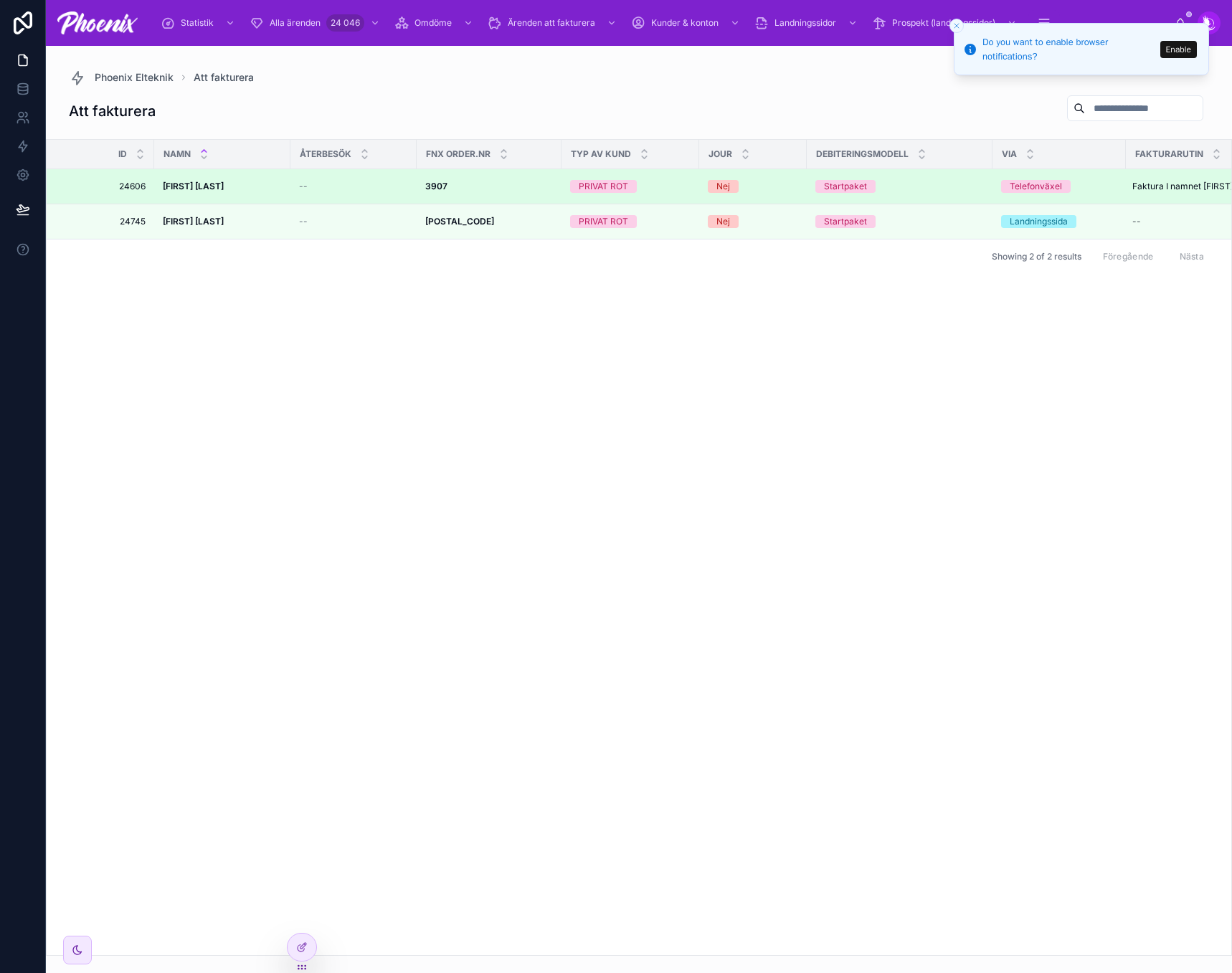 click on "--" at bounding box center (354, 186) 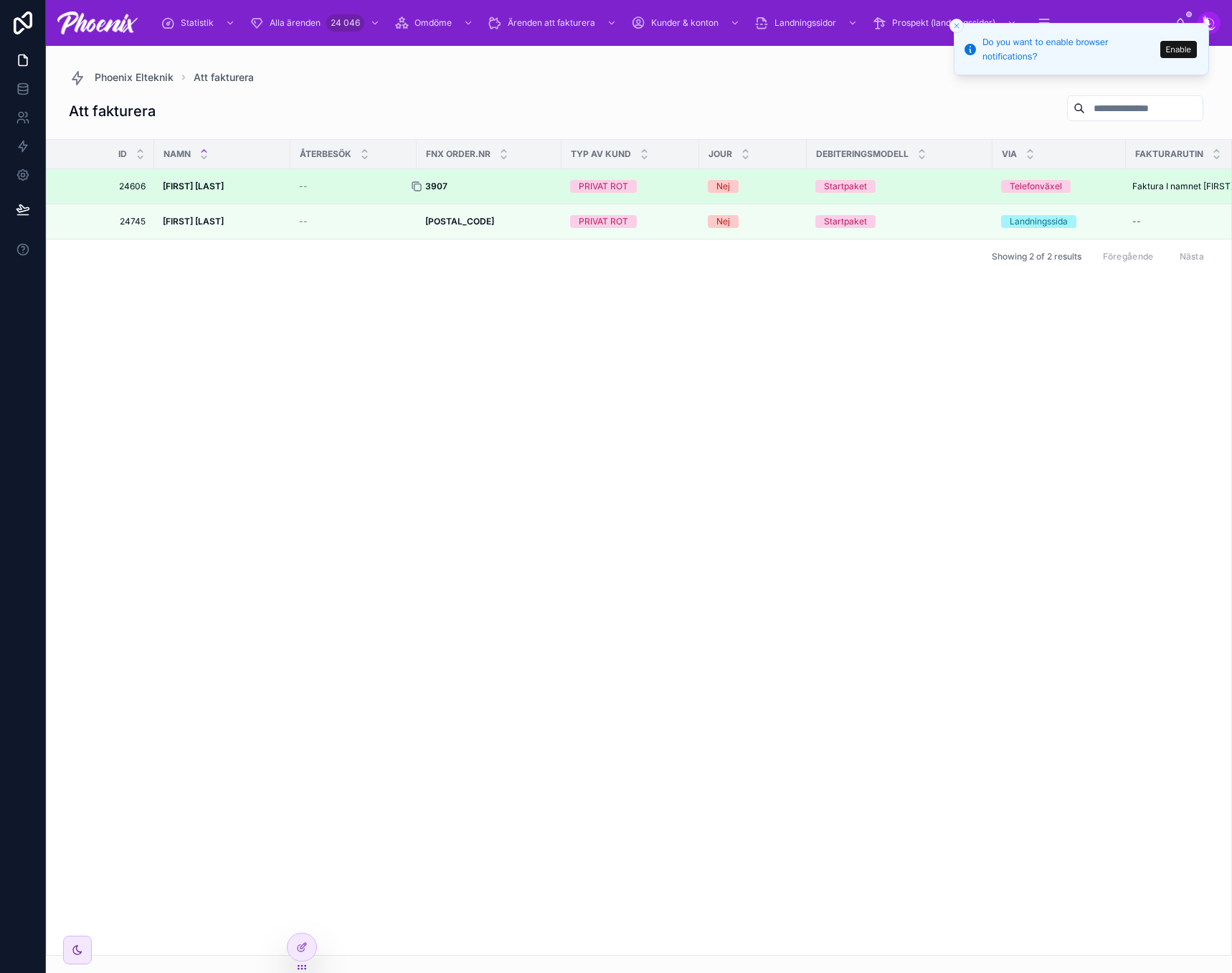click 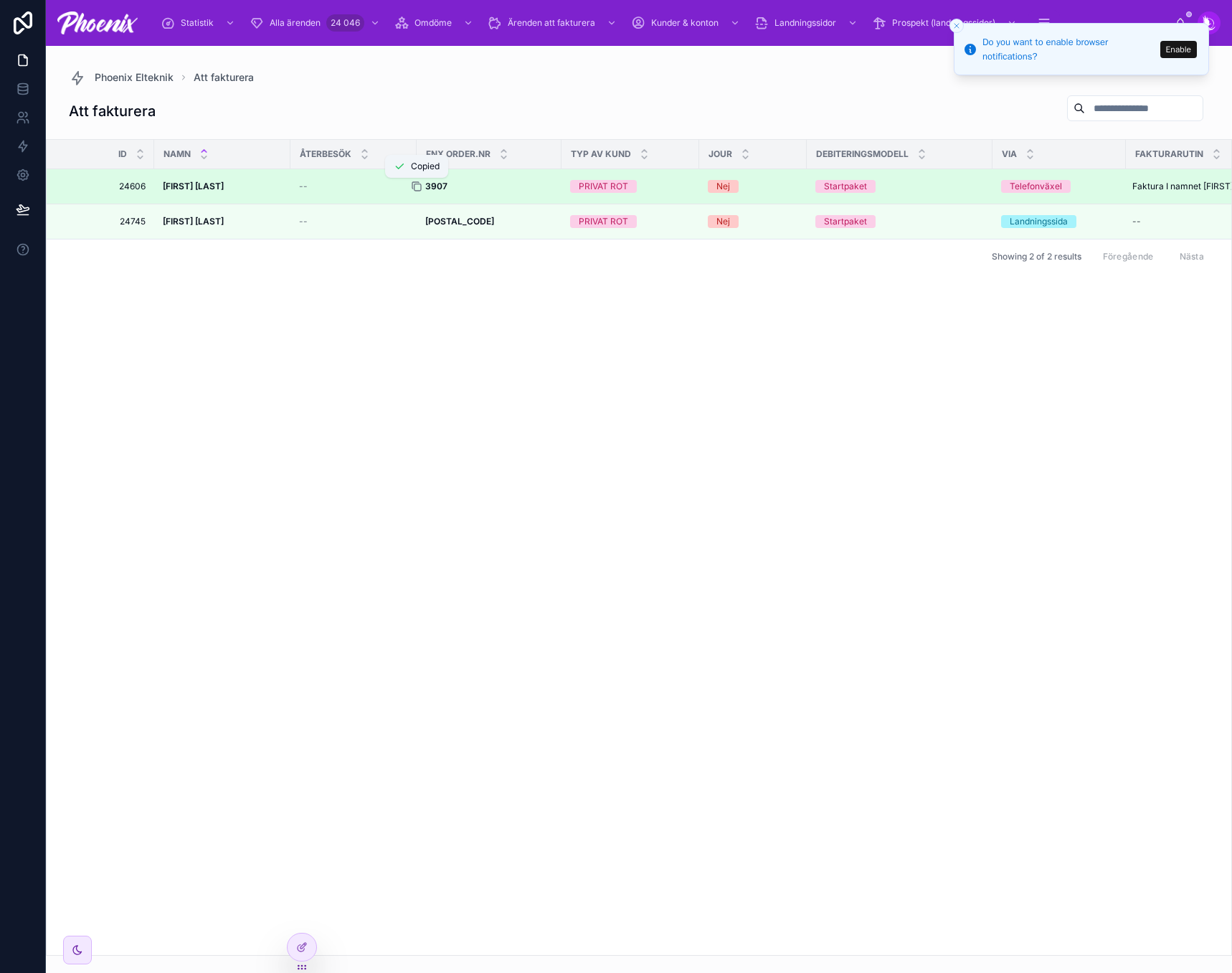 click at bounding box center (422, 186) 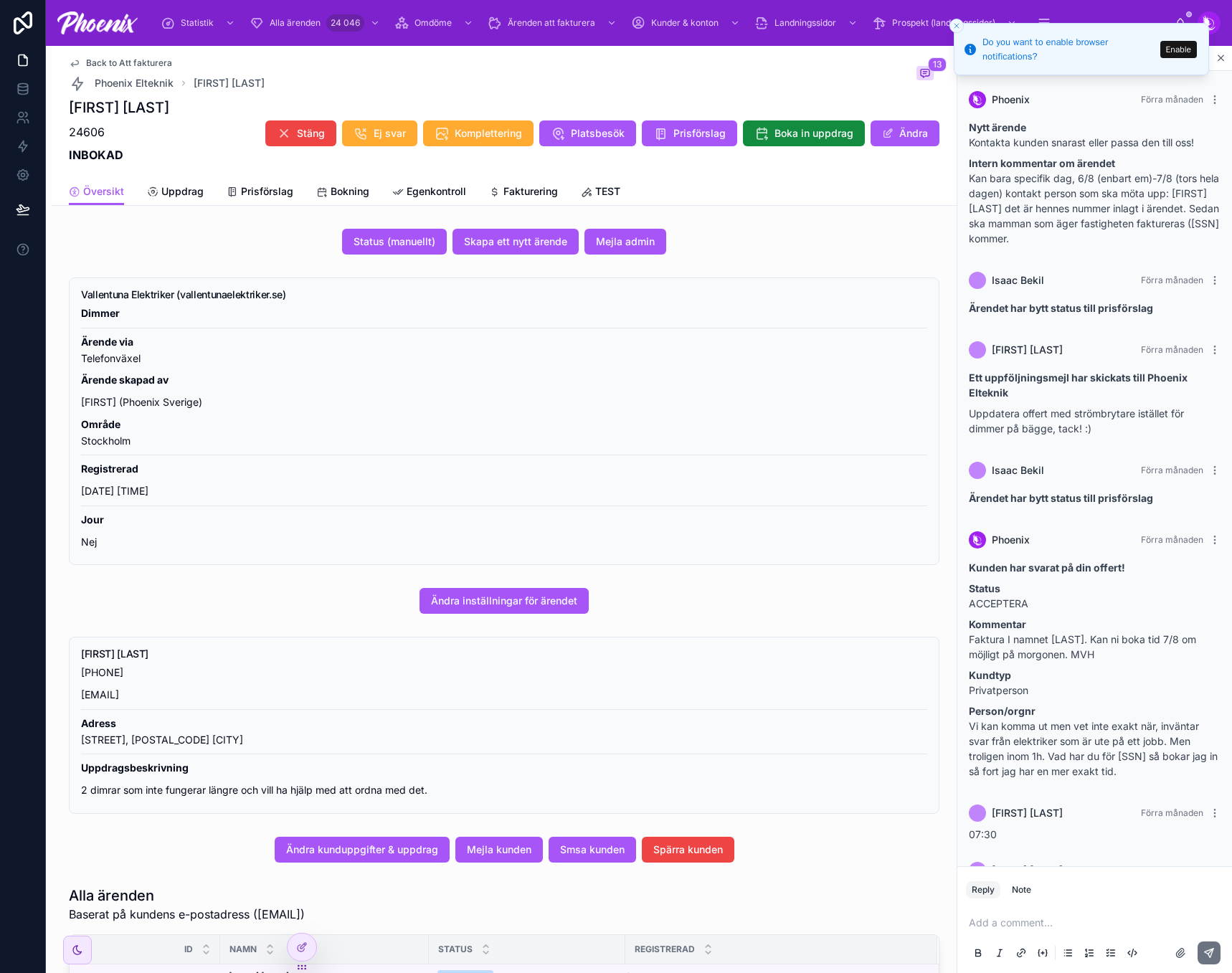 scroll, scrollTop: 436, scrollLeft: 0, axis: vertical 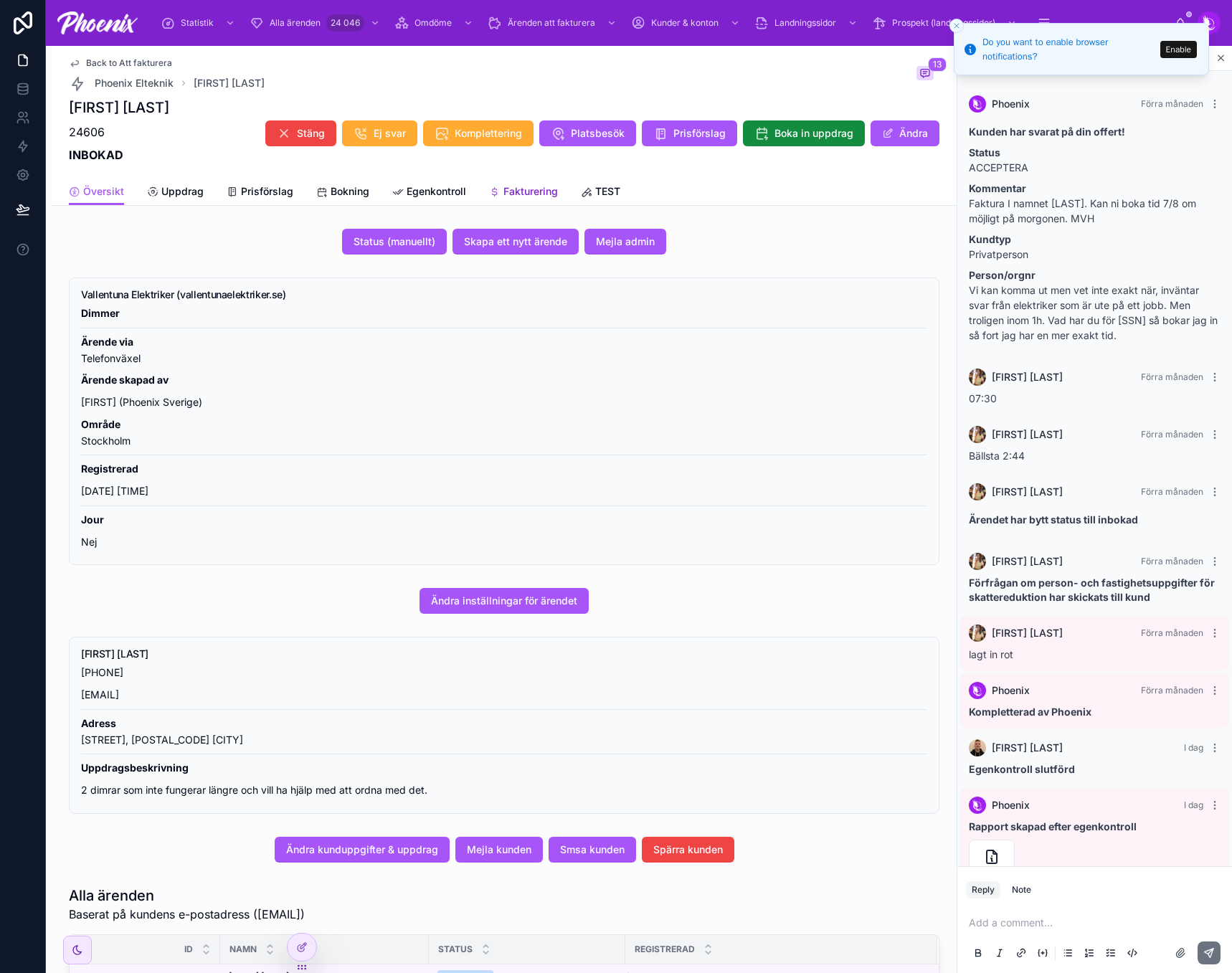 click on "Fakturering" at bounding box center [531, 191] 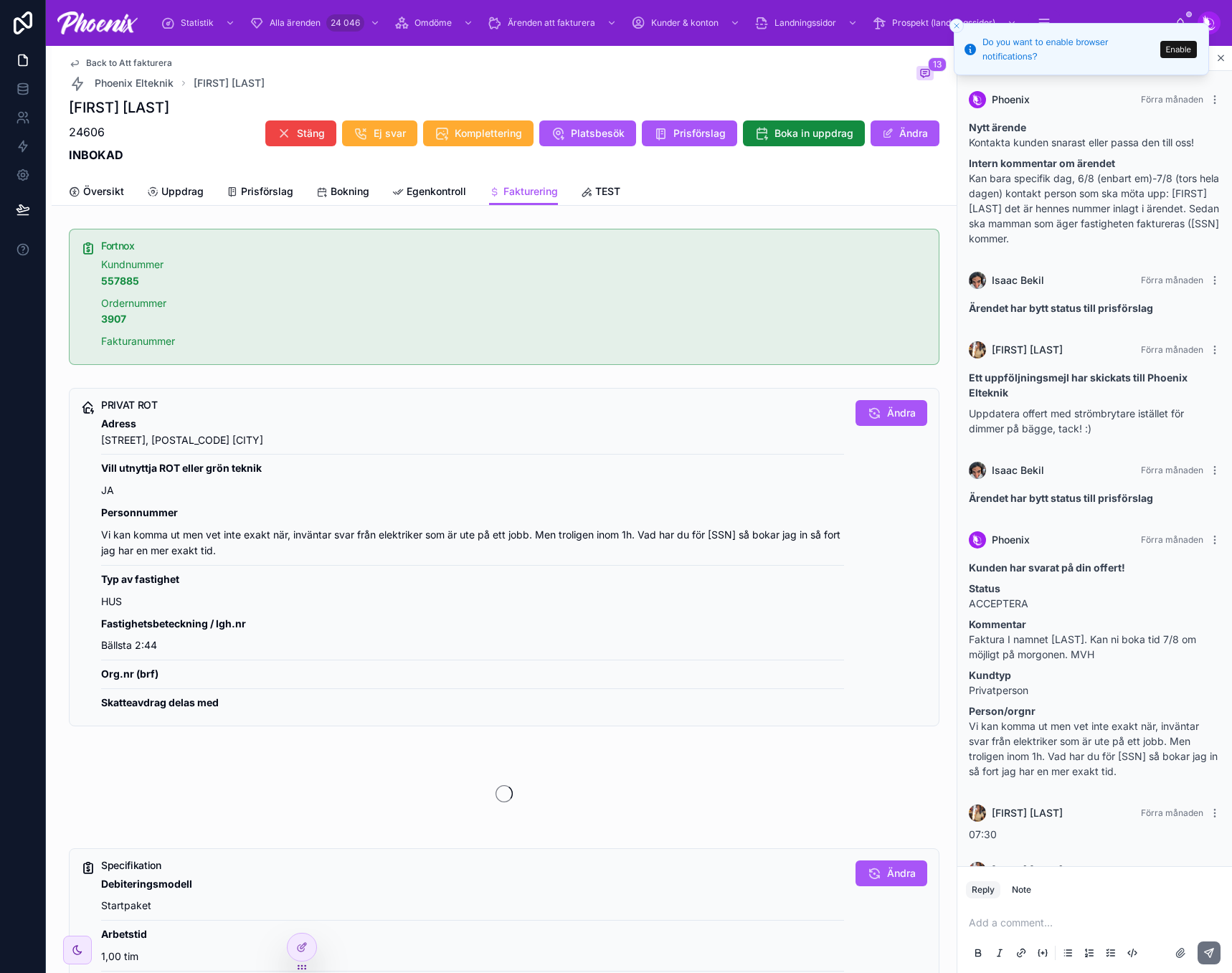 scroll, scrollTop: 436, scrollLeft: 0, axis: vertical 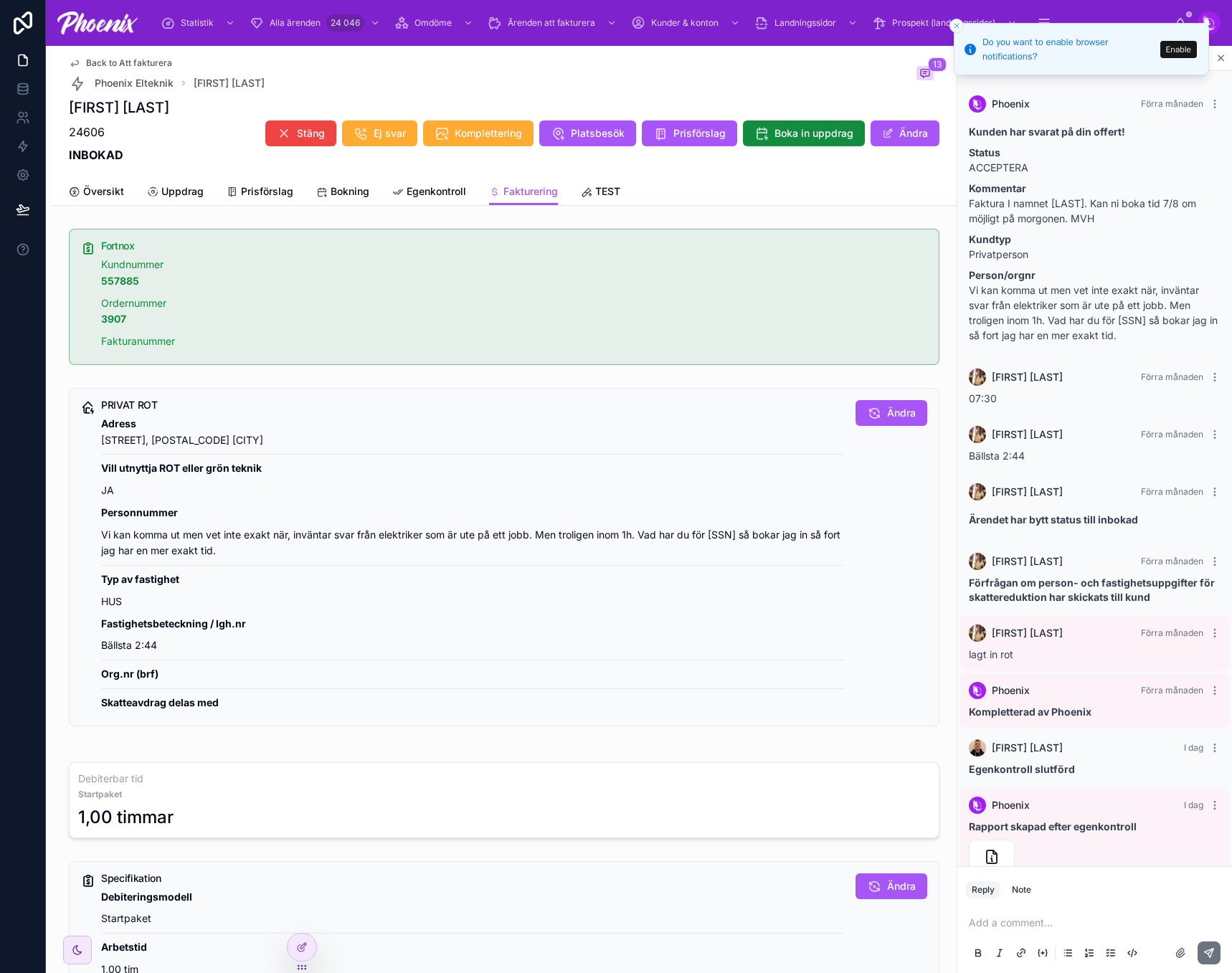 click on "Bällsta 2:44" at bounding box center (473, 645) 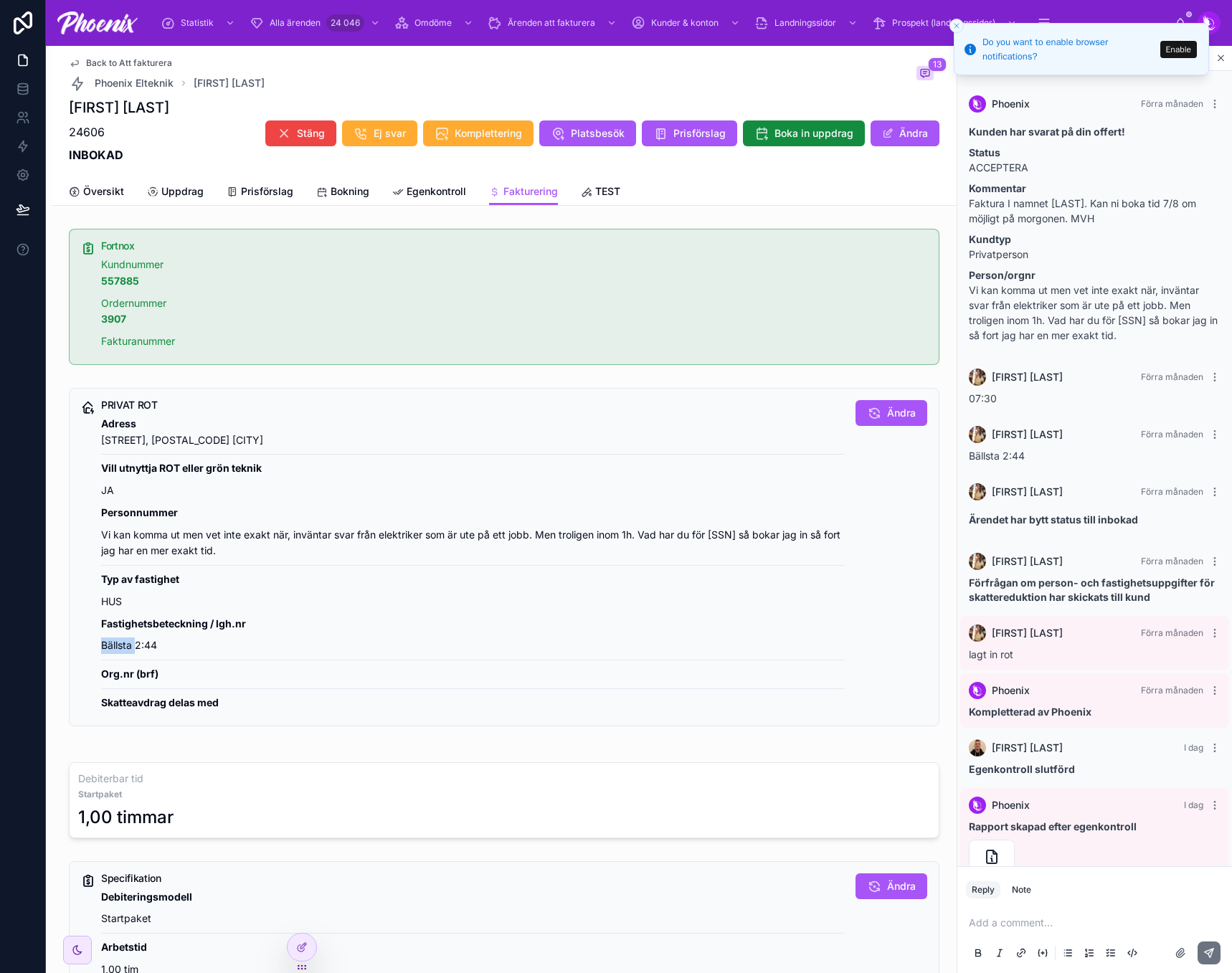 click on "Bällsta 2:44" at bounding box center [473, 645] 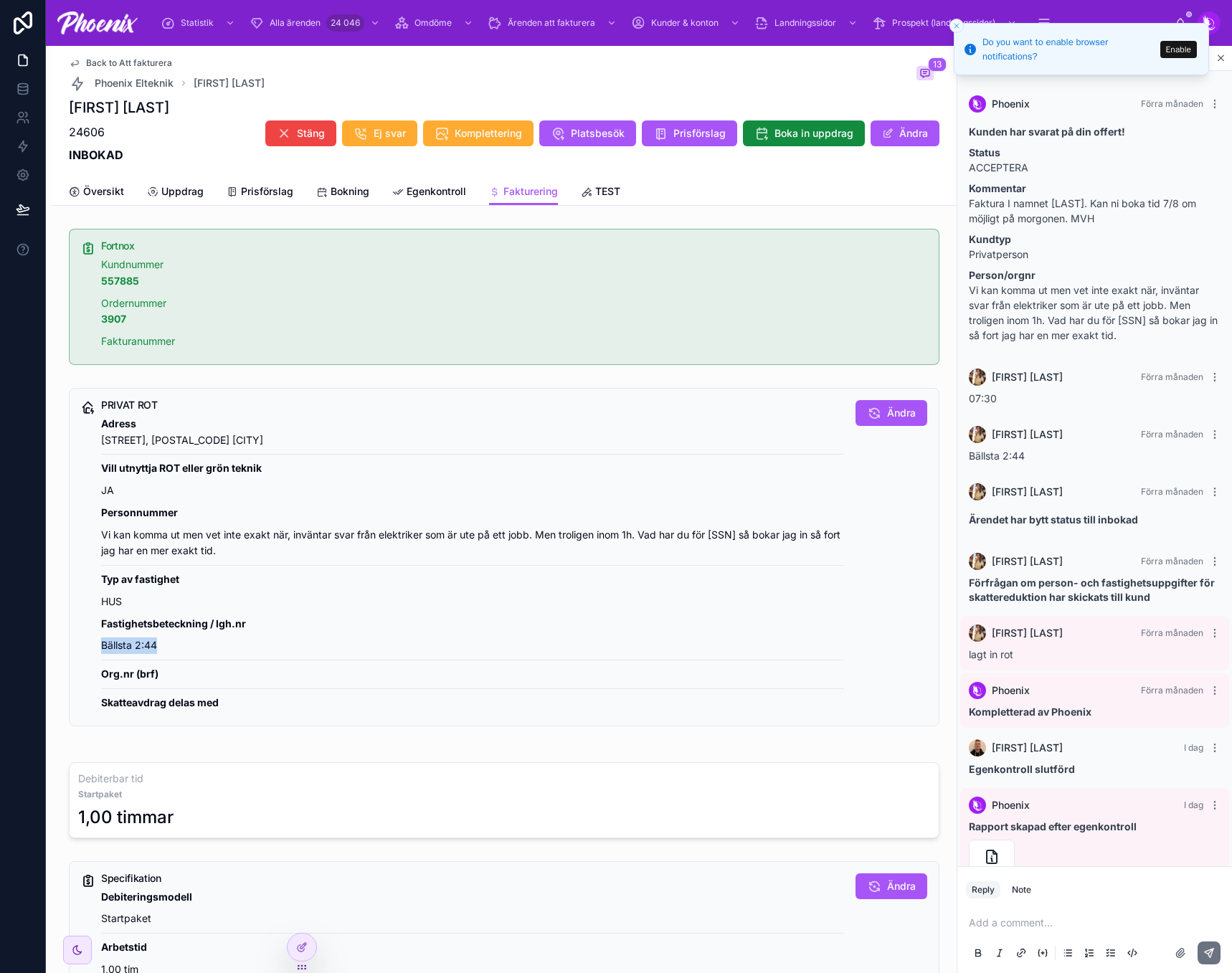 drag, startPoint x: 120, startPoint y: 628, endPoint x: 433, endPoint y: 609, distance: 313.5761 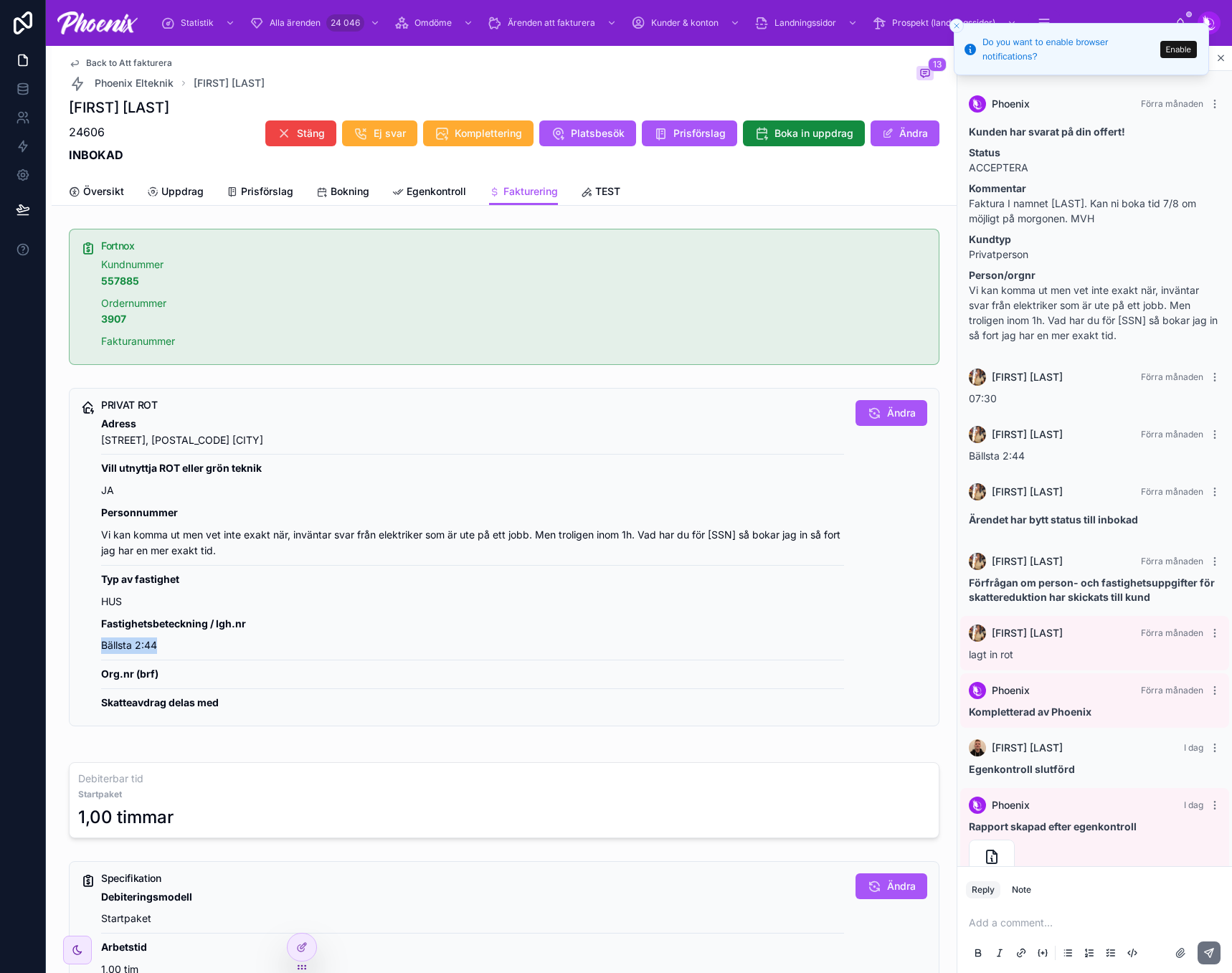 copy on "Bällsta 2:44" 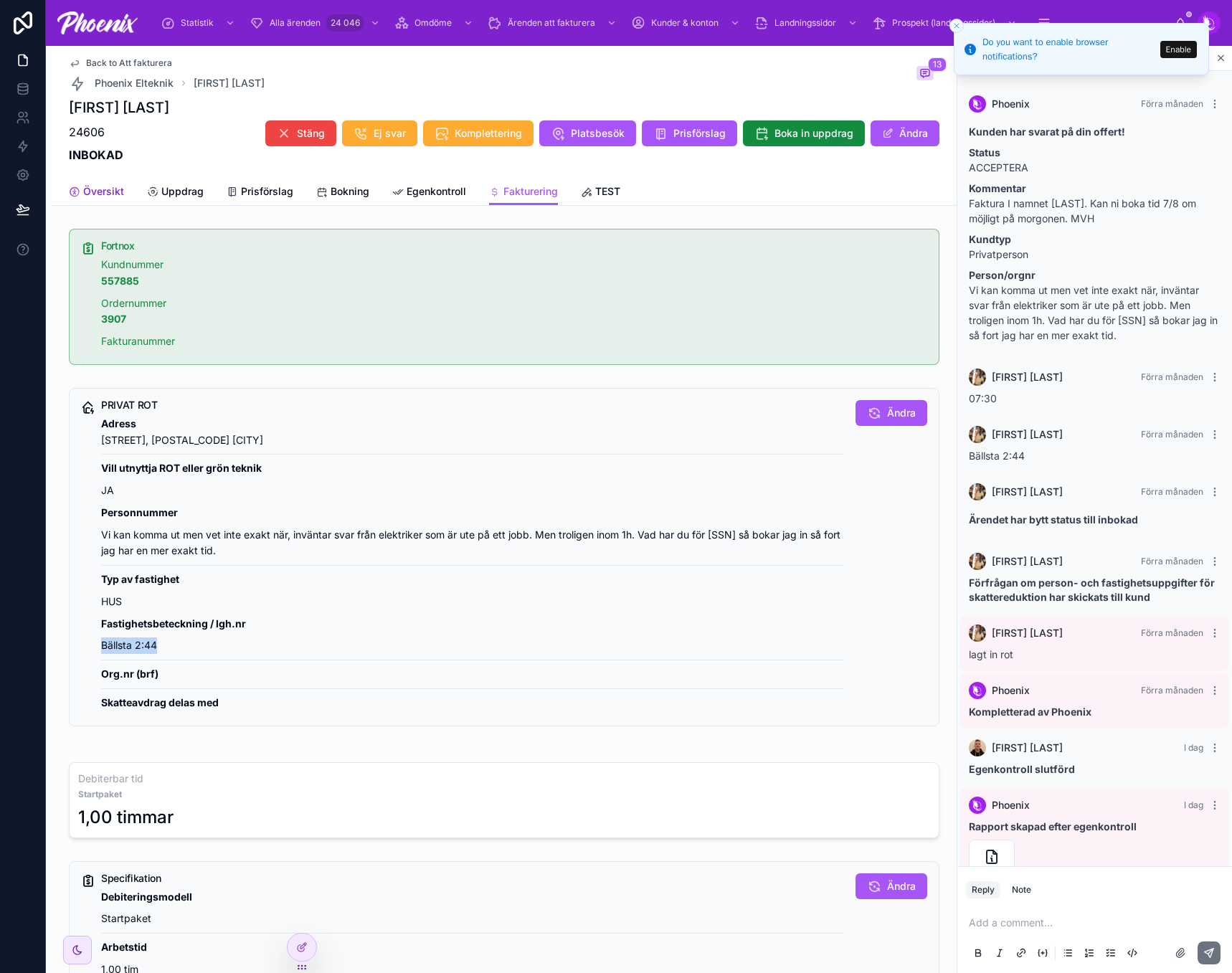 click on "Översikt" at bounding box center [103, 191] 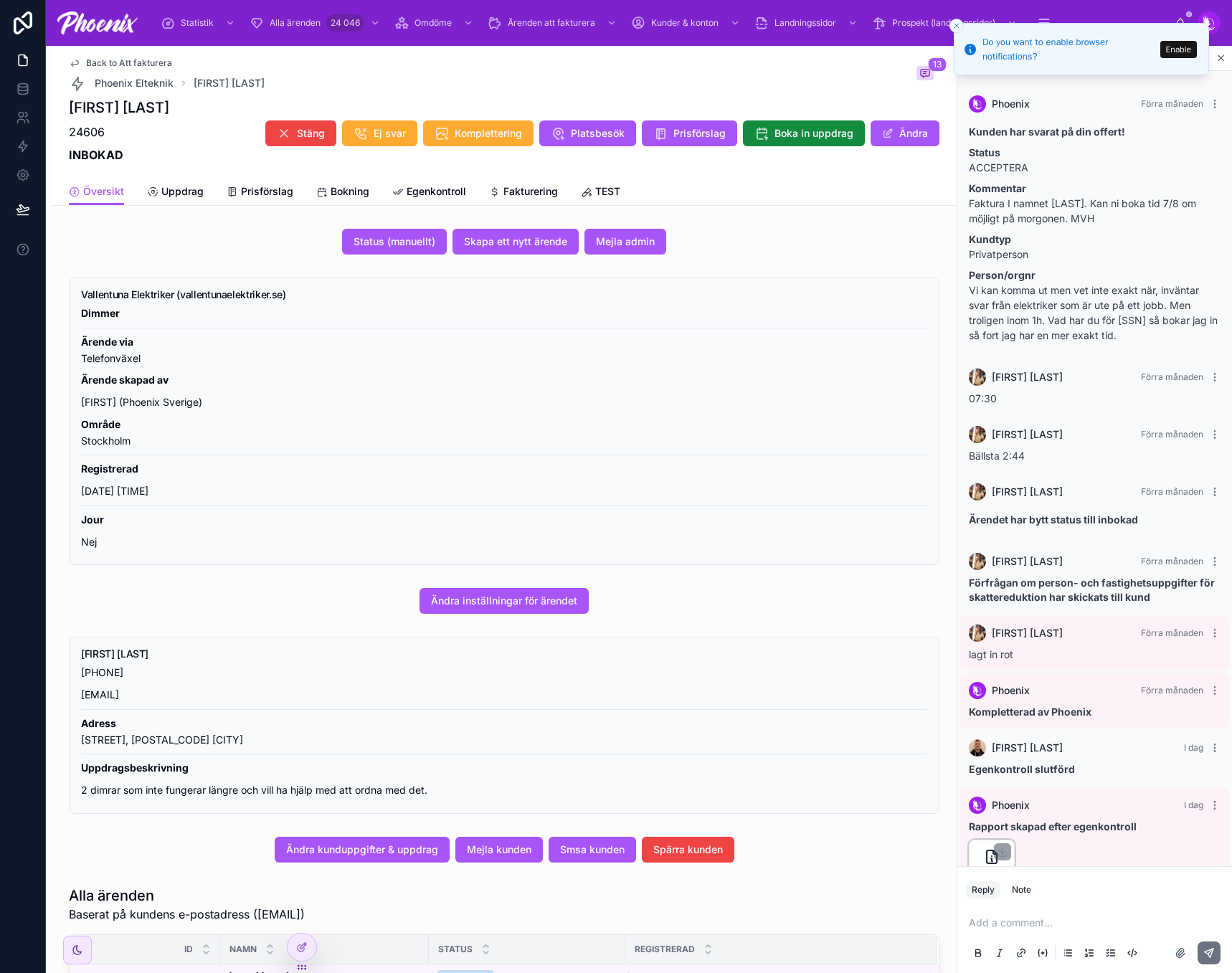 click 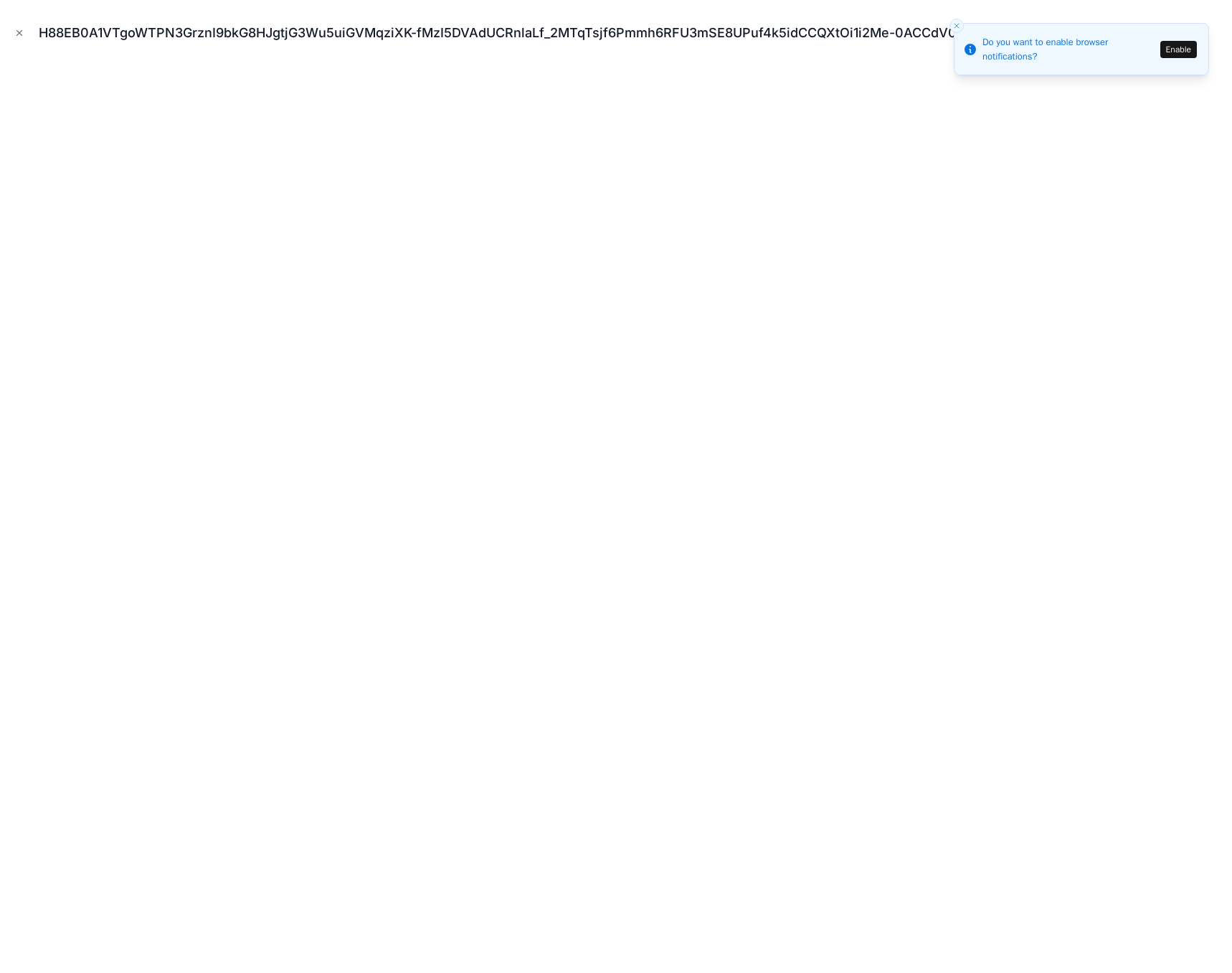 drag, startPoint x: 957, startPoint y: 28, endPoint x: 793, endPoint y: 60, distance: 167.09279 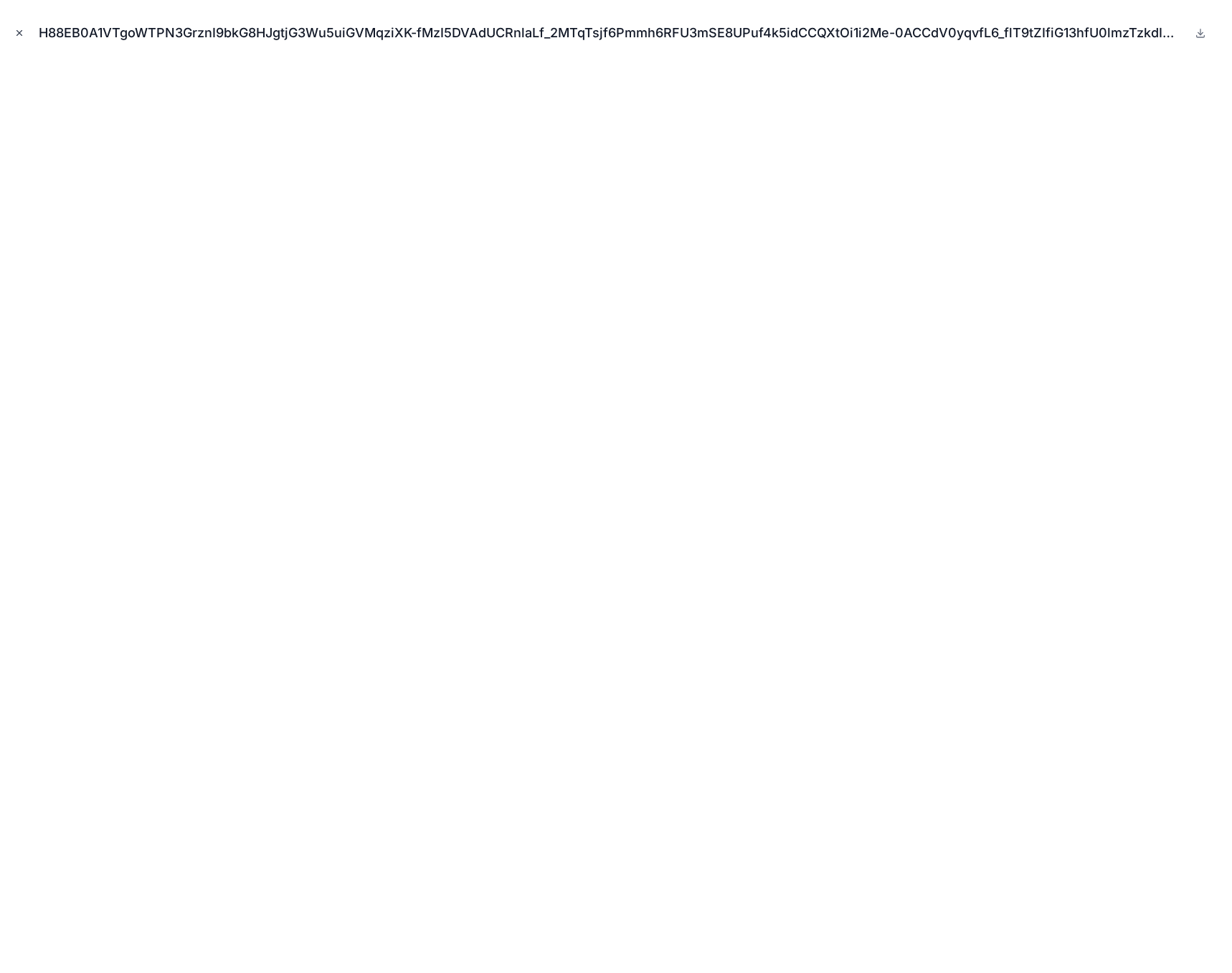 click at bounding box center [19, 33] 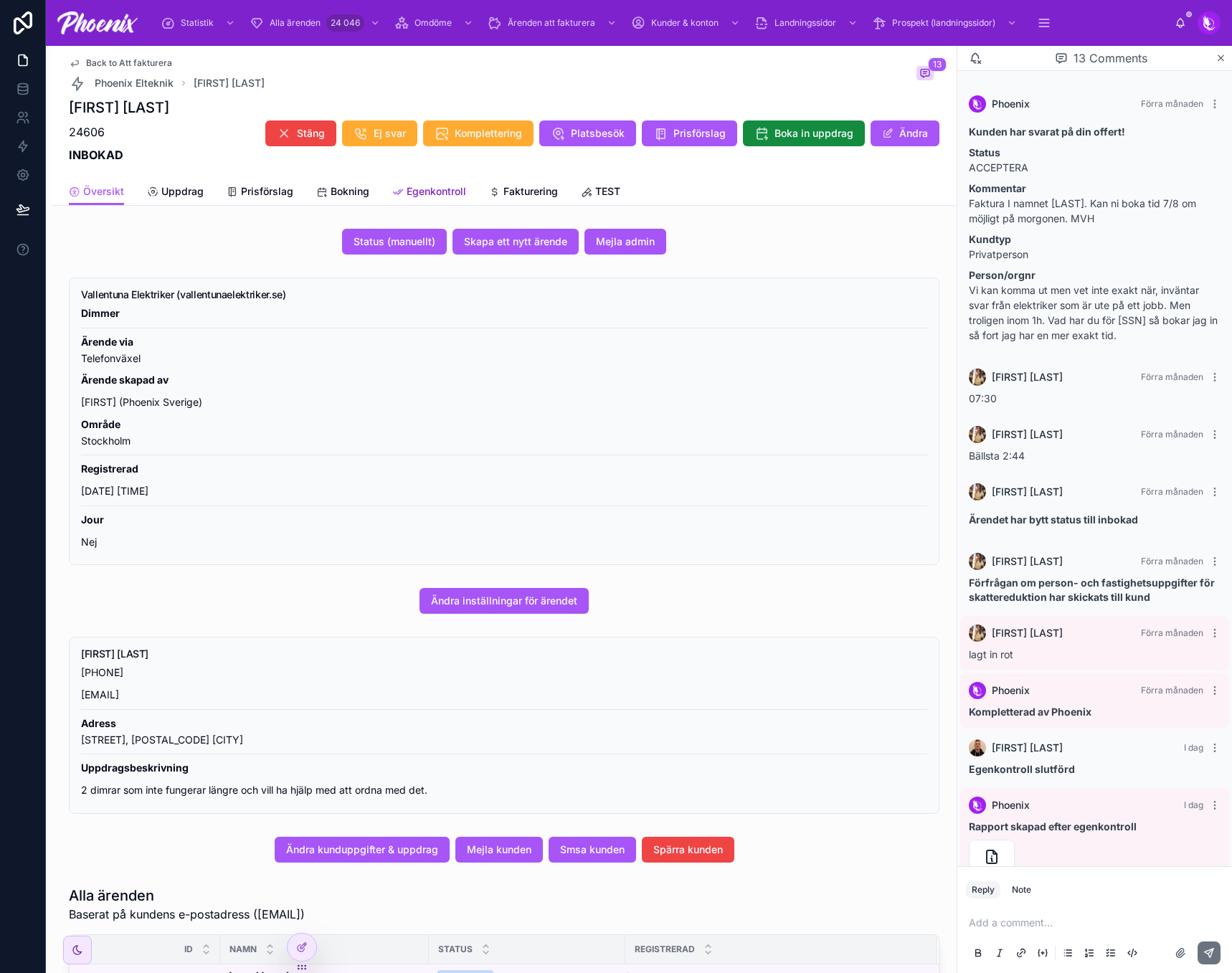 click on "Egenkontroll" at bounding box center [436, 191] 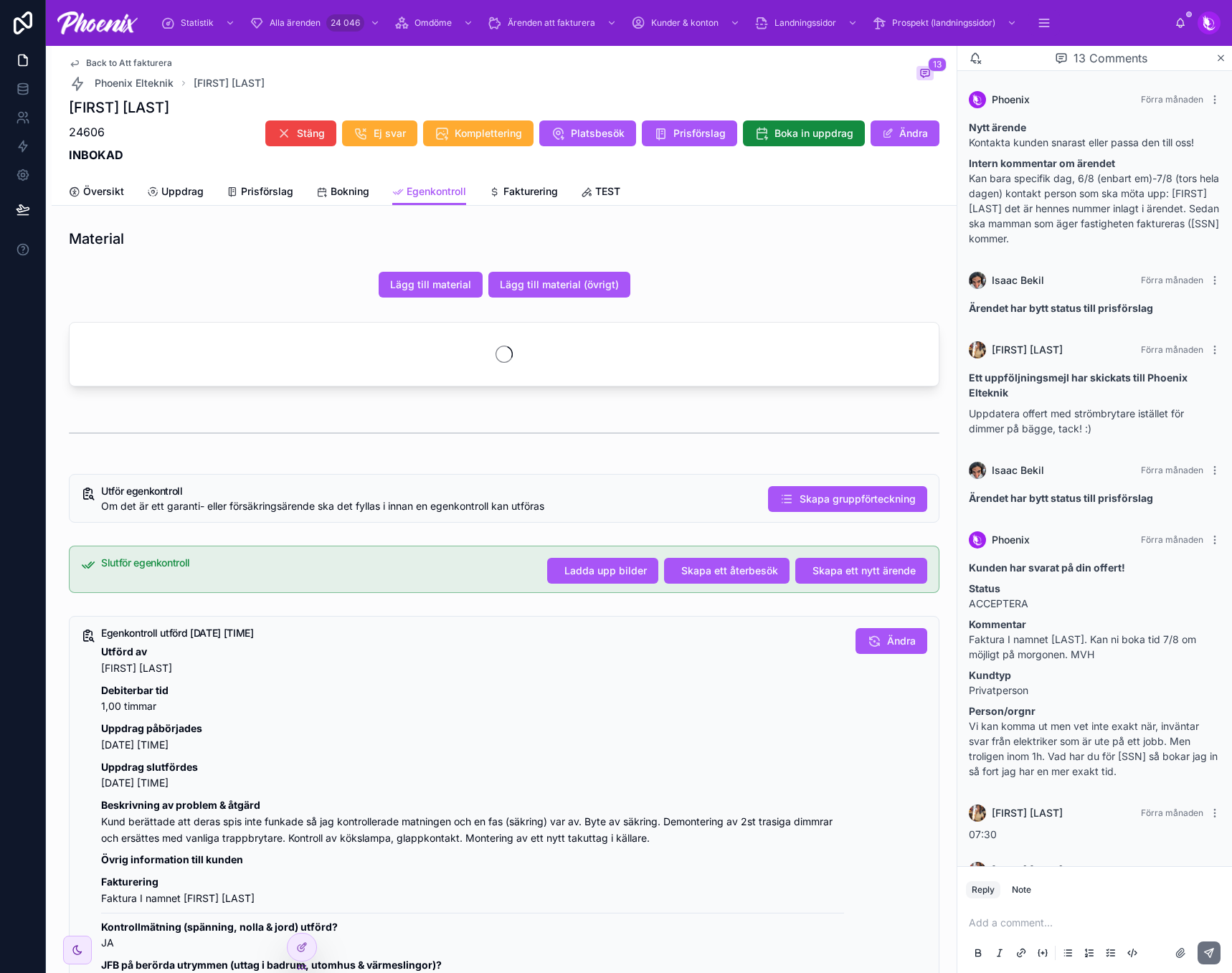 scroll, scrollTop: 436, scrollLeft: 0, axis: vertical 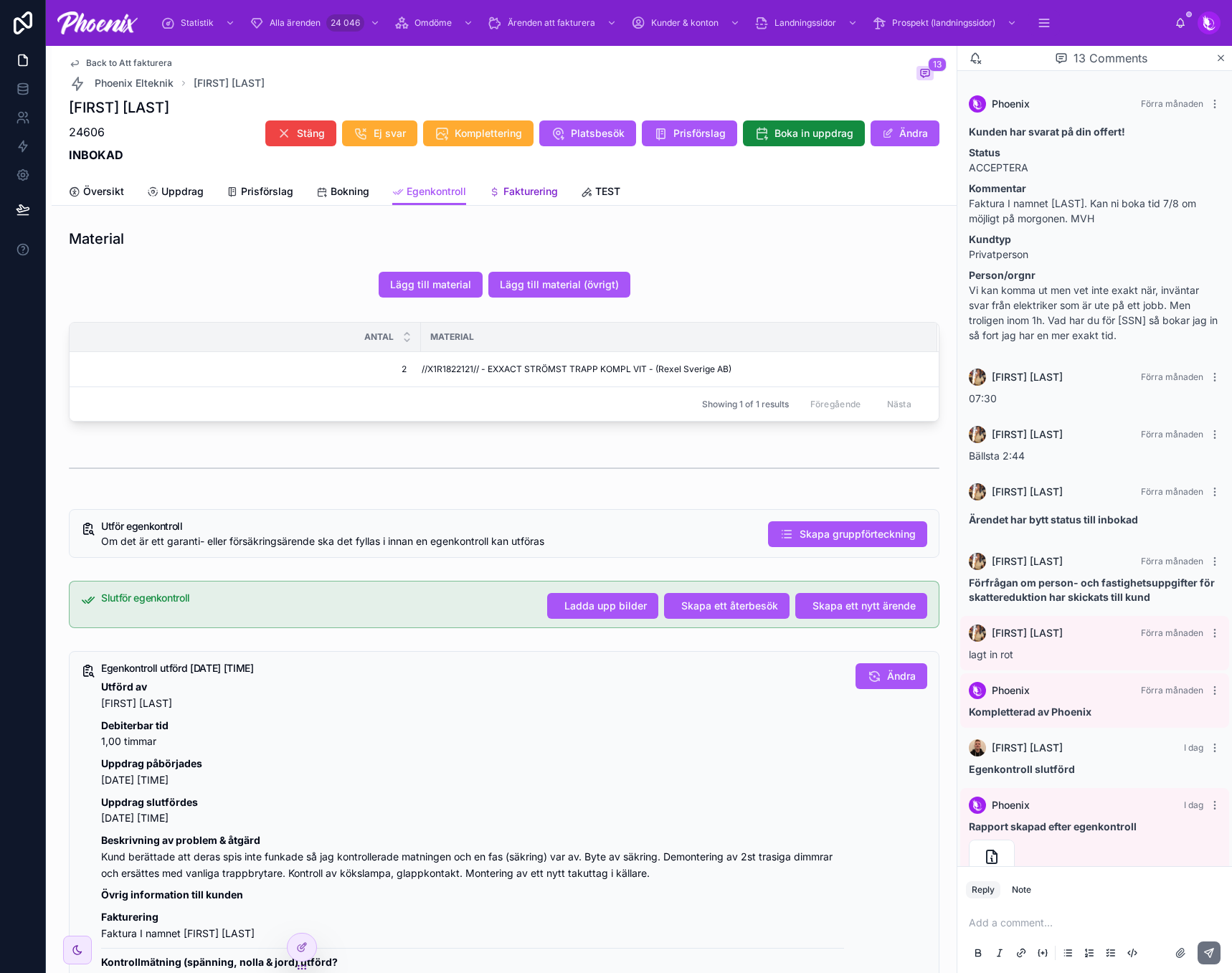 click on "Fakturering" at bounding box center (531, 191) 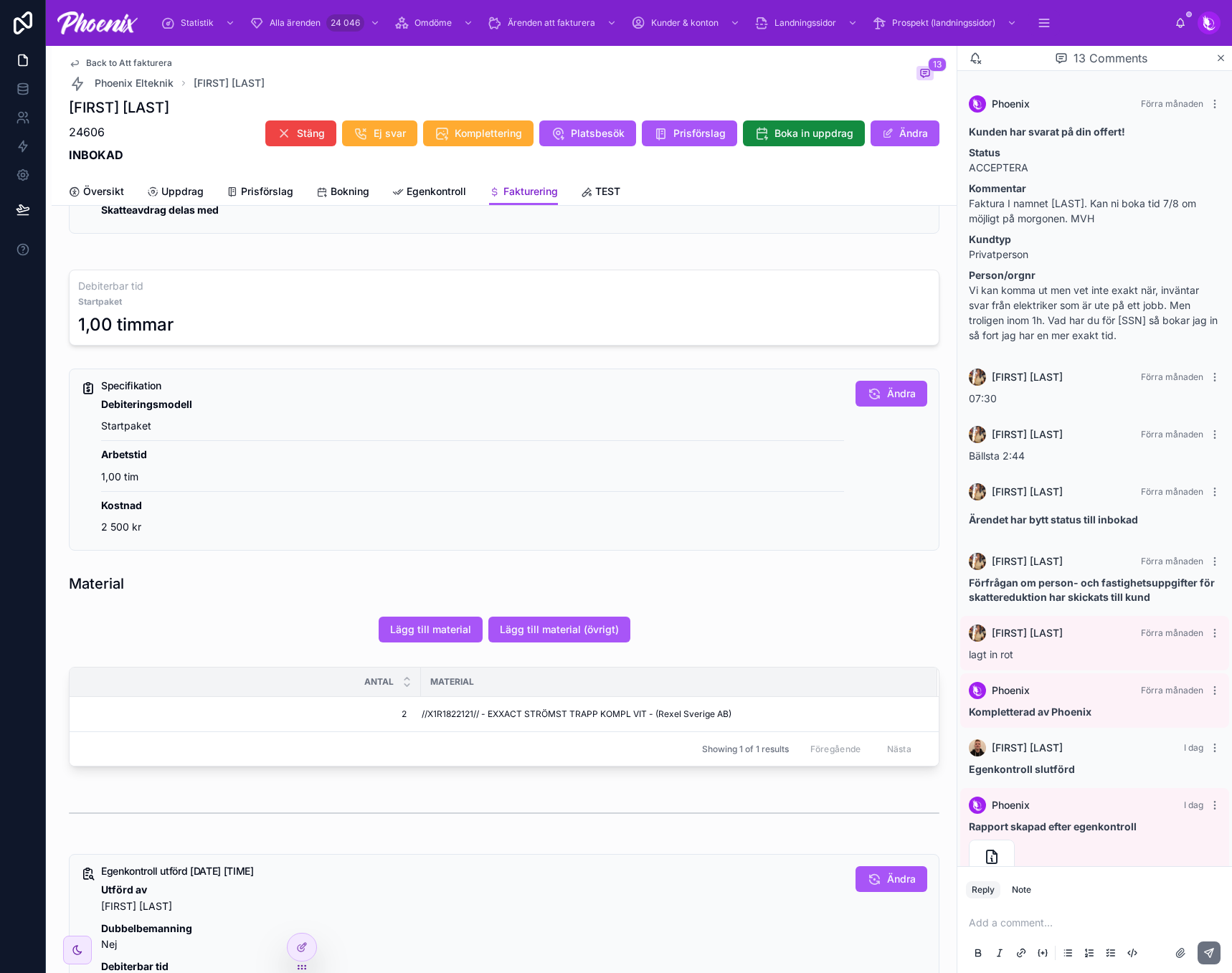 scroll, scrollTop: 502, scrollLeft: 0, axis: vertical 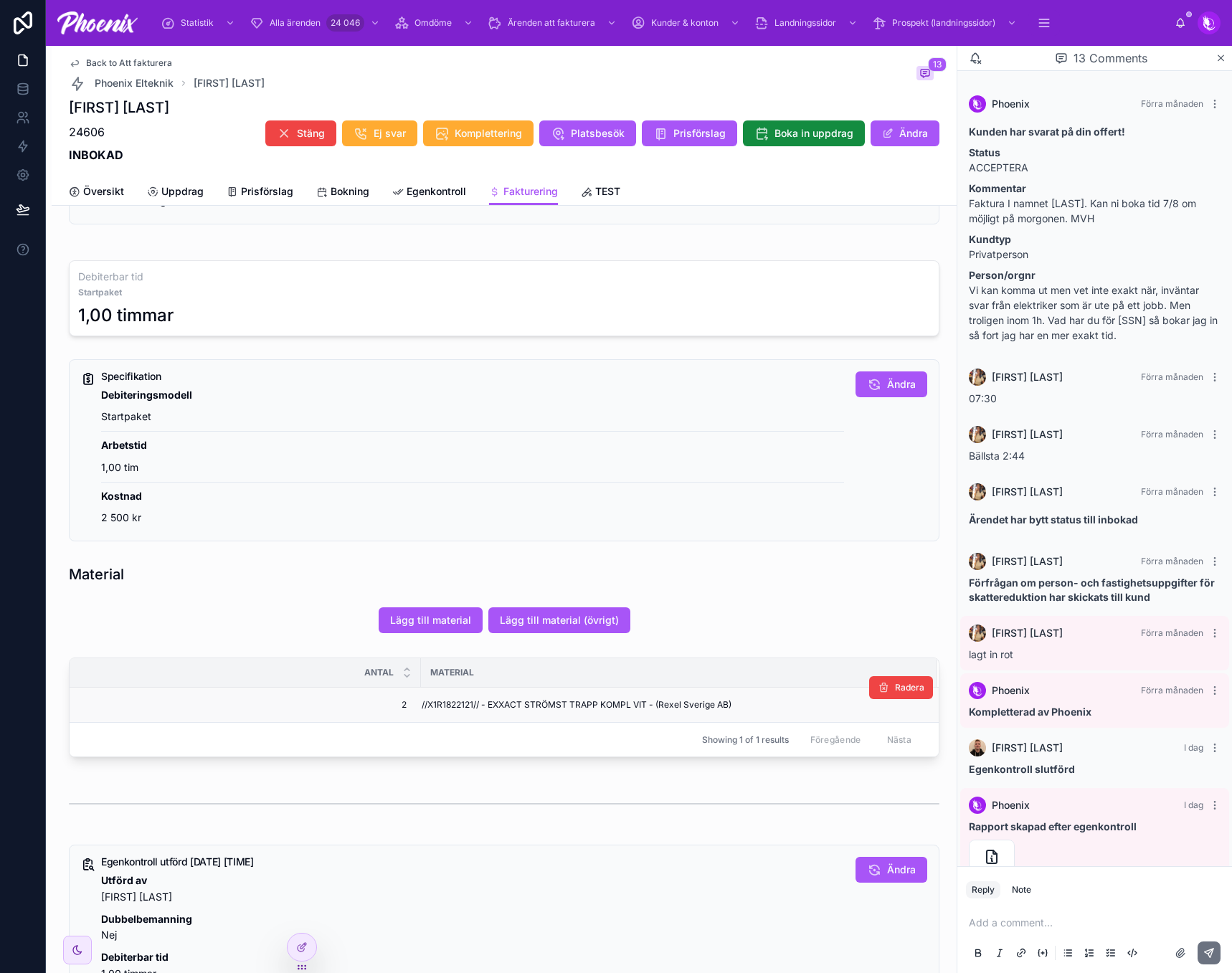 click on "//X1R1822121// - EXXACT STRÖMST TRAPP KOMPL VIT - (Rexel Sverige AB)" at bounding box center [577, 705] 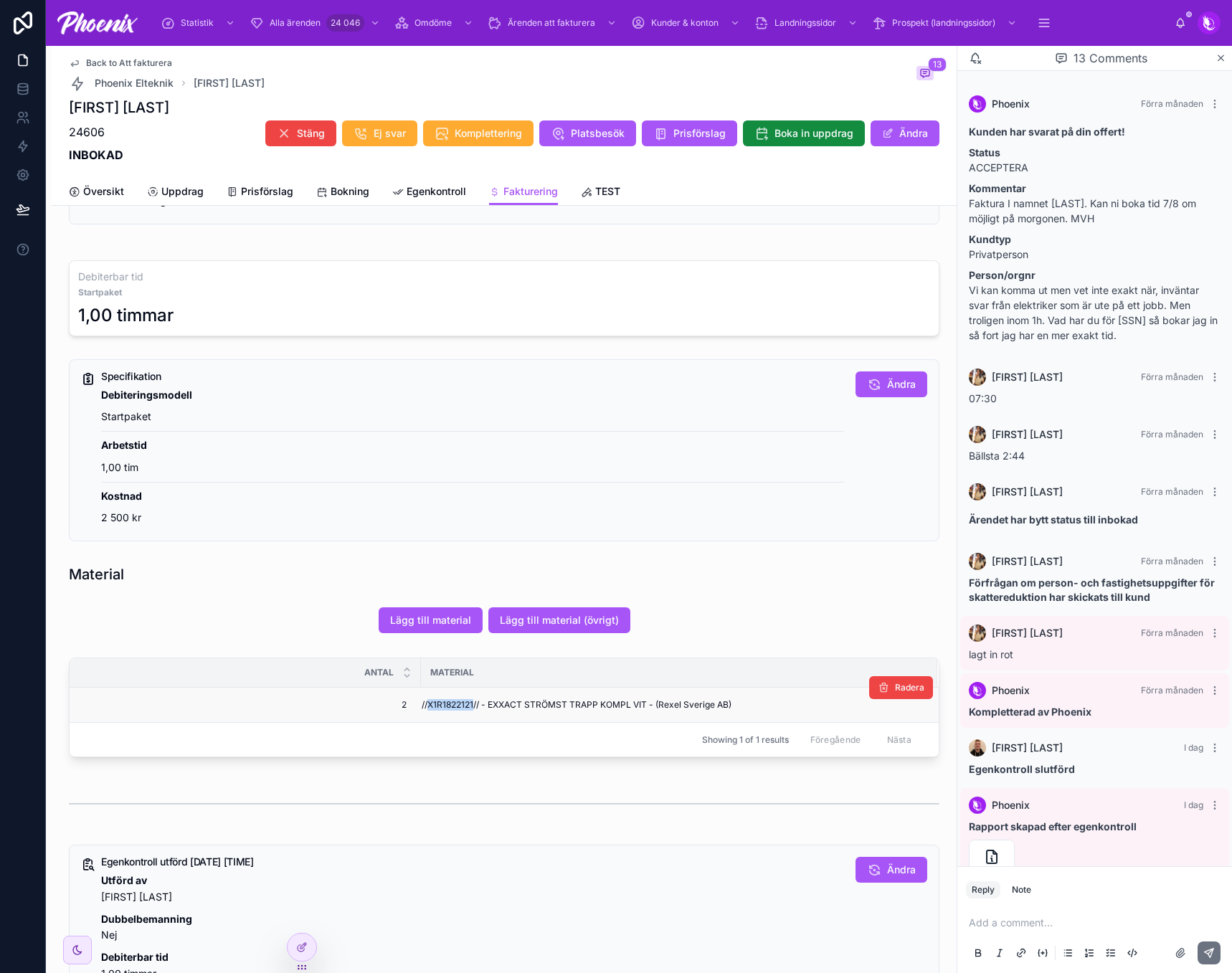 click on "//X1R1822121// - EXXACT STRÖMST TRAPP KOMPL VIT - (Rexel Sverige AB)" at bounding box center (577, 705) 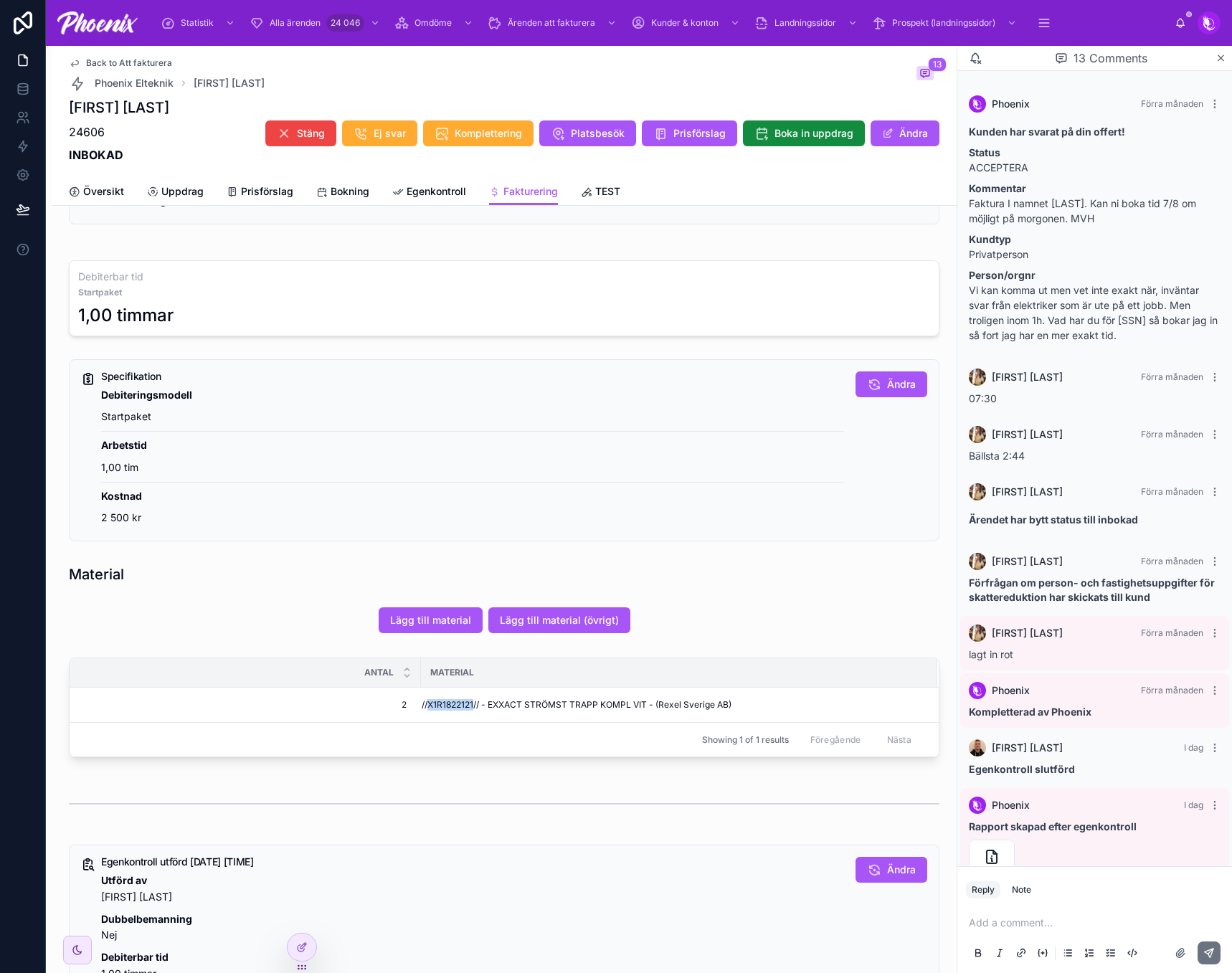 copy on "X1R1822121" 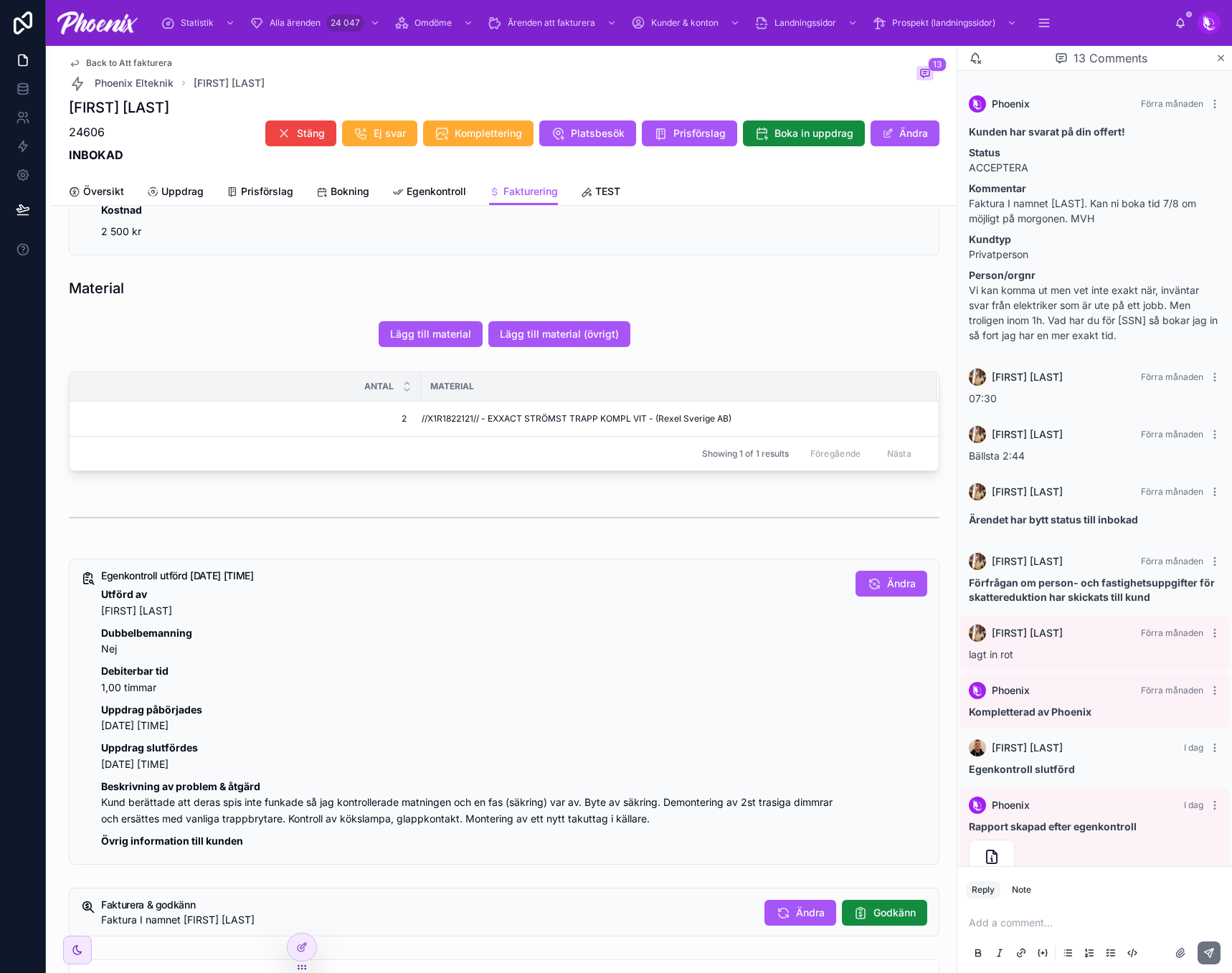 scroll, scrollTop: 1147, scrollLeft: 0, axis: vertical 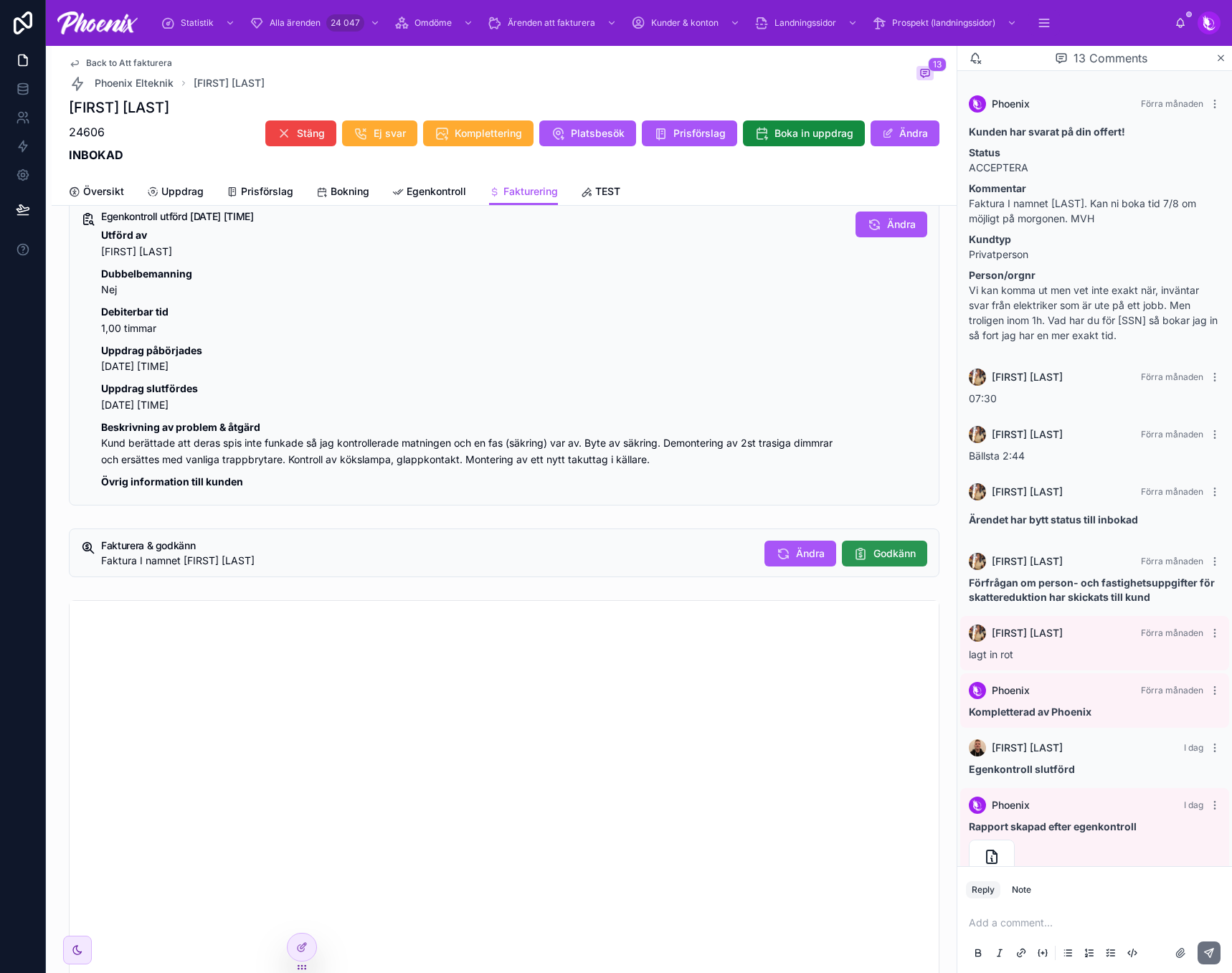 click on "Godkänn" at bounding box center (894, 554) 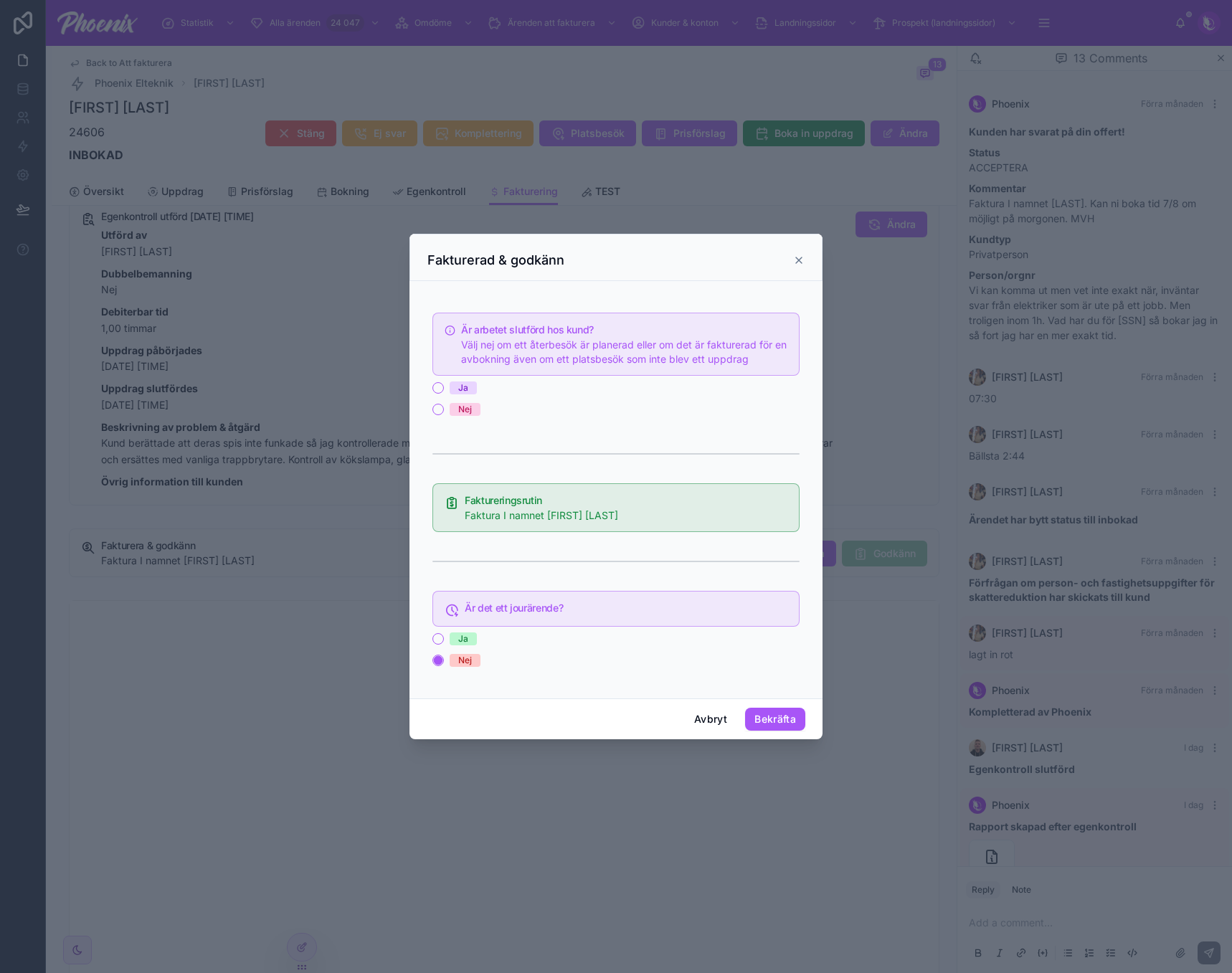 click on "Ja" at bounding box center (463, 388) 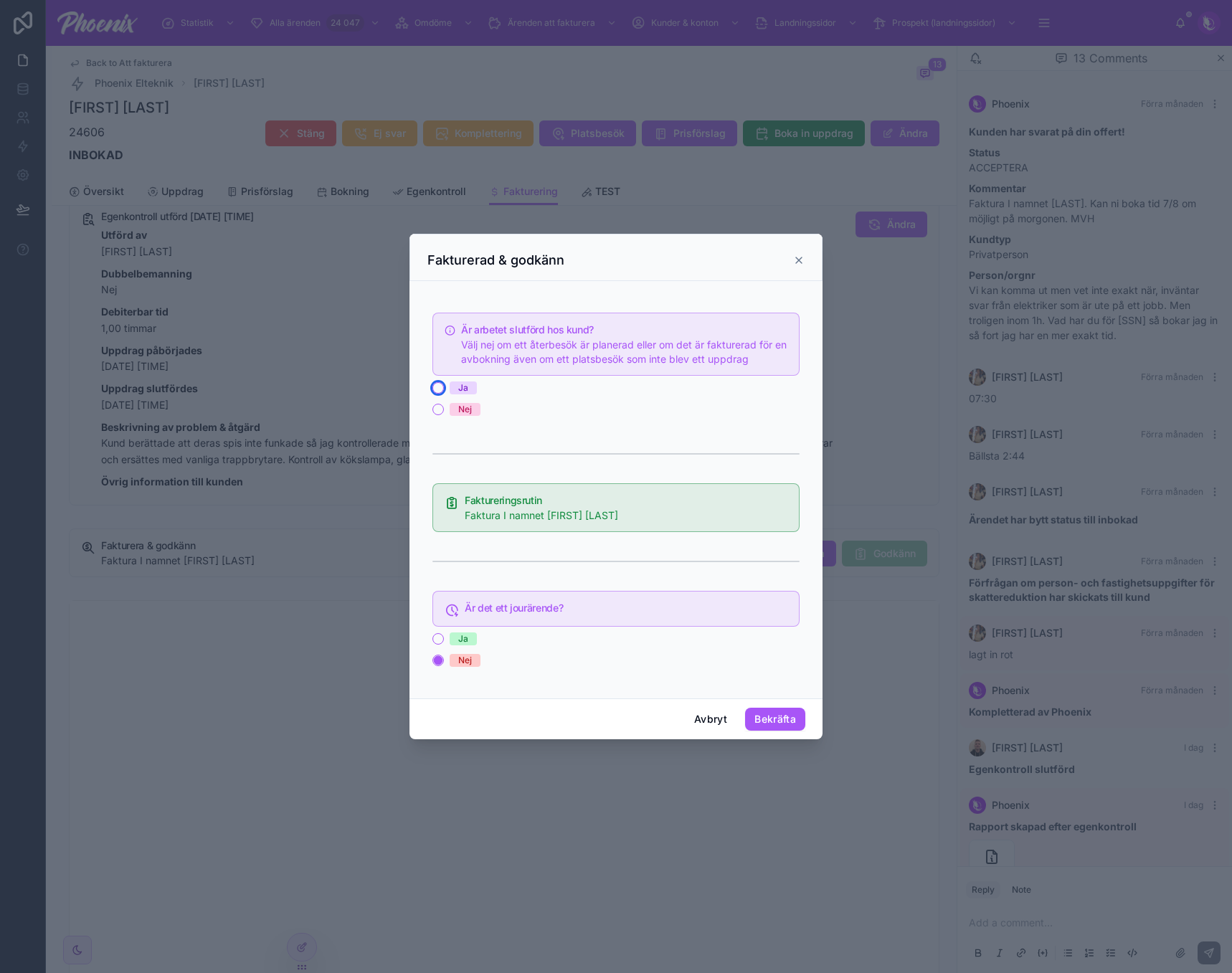 click on "Ja" at bounding box center [438, 388] 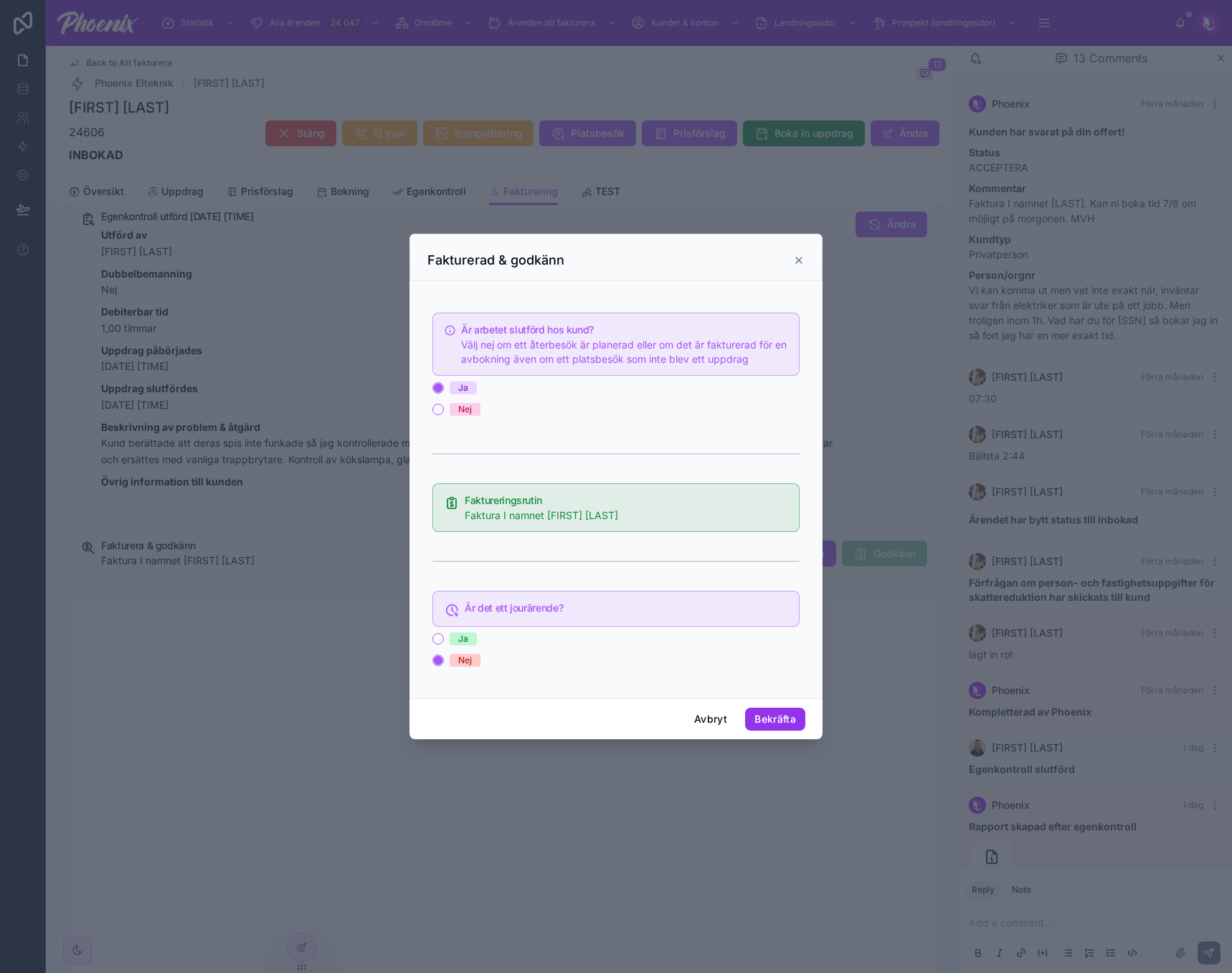 click on "Bekräfta" at bounding box center [775, 719] 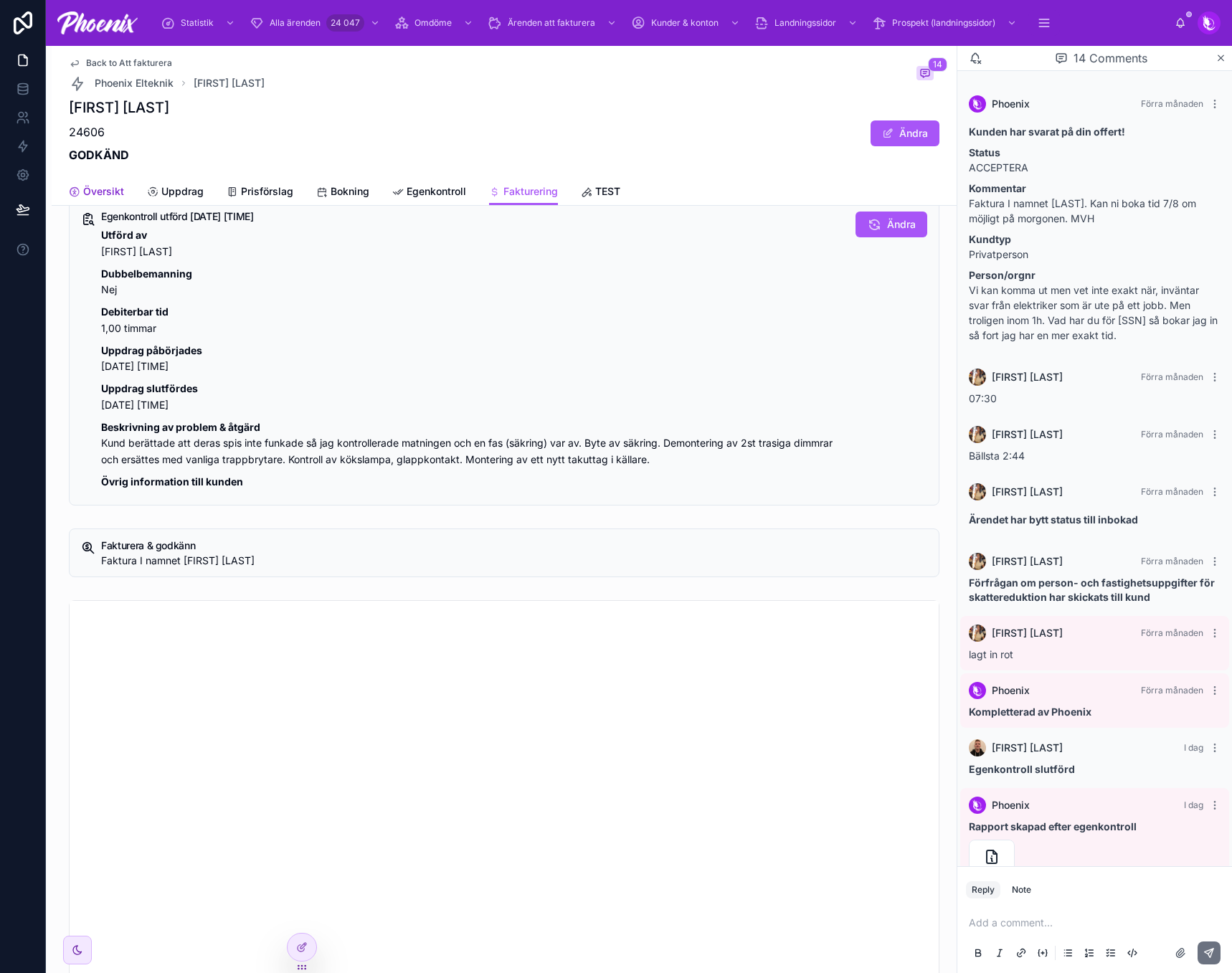 click on "Översikt" at bounding box center [96, 193] 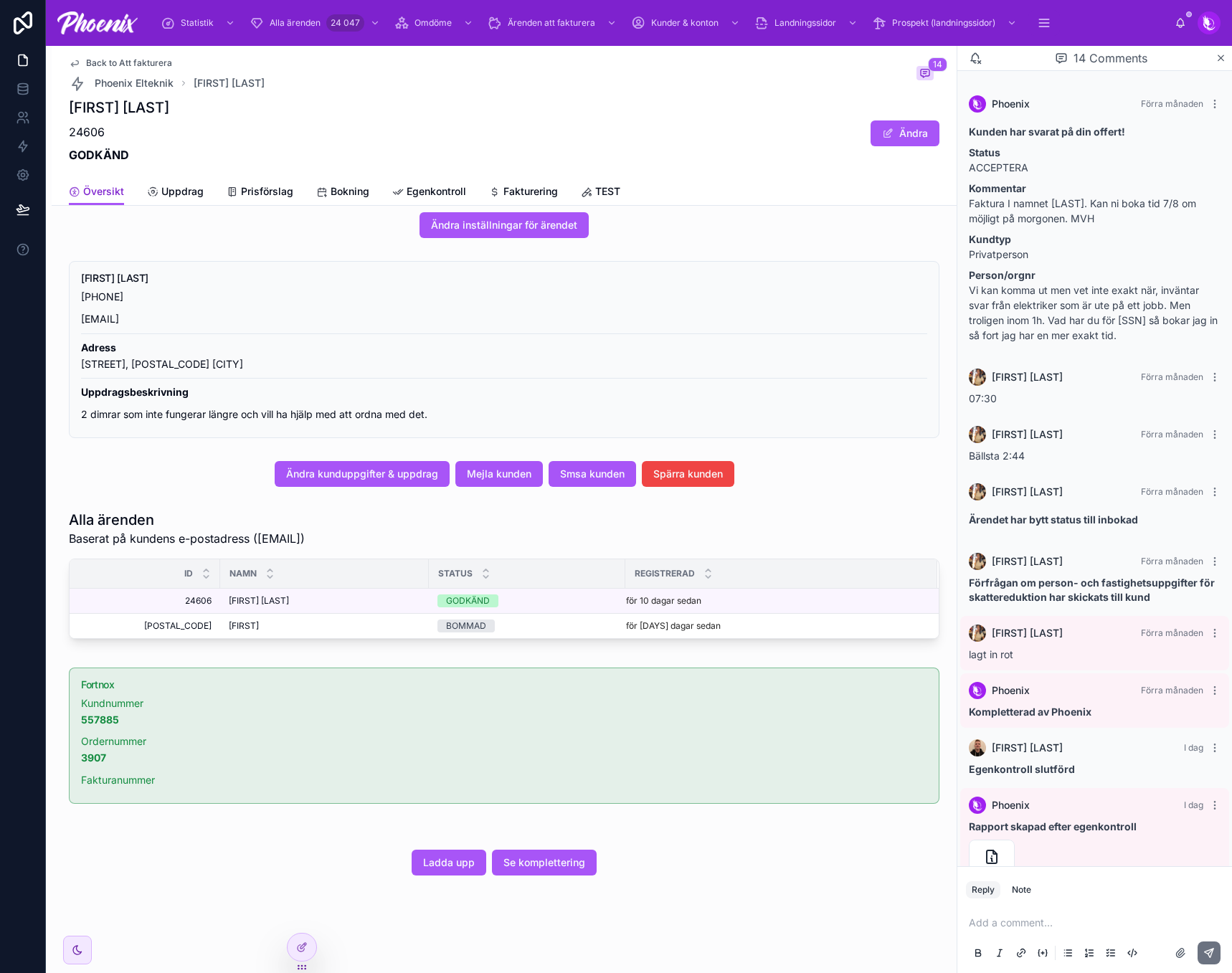 scroll, scrollTop: 376, scrollLeft: 0, axis: vertical 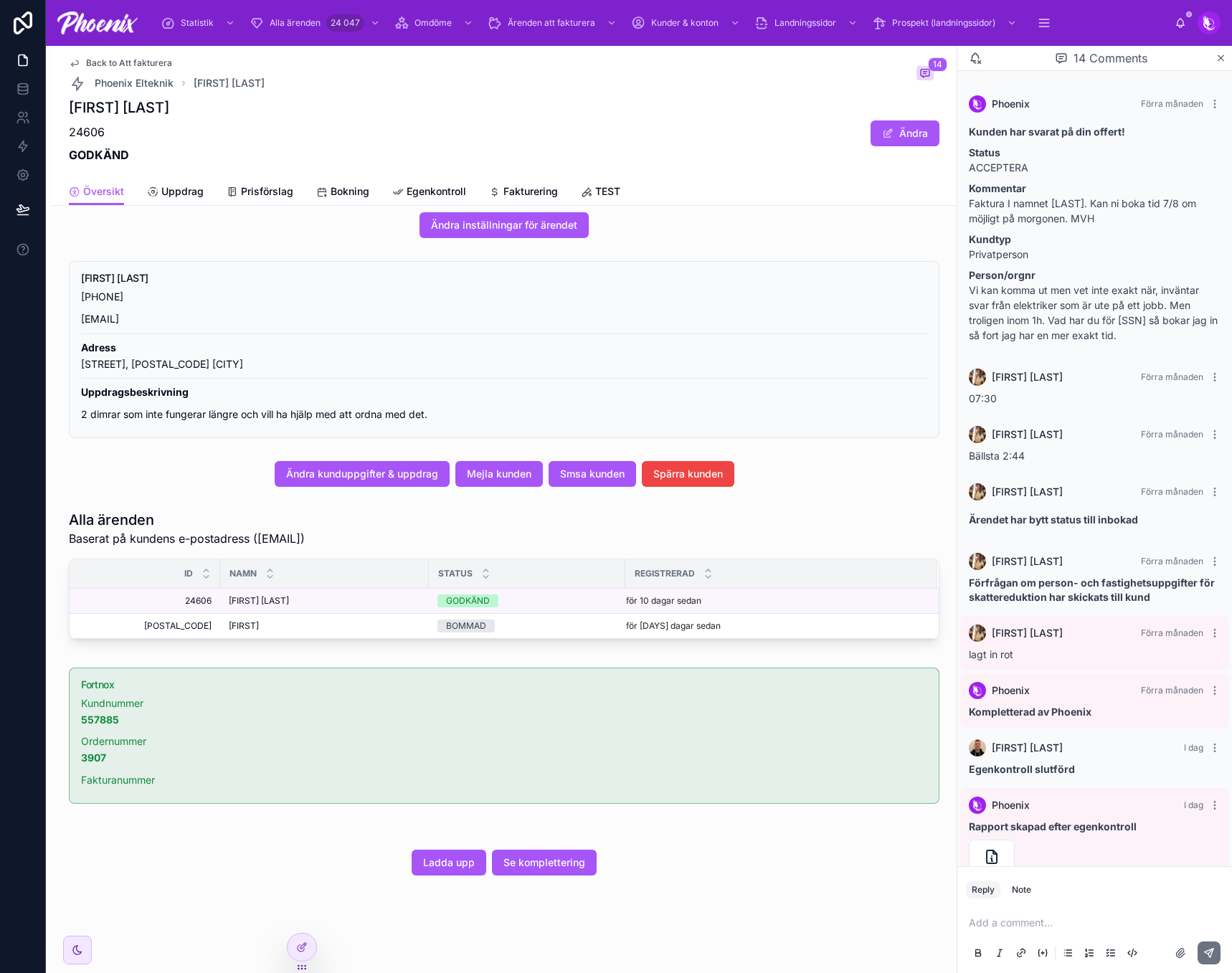 click on "Back to Att fakturera Phoenix Elteknik [FIRST] [LAST] [DAYS] [FIRST] [LAST] GODKÄND
Ändra" at bounding box center (504, 112) 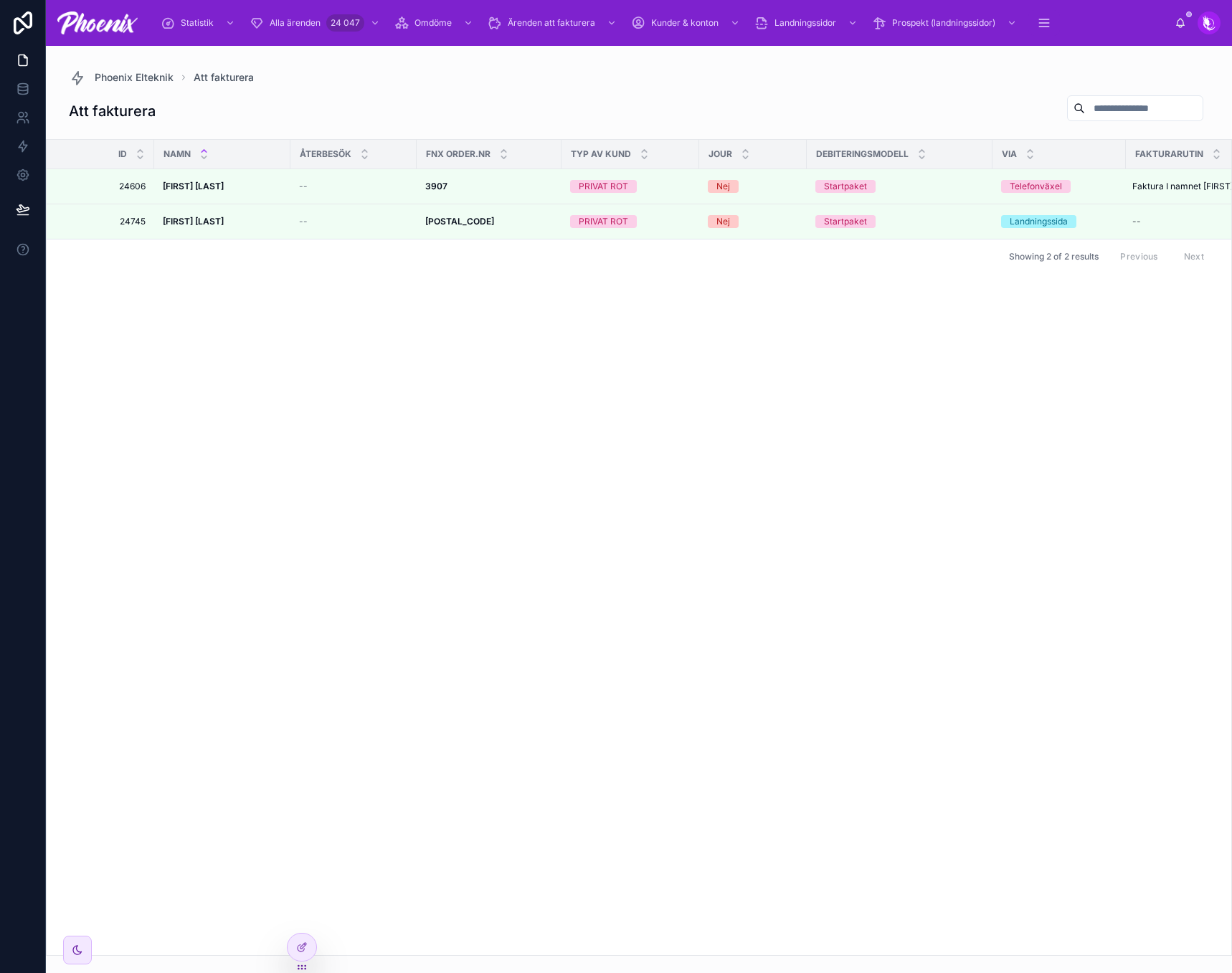scroll, scrollTop: 0, scrollLeft: 0, axis: both 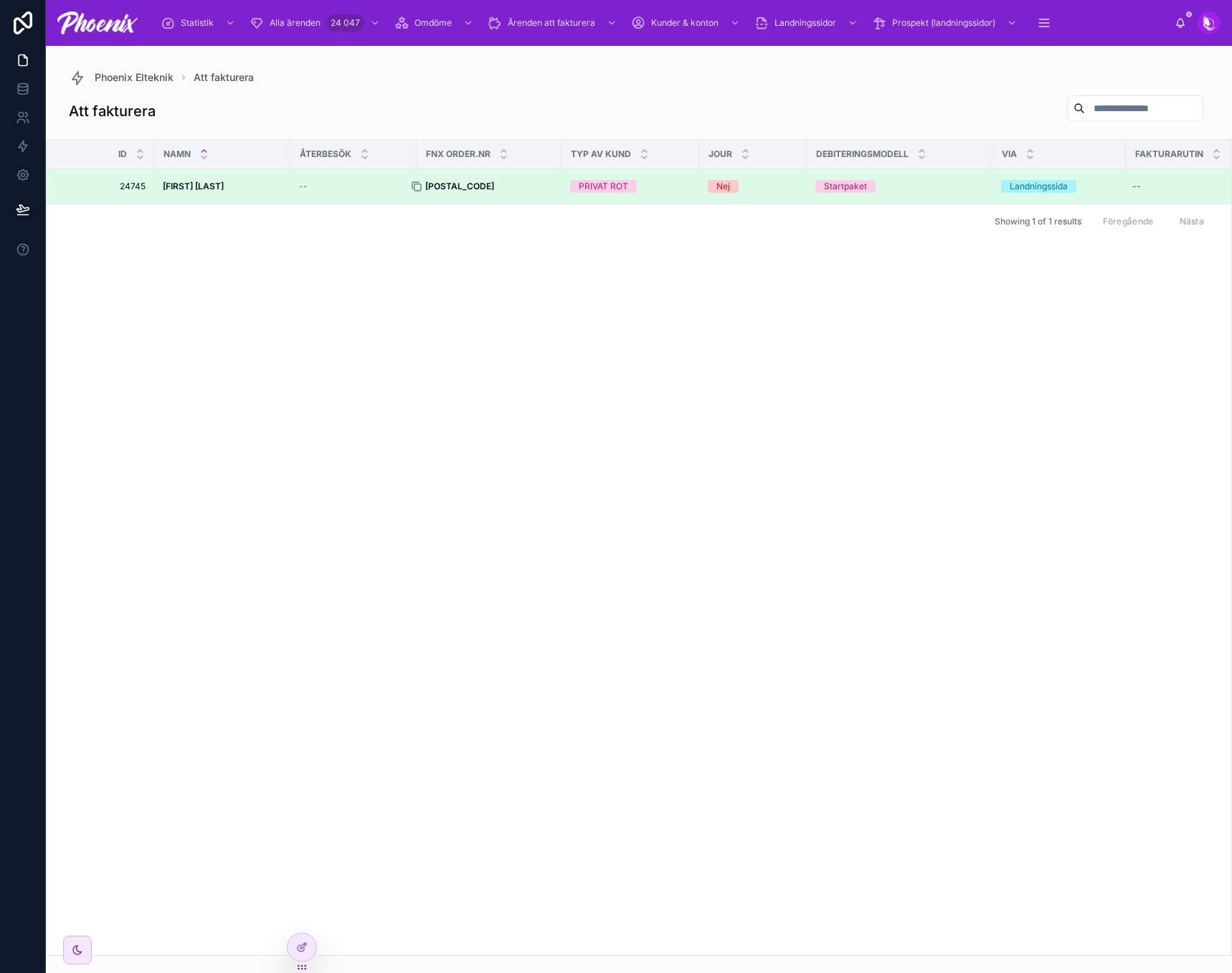 click 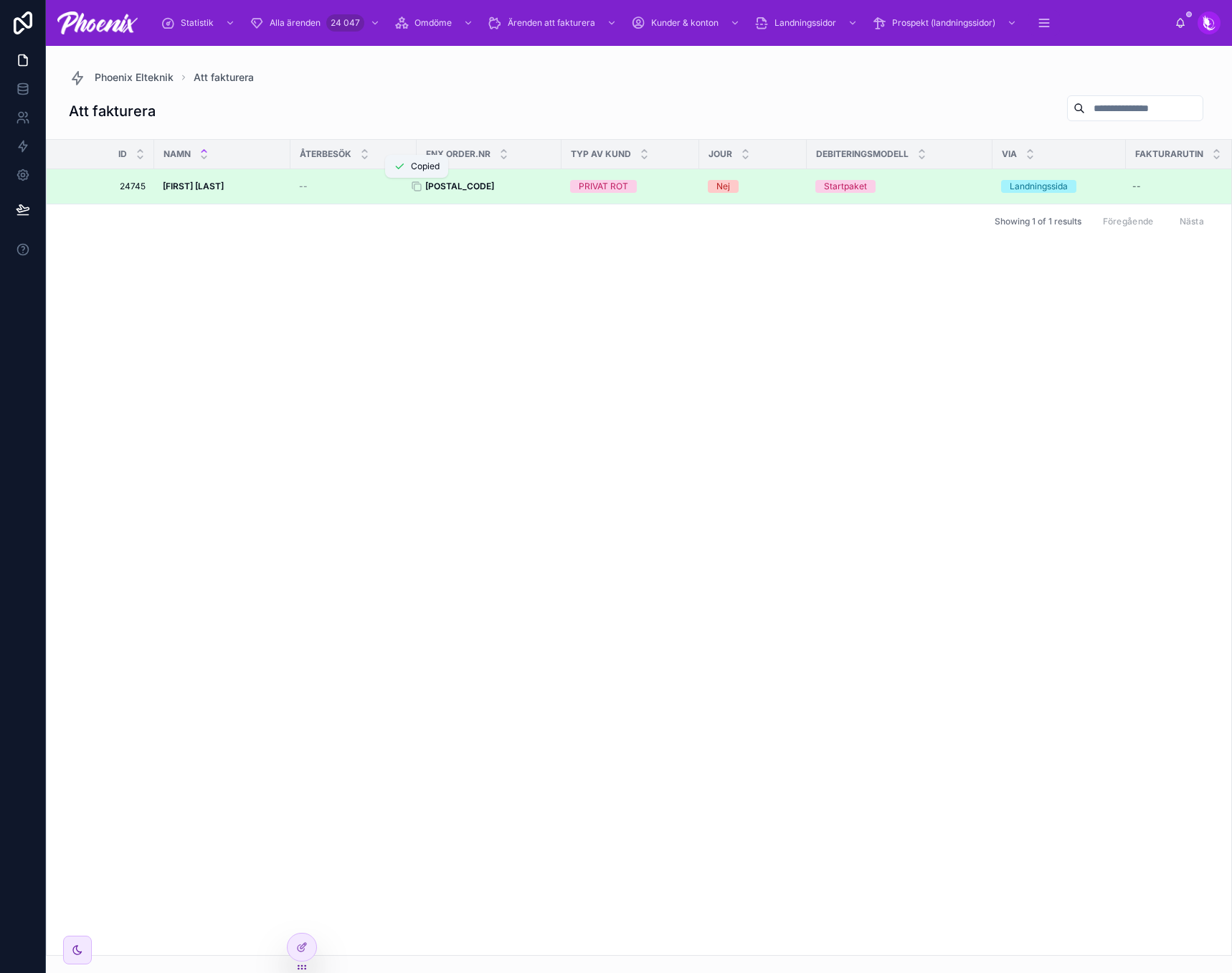 click on "[POSTAL_CODE] [POSTAL_CODE]" at bounding box center [489, 186] 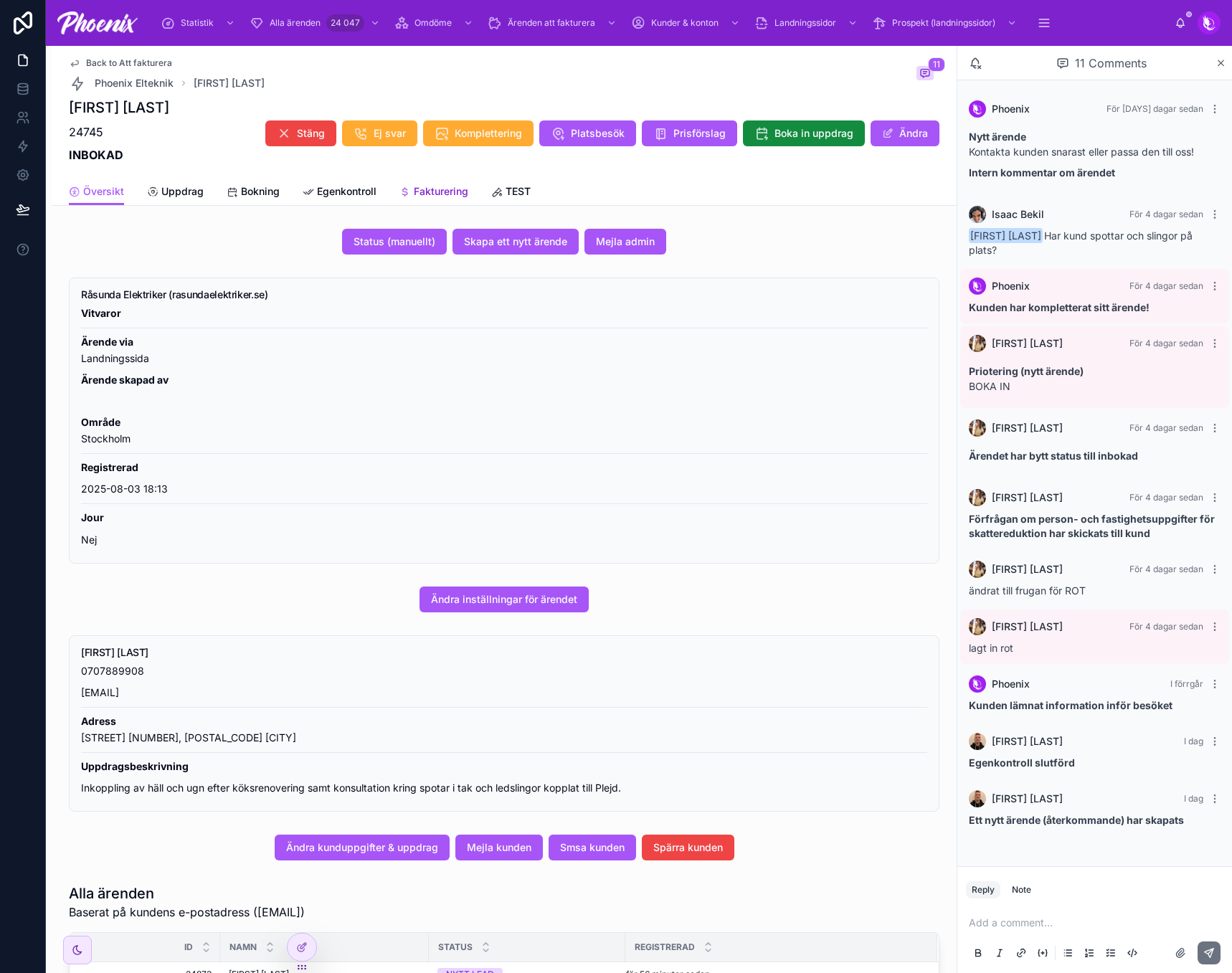 click on "Fakturering" at bounding box center (441, 191) 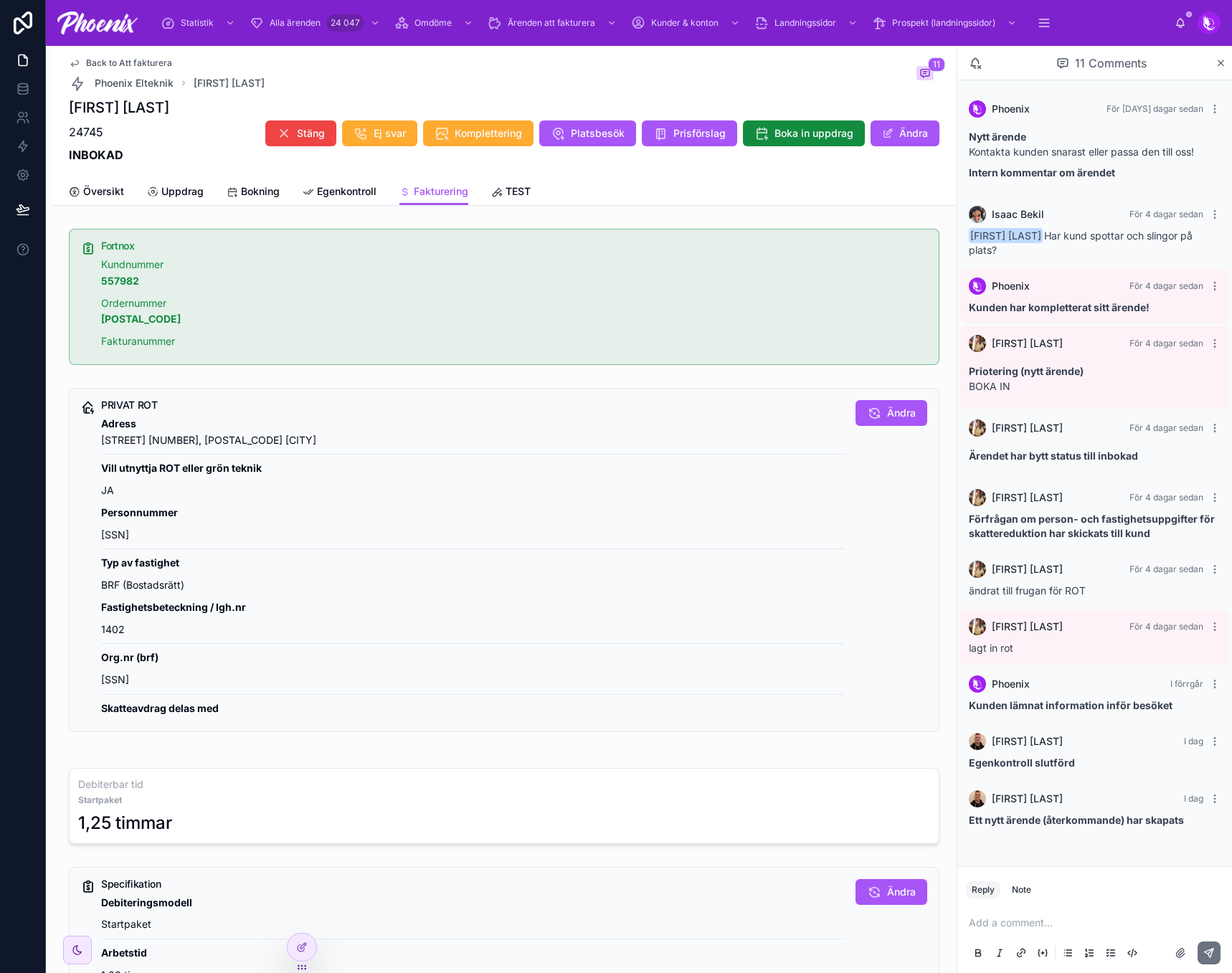 click on "[SSN]" at bounding box center [473, 680] 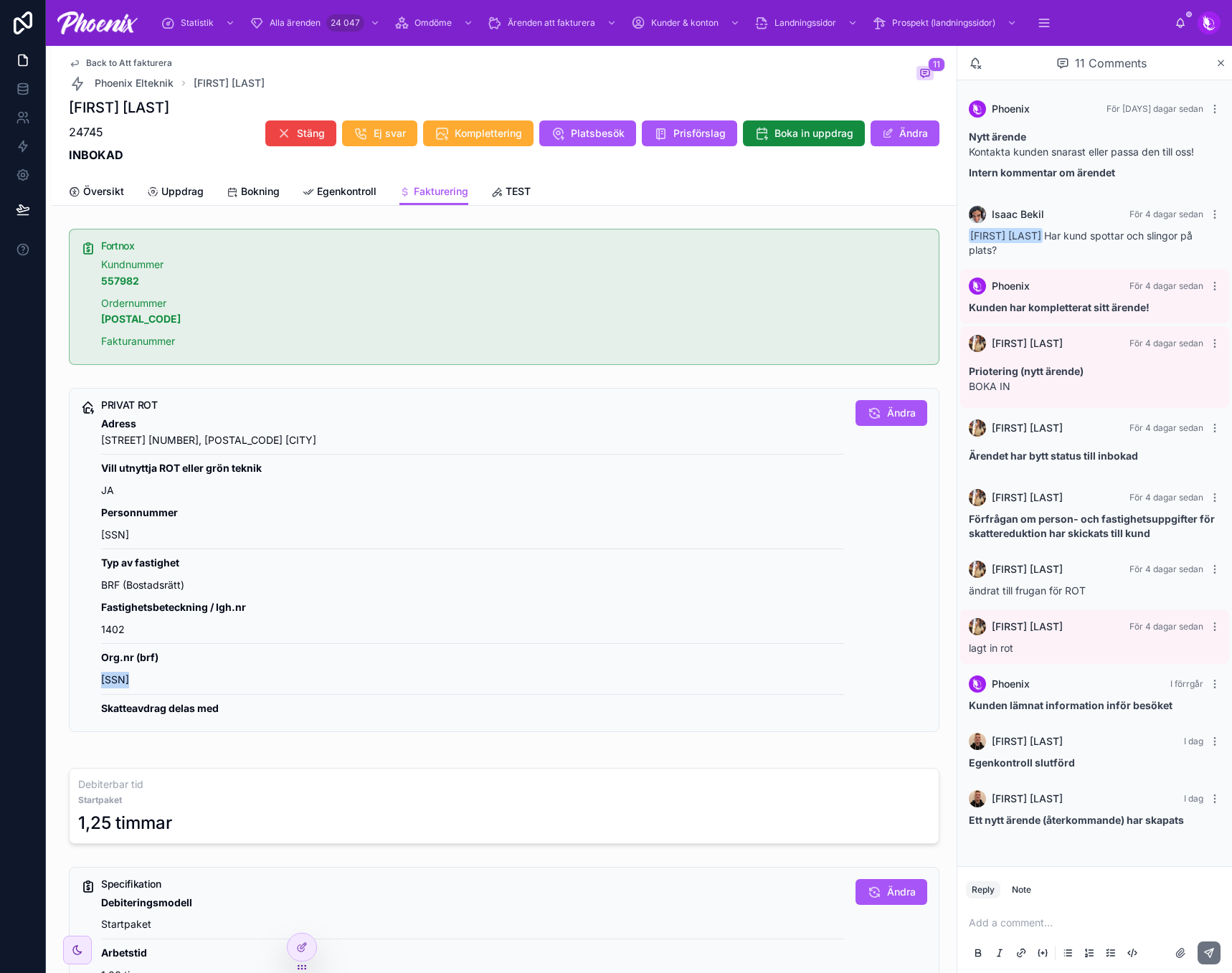 click on "[SSN]" at bounding box center [473, 680] 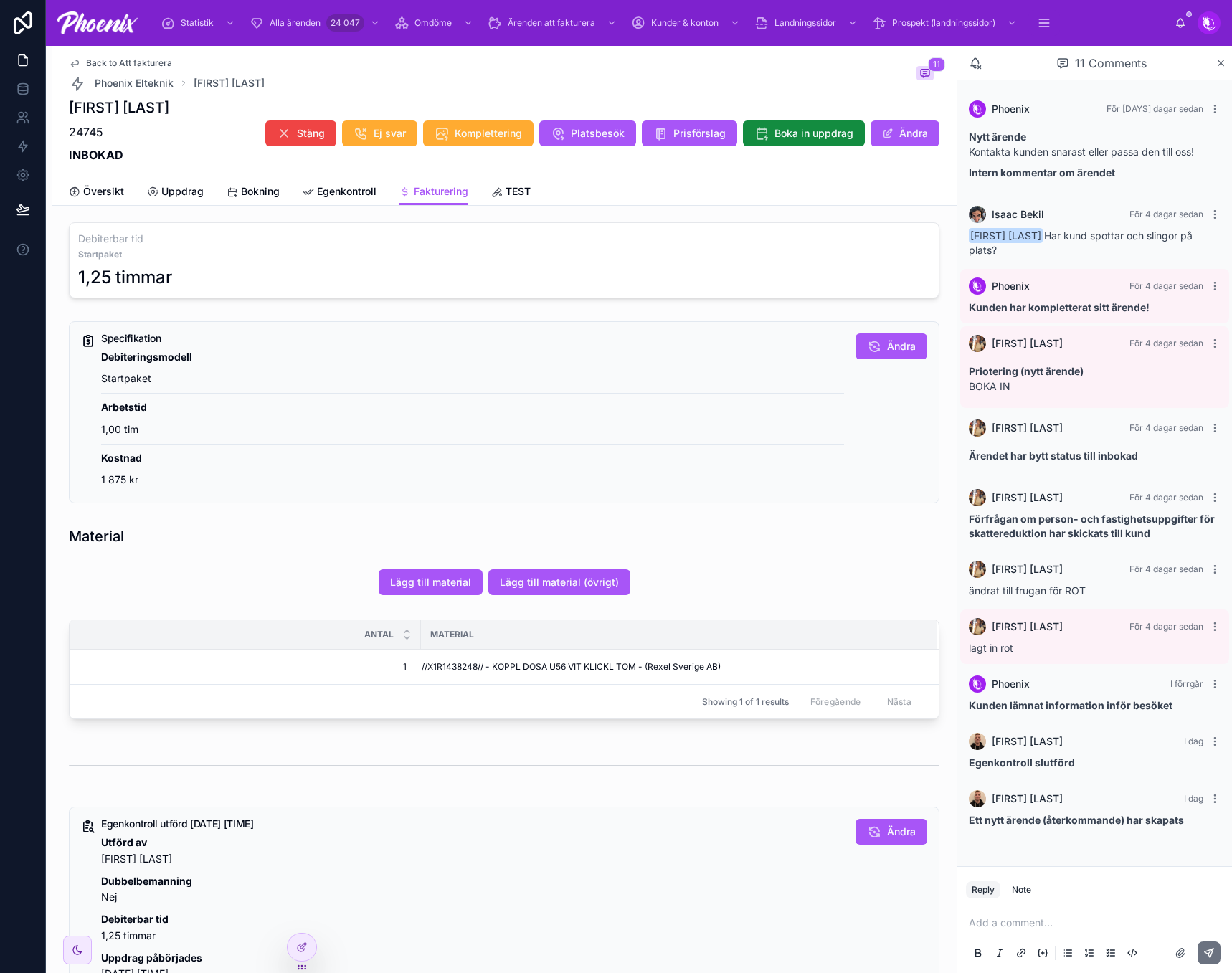 scroll, scrollTop: 574, scrollLeft: 0, axis: vertical 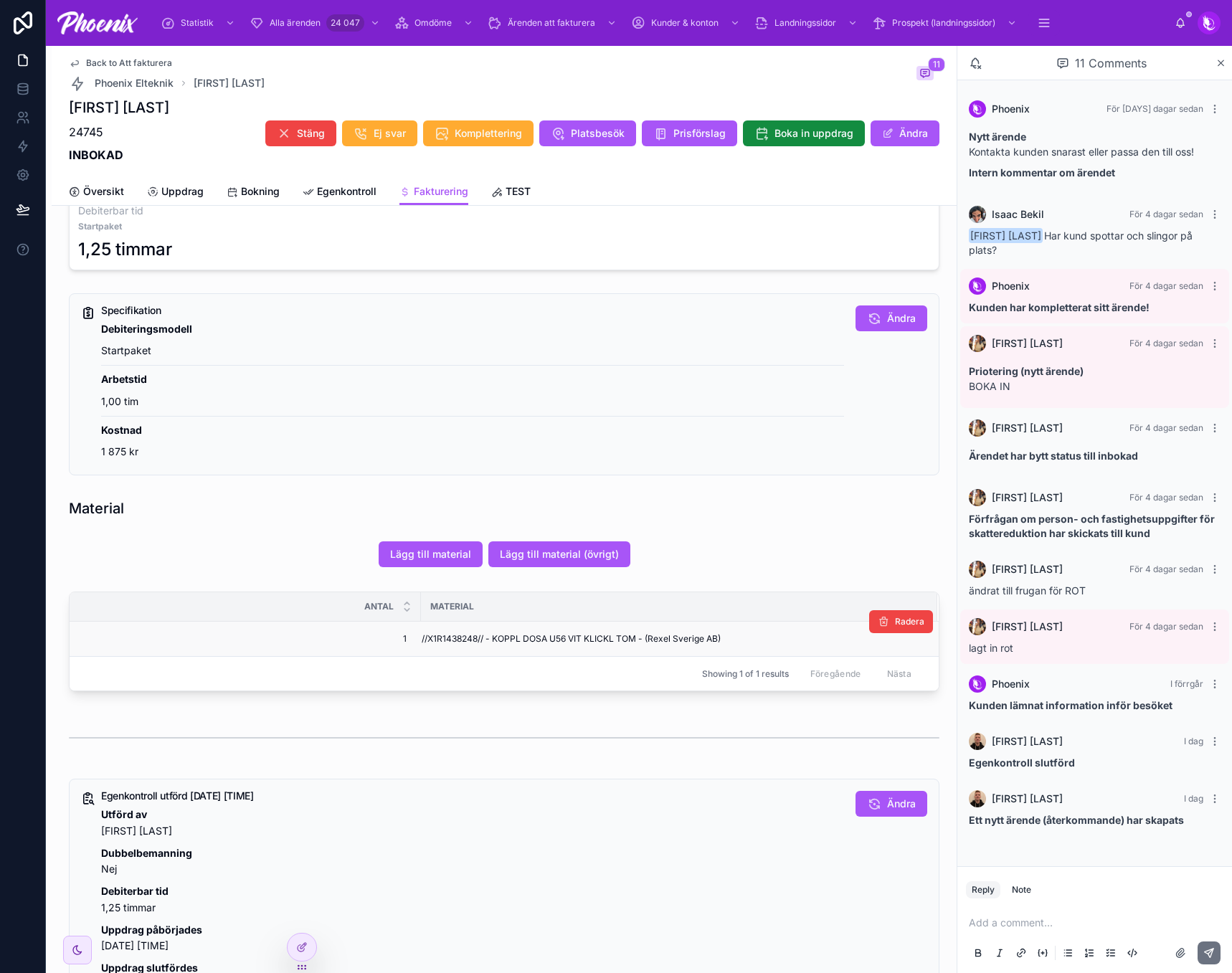 click on "//X1R1438248// - KOPPL DOSA U56 VIT KLICKL TOM - (Rexel Sverige AB)" at bounding box center (571, 639) 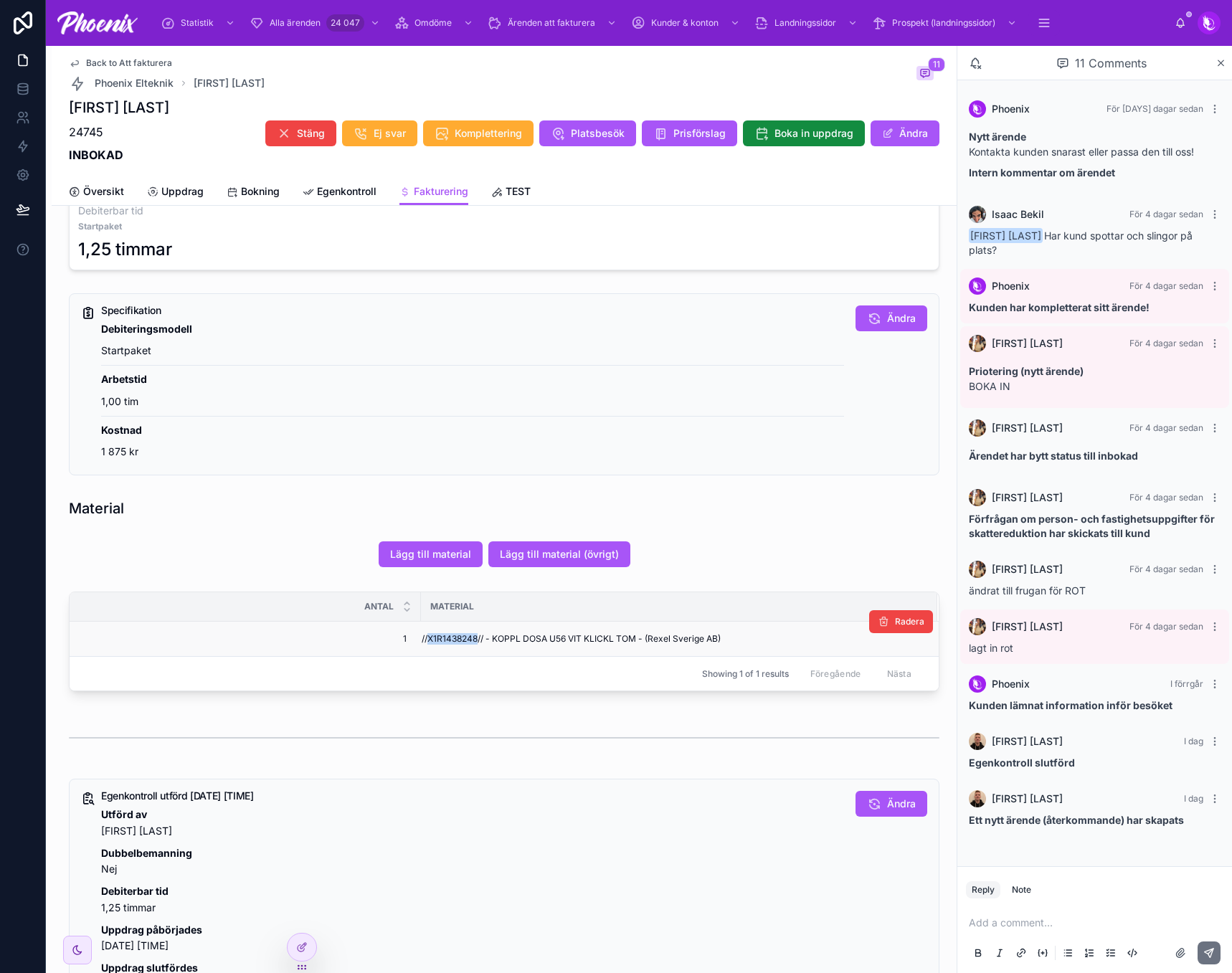click on "//X1R1438248// - KOPPL DOSA U56 VIT KLICKL TOM - (Rexel Sverige AB)" at bounding box center (571, 639) 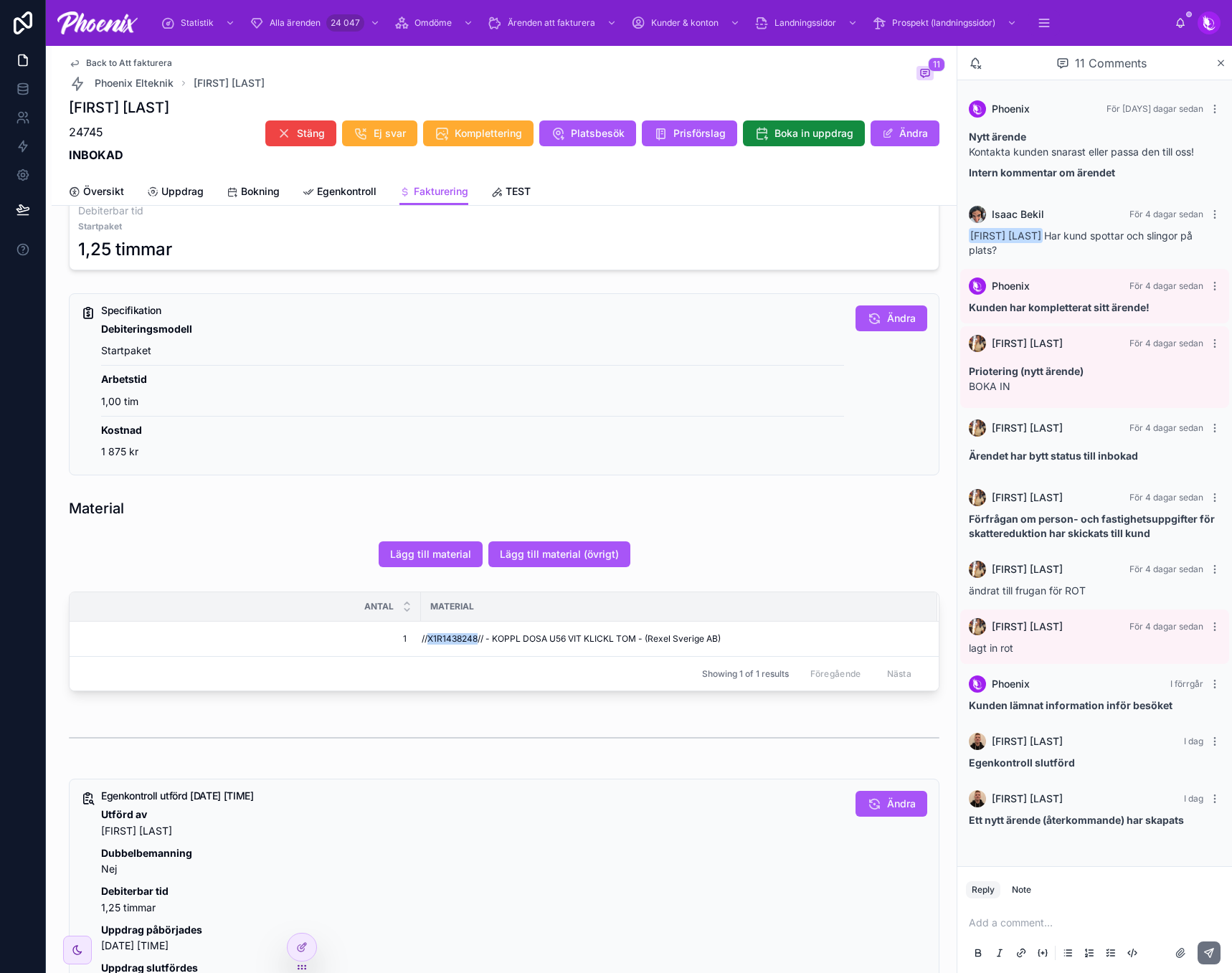 copy on "X1R1438248" 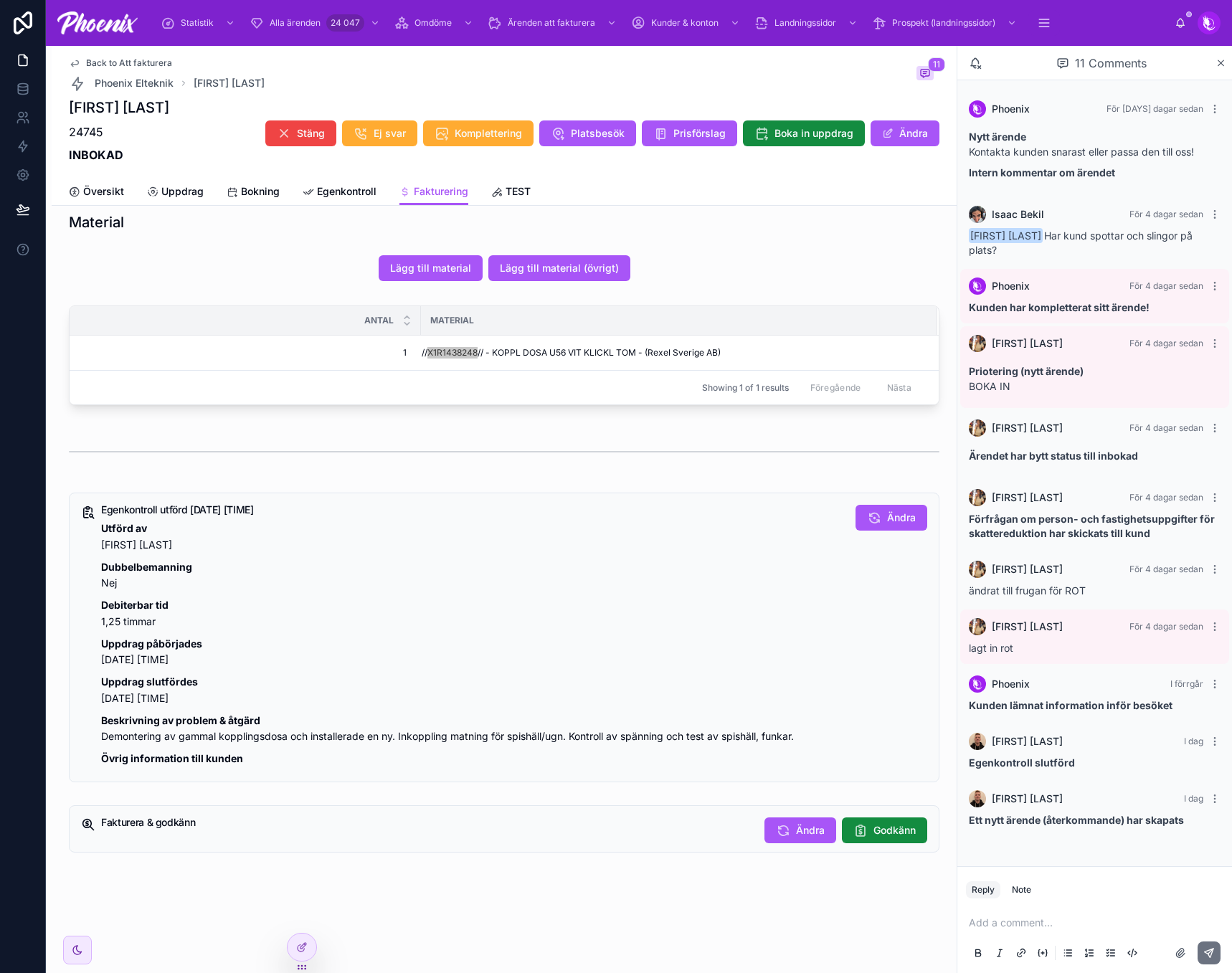 scroll, scrollTop: 870, scrollLeft: 0, axis: vertical 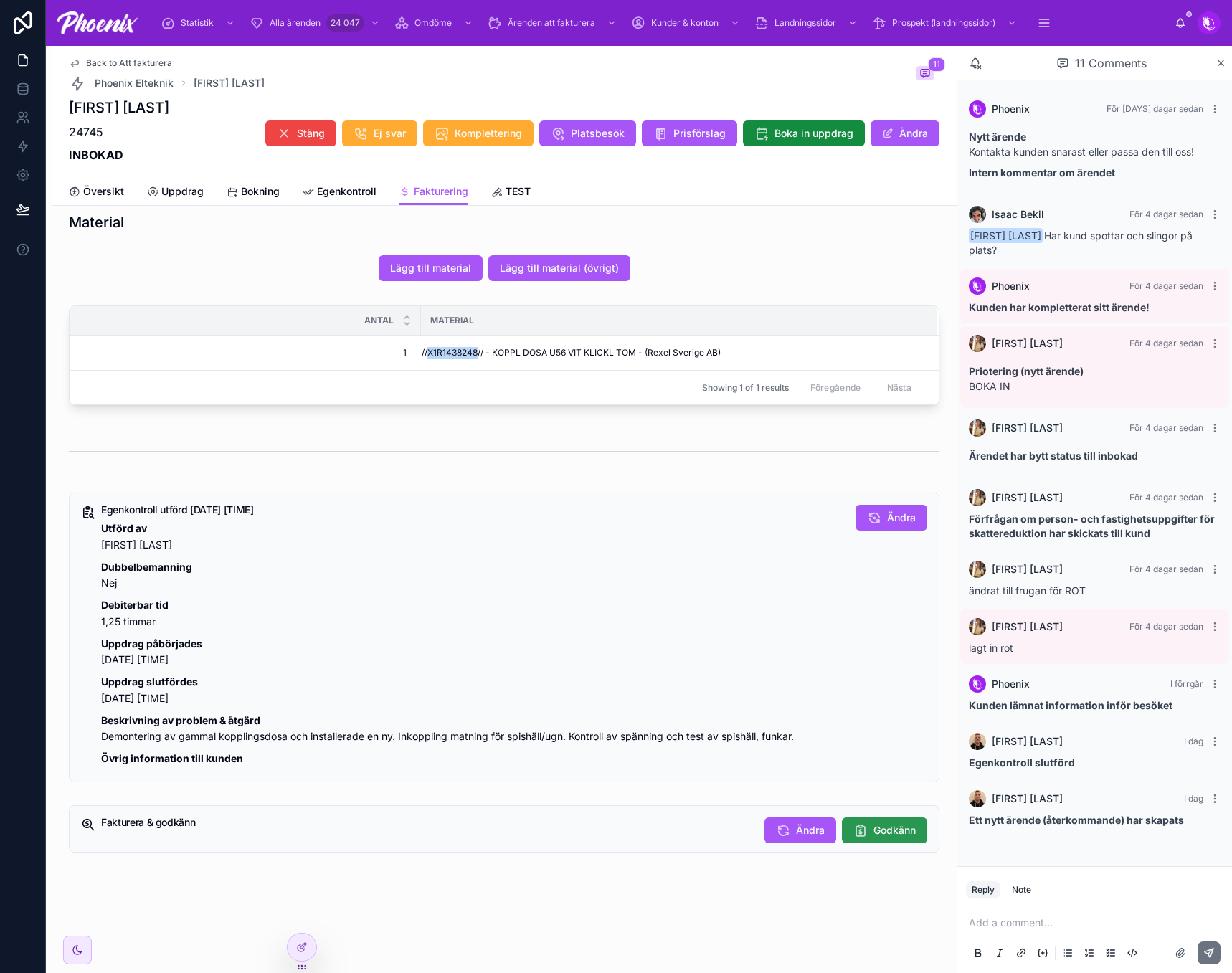 click on "Godkänn" at bounding box center [894, 830] 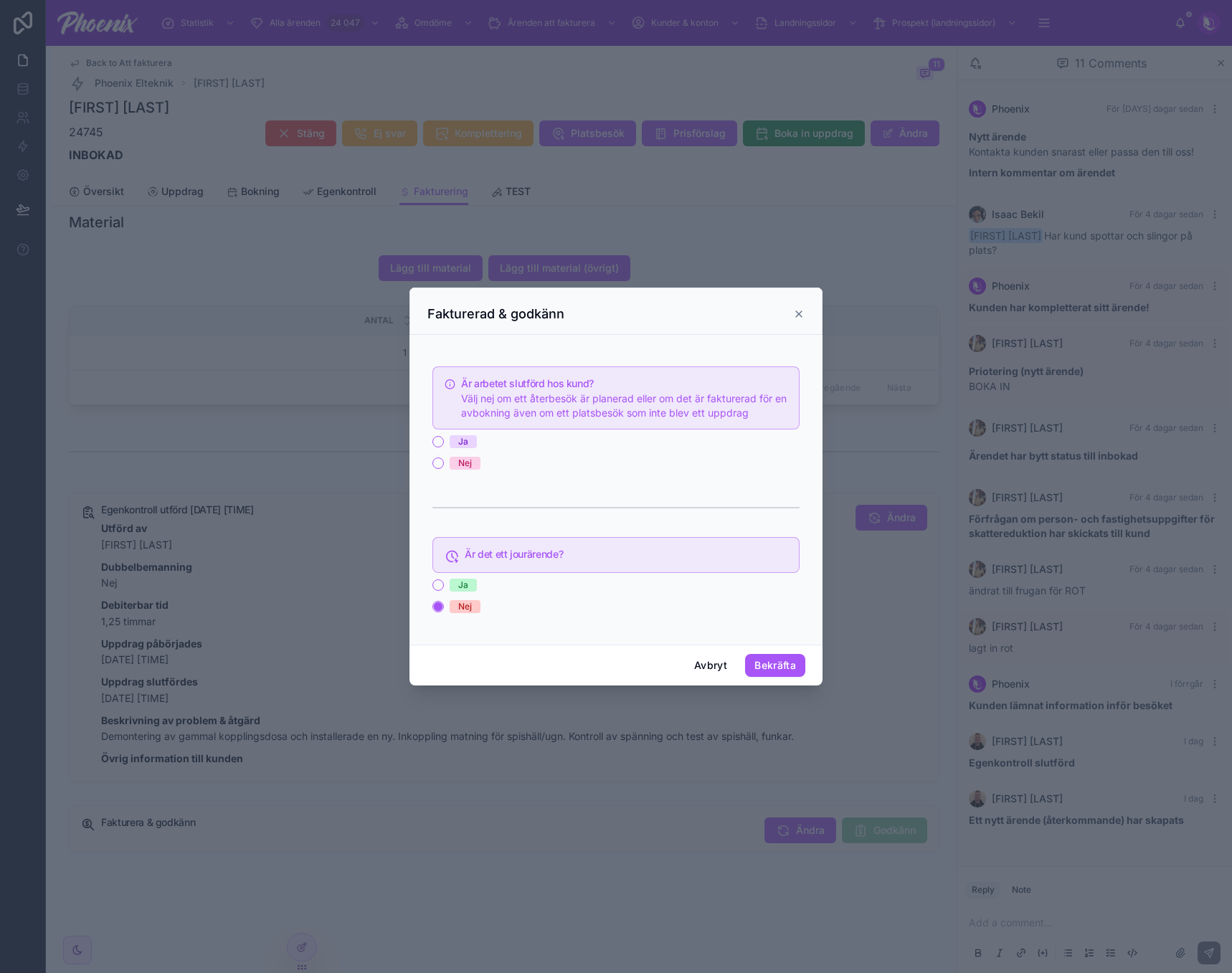click on "Ja" at bounding box center [616, 442] 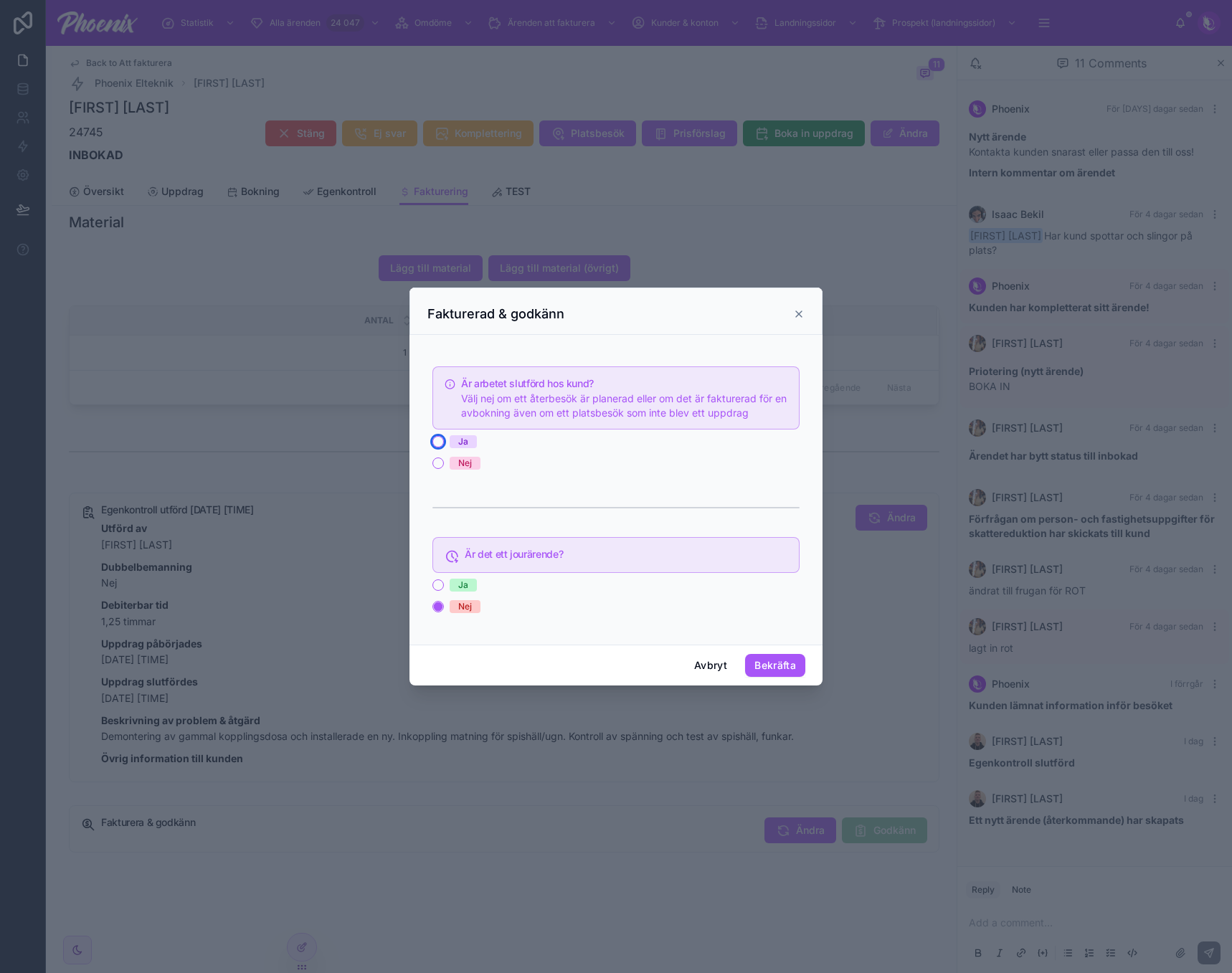 click on "Ja" at bounding box center (438, 442) 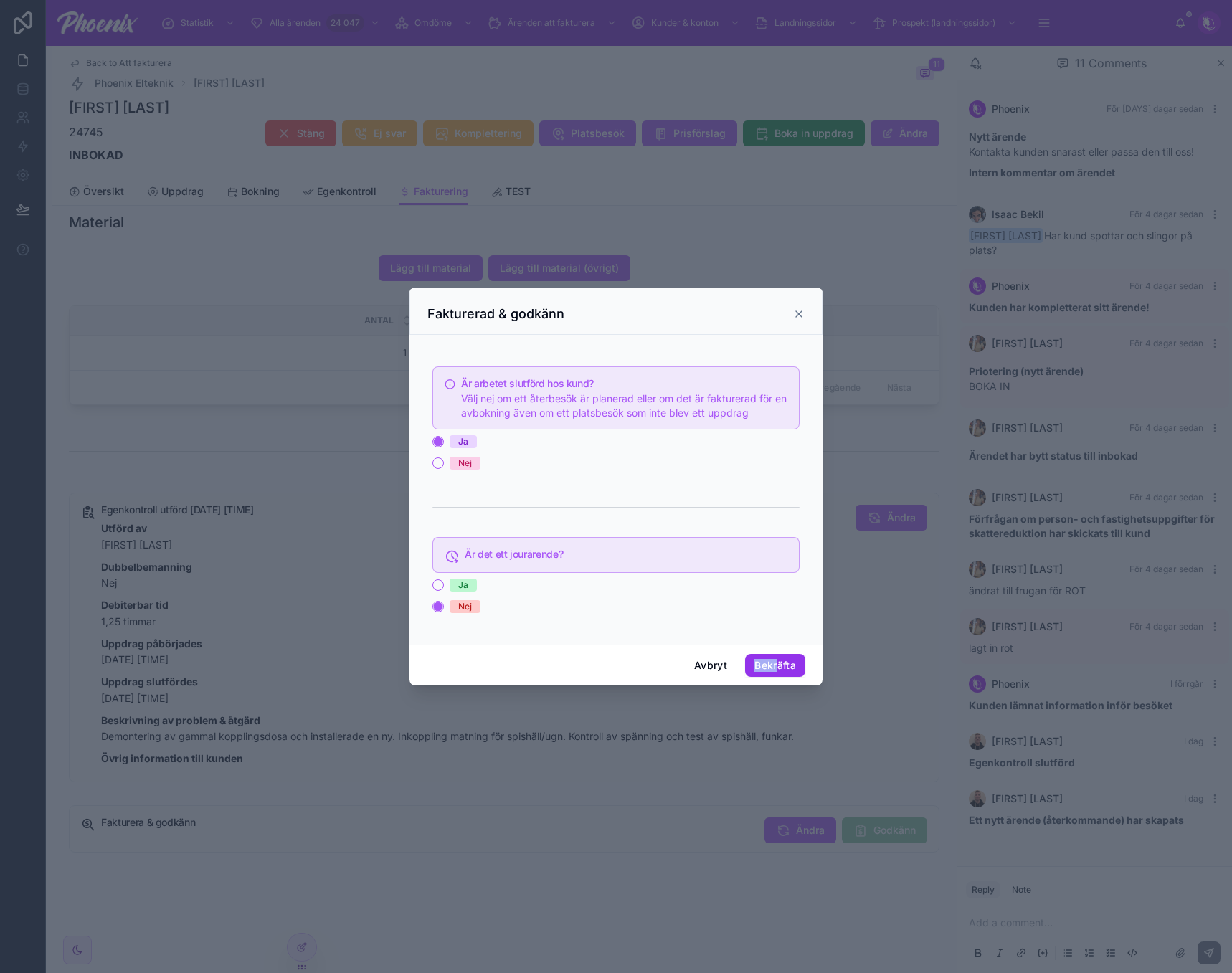 drag, startPoint x: 744, startPoint y: 663, endPoint x: 775, endPoint y: 663, distance: 31 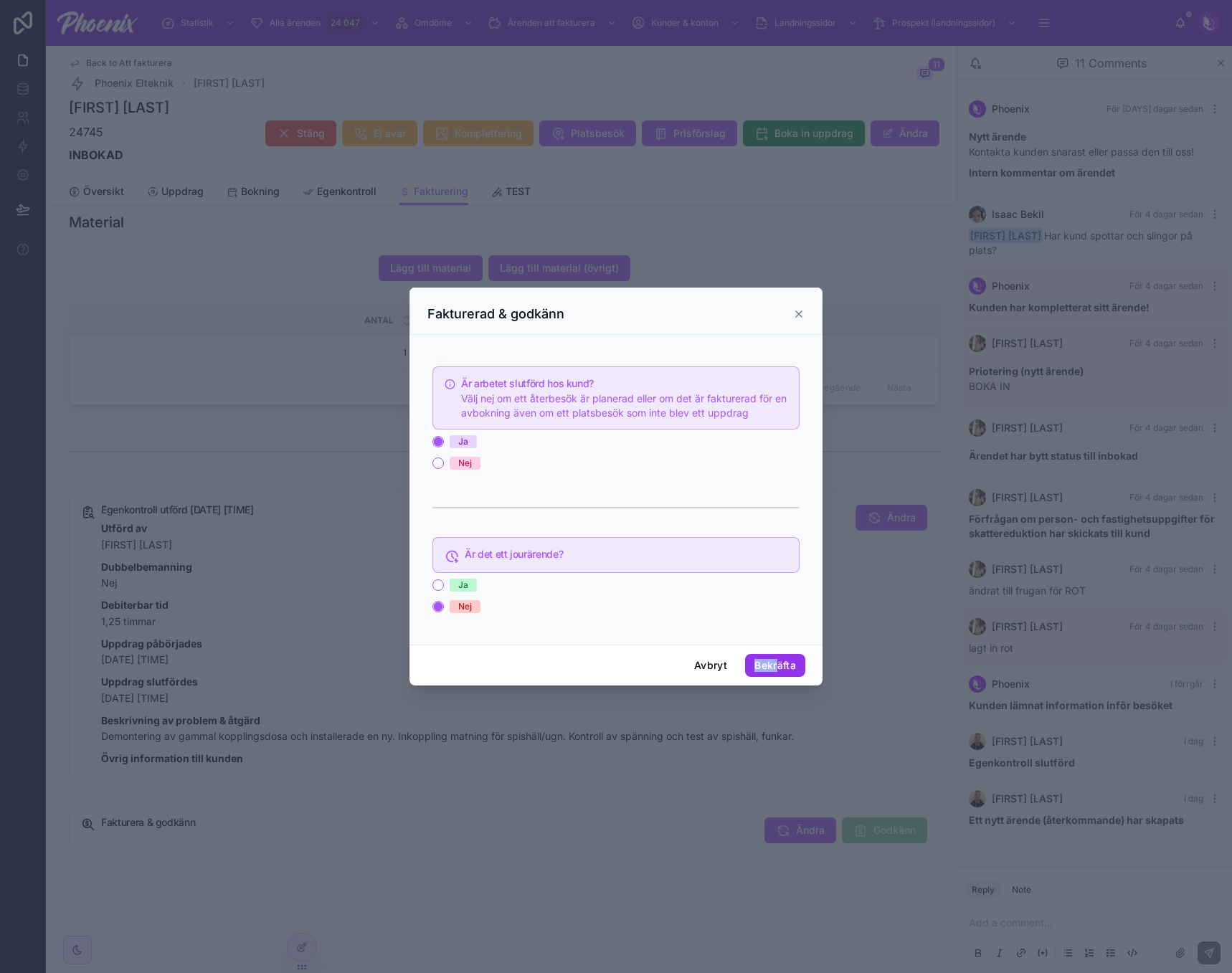 click on "Bekräfta" at bounding box center (775, 665) 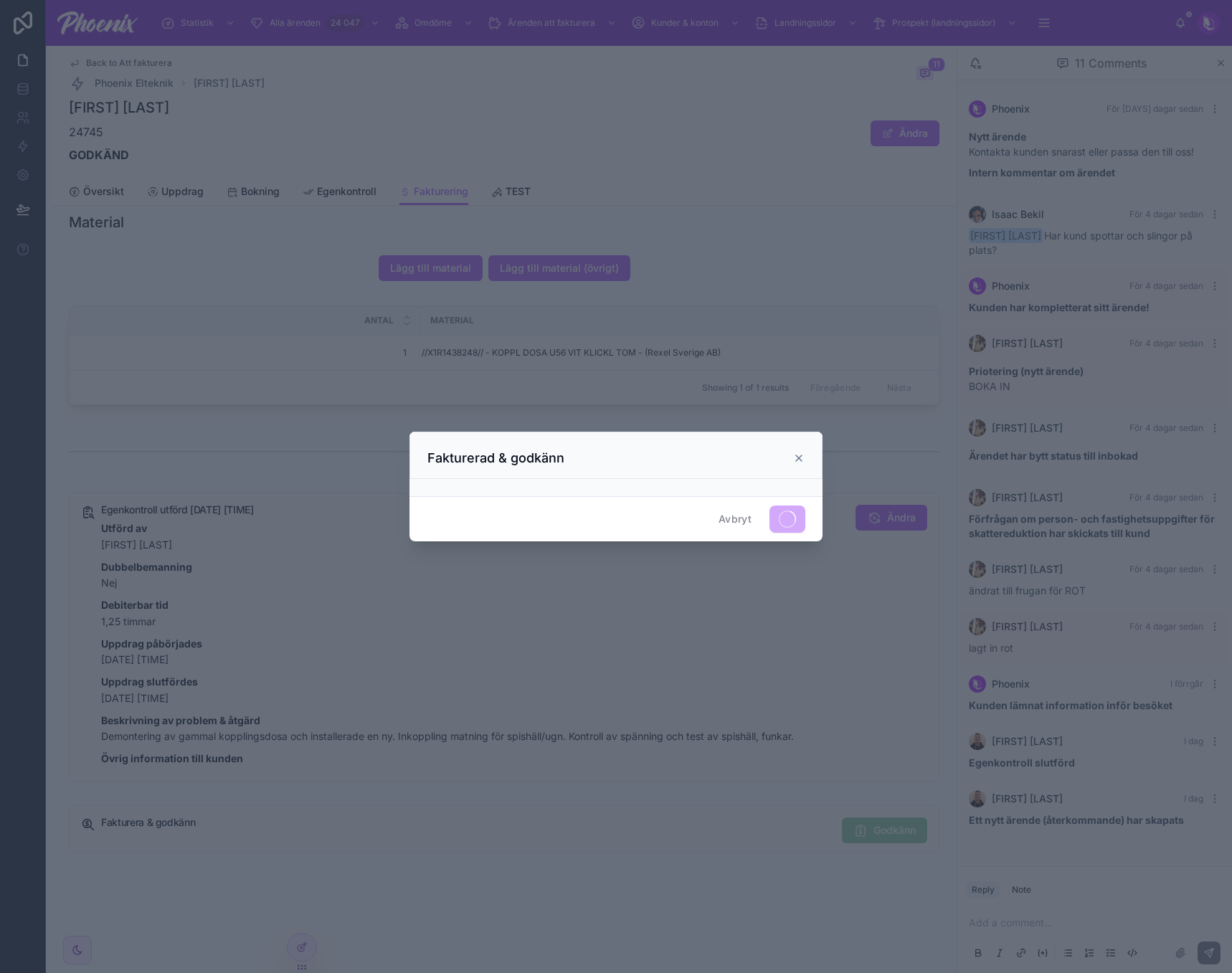 scroll, scrollTop: 859, scrollLeft: 0, axis: vertical 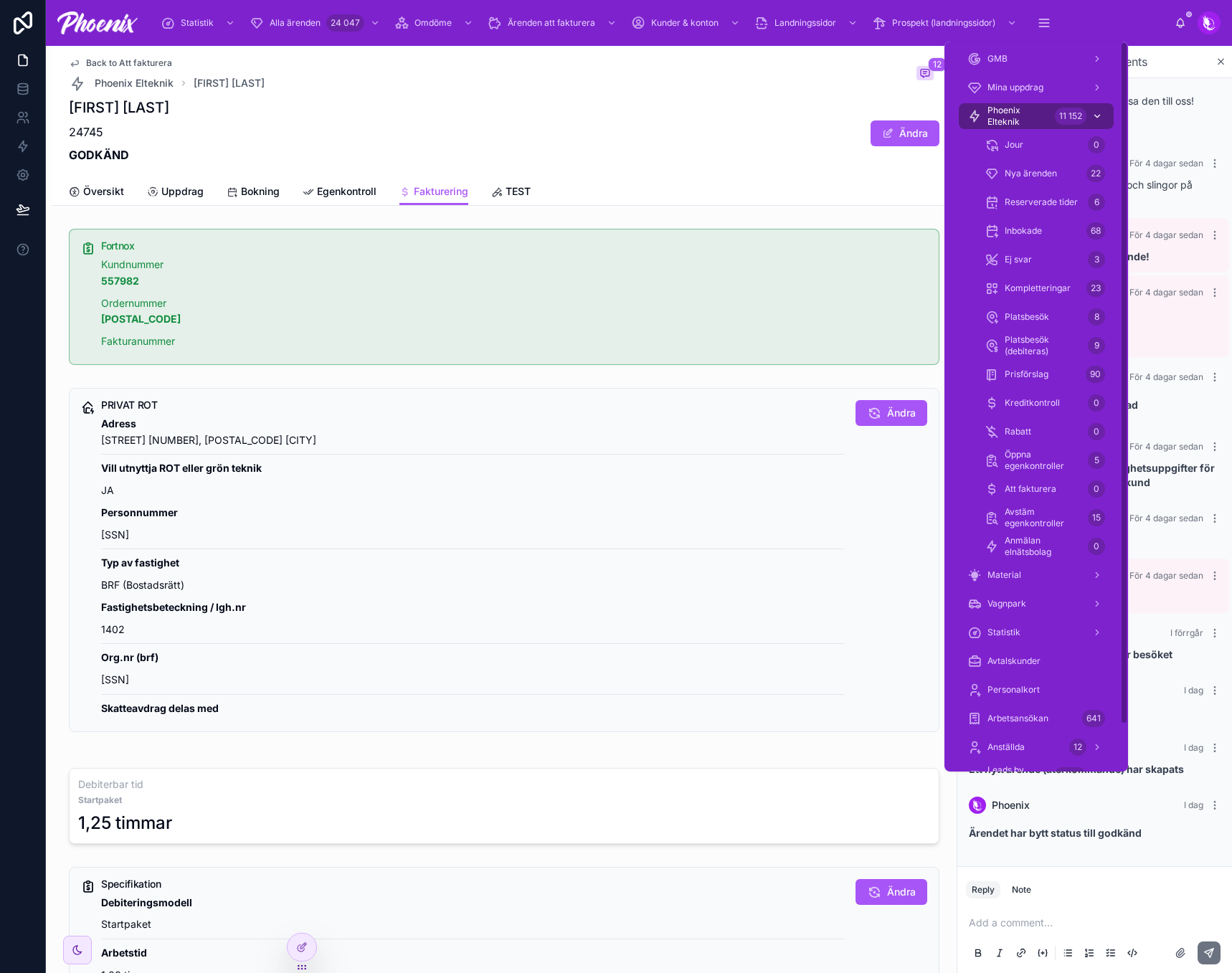 click on "Phoenix Elteknik" at bounding box center (1018, 116) 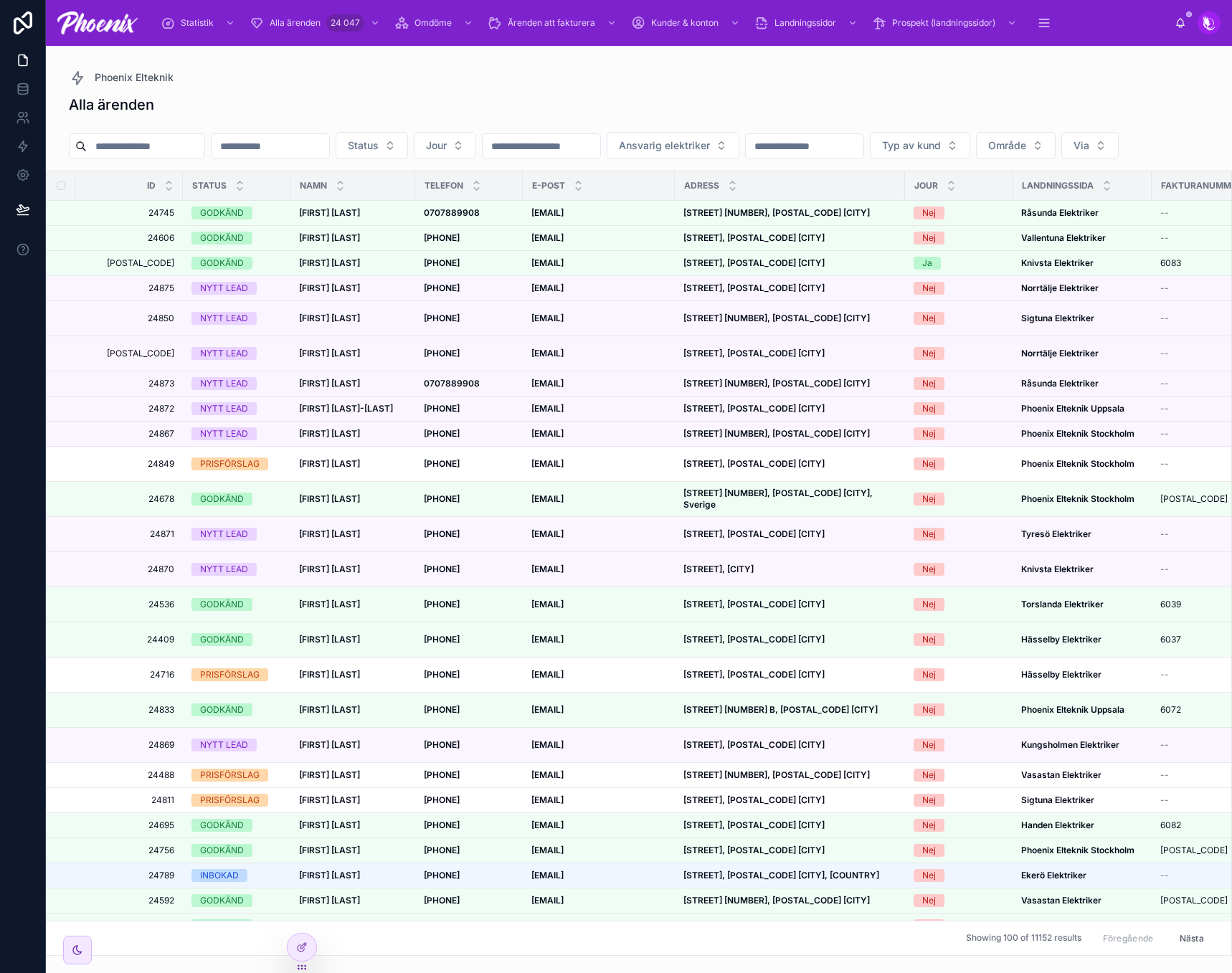 click on "[FIRST] [LAST]" at bounding box center (329, 262) 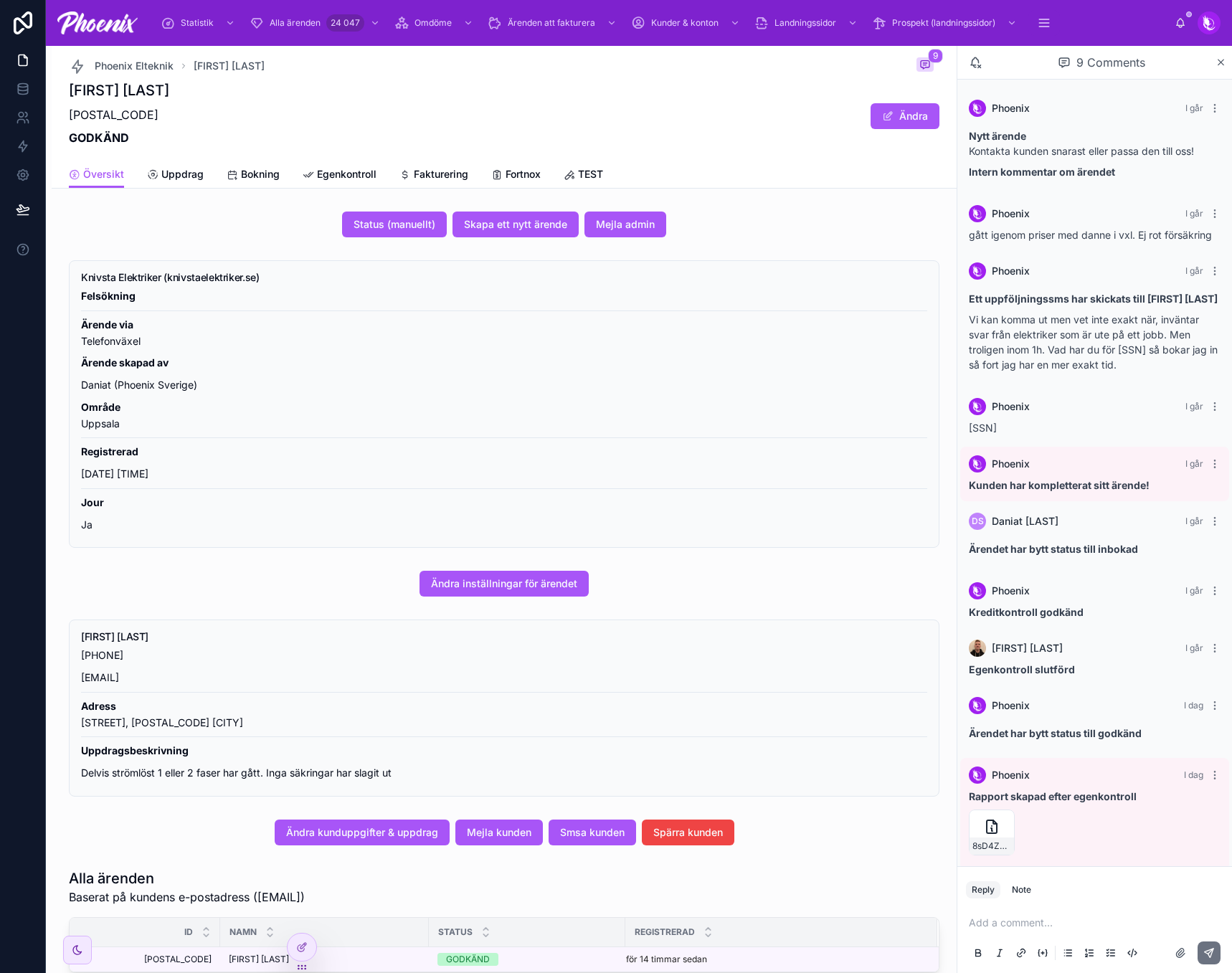 scroll, scrollTop: 44, scrollLeft: 0, axis: vertical 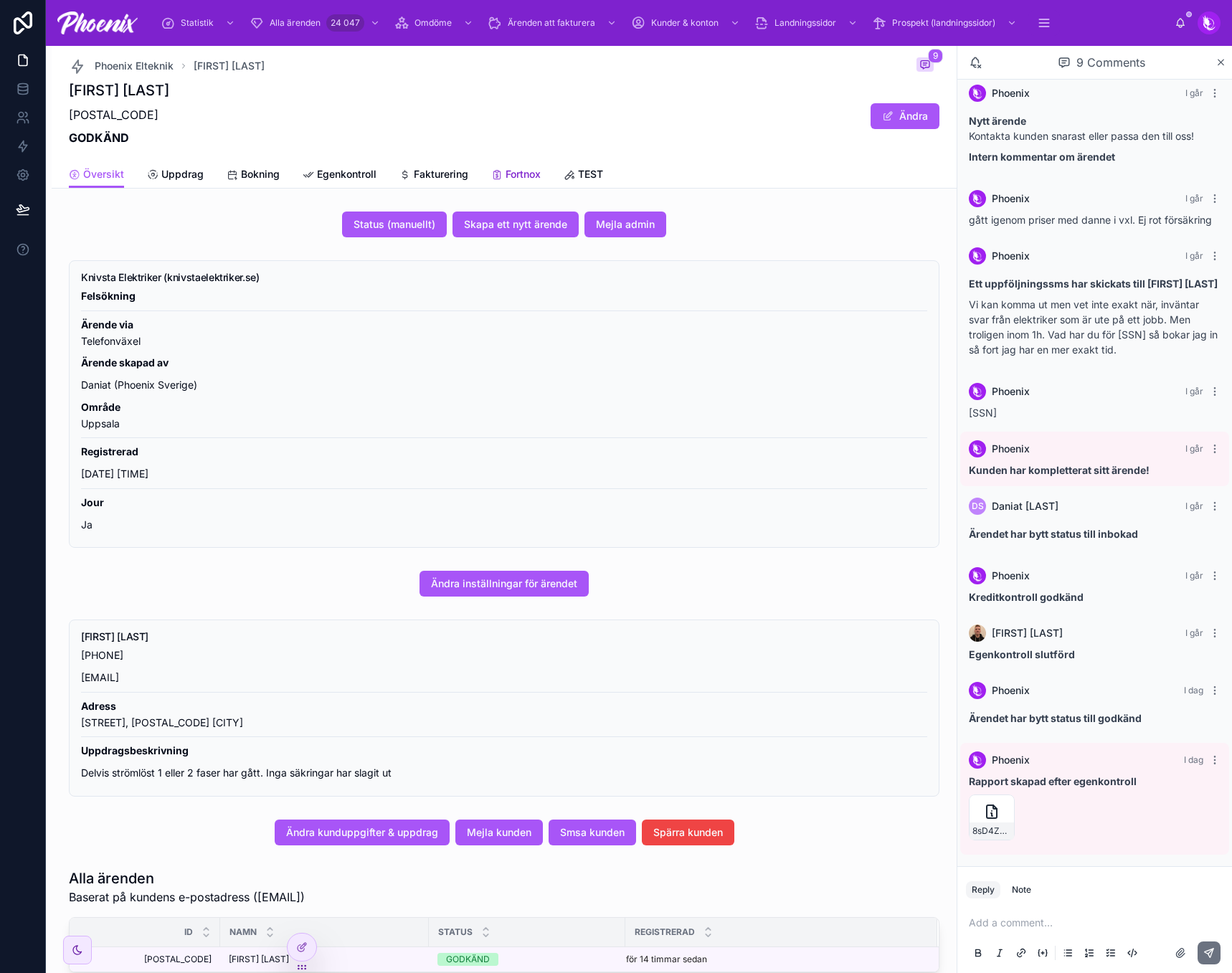 click on "Fortnox" at bounding box center [523, 174] 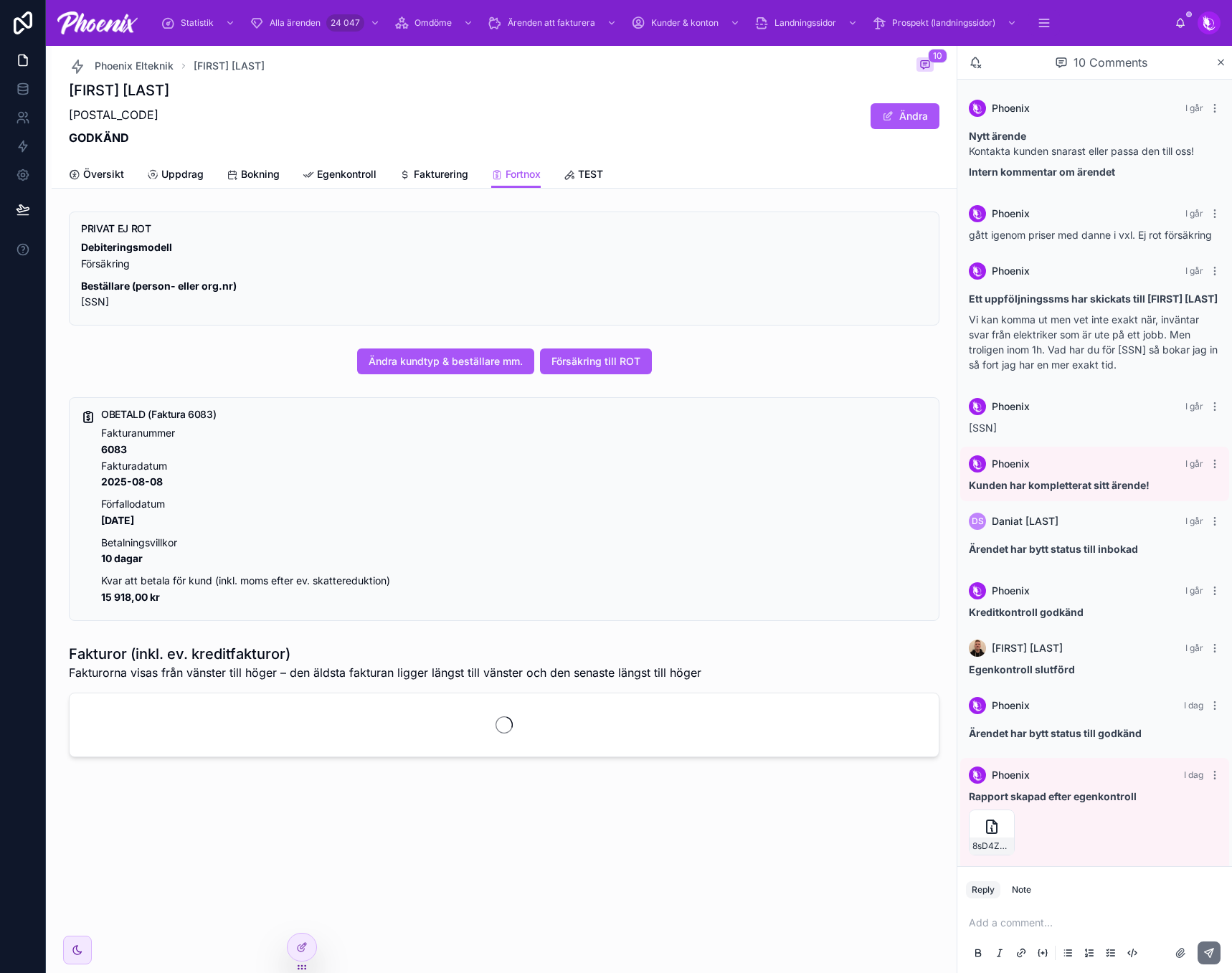 scroll, scrollTop: 44, scrollLeft: 0, axis: vertical 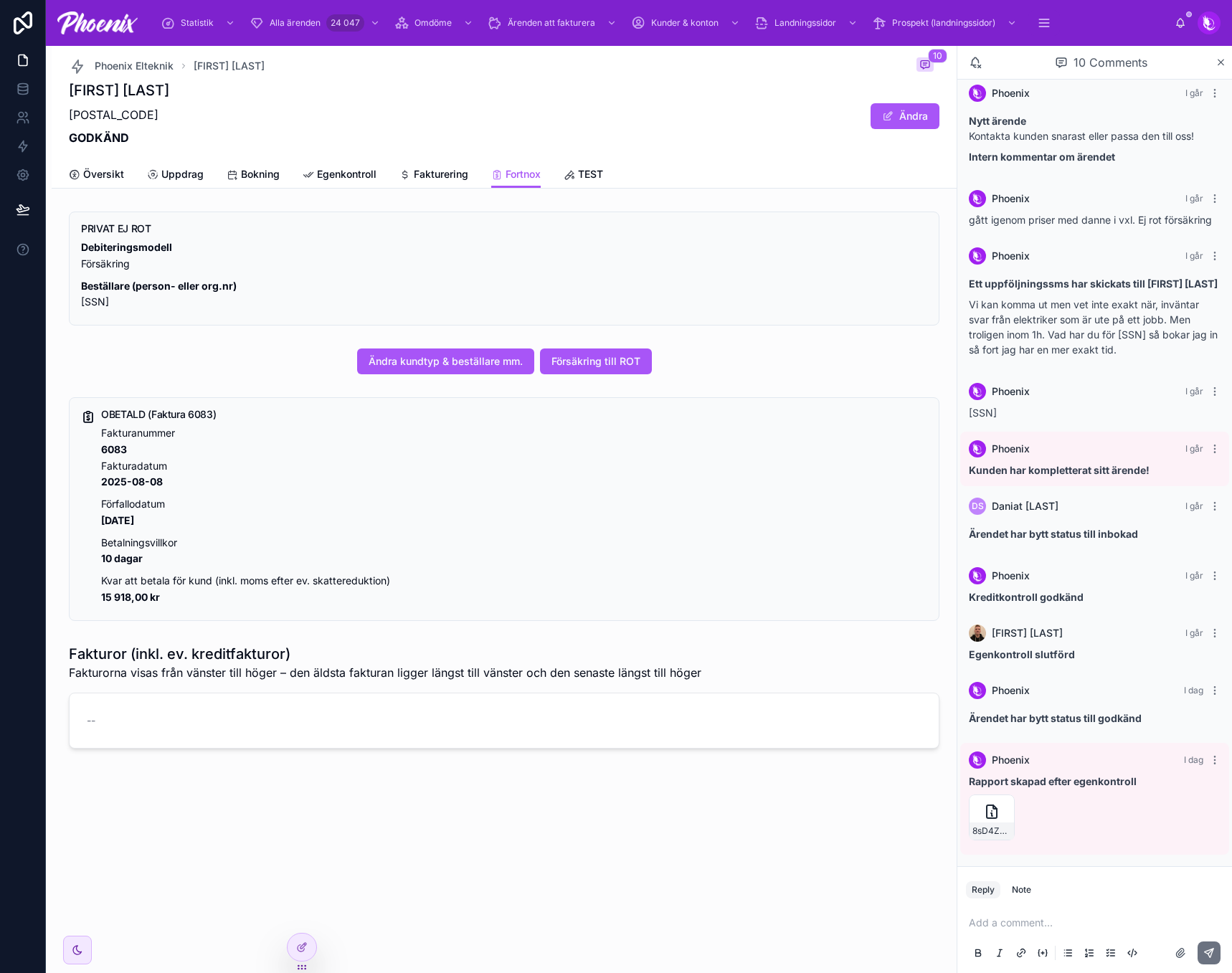 drag, startPoint x: 524, startPoint y: 424, endPoint x: 521, endPoint y: 430, distance: 6.7082 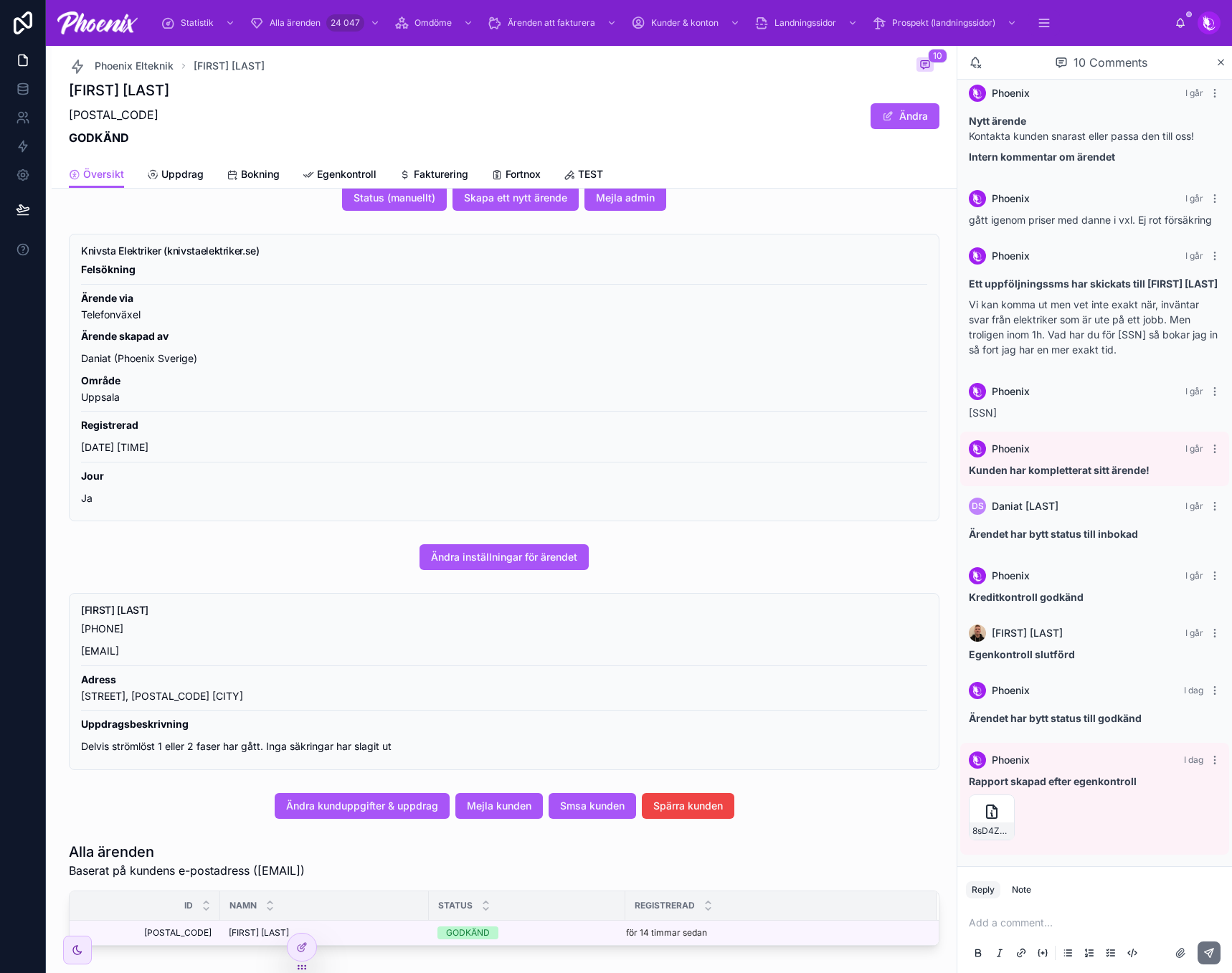 scroll, scrollTop: 72, scrollLeft: 0, axis: vertical 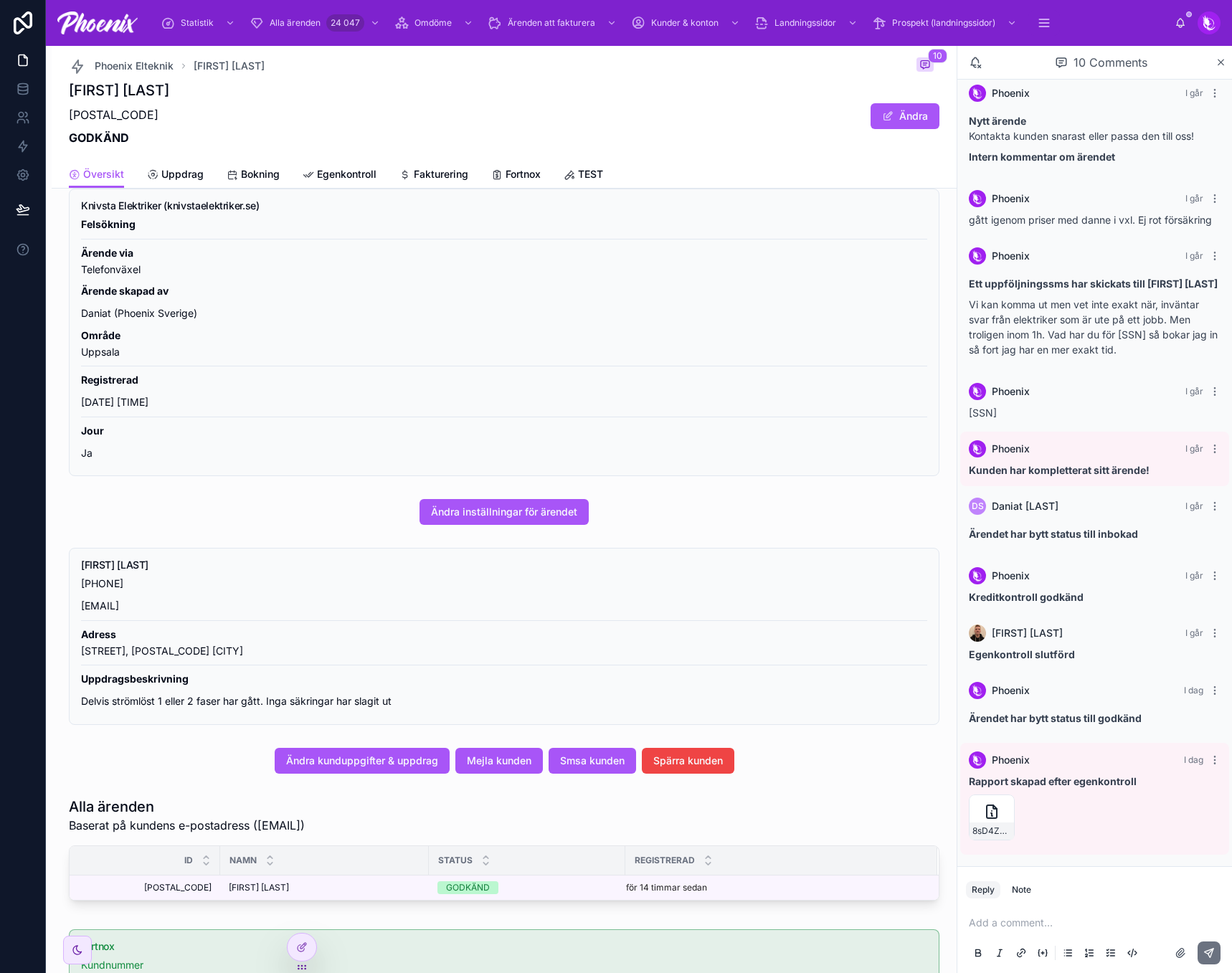 drag, startPoint x: 557, startPoint y: 427, endPoint x: 533, endPoint y: 433, distance: 24.738634 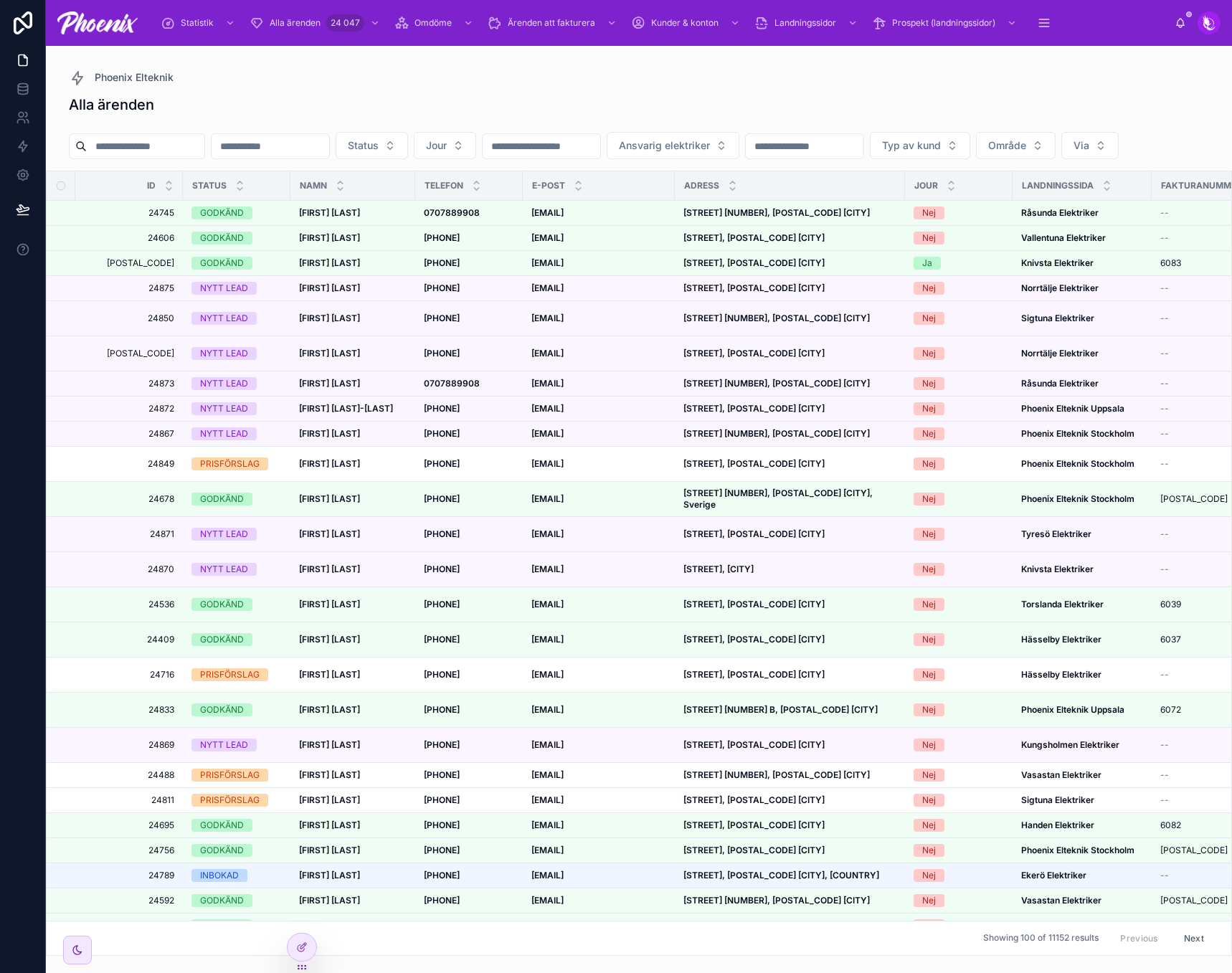 scroll, scrollTop: 0, scrollLeft: 0, axis: both 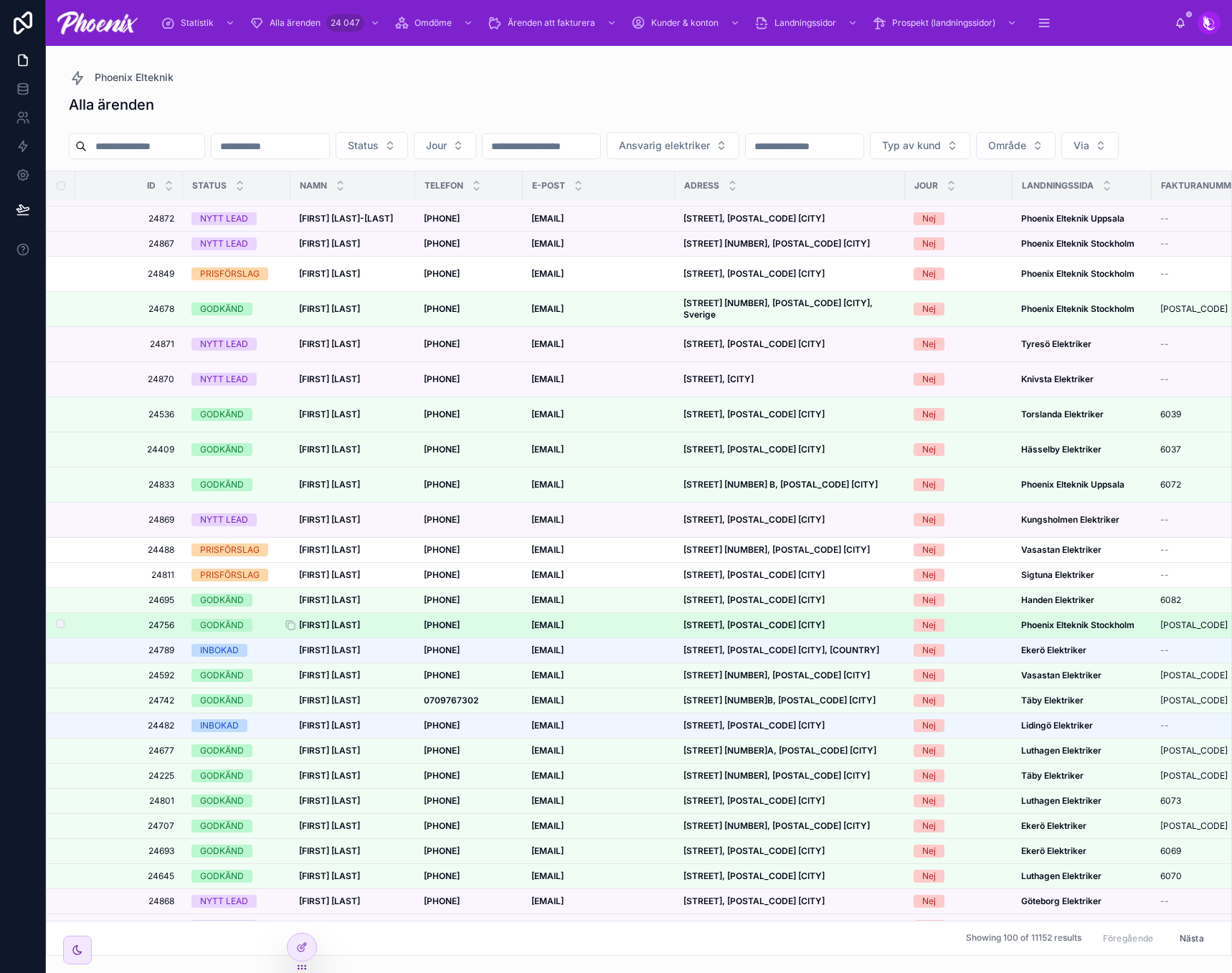 click on "[FIRST] [LAST]" at bounding box center [329, 625] 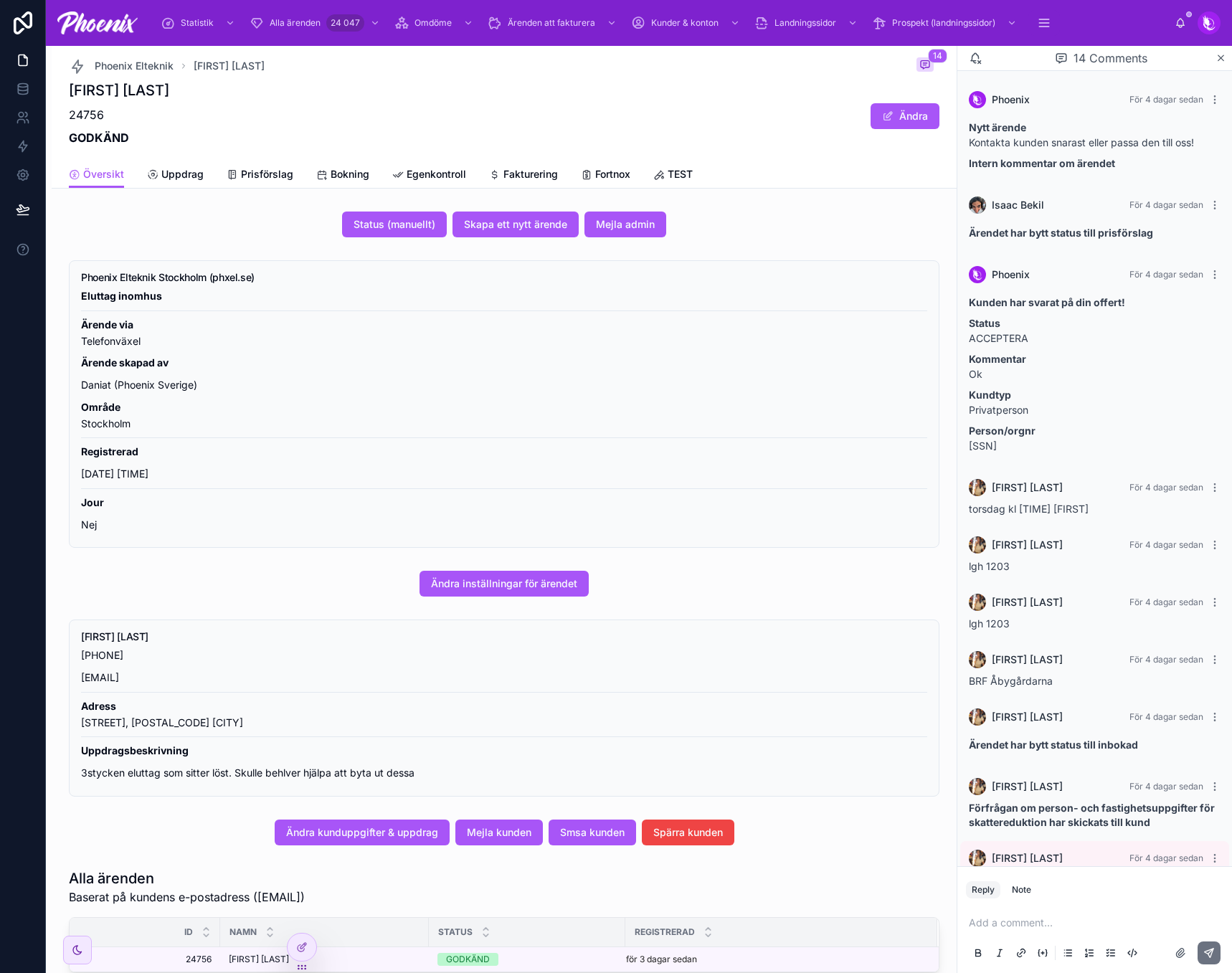 scroll, scrollTop: 373, scrollLeft: 0, axis: vertical 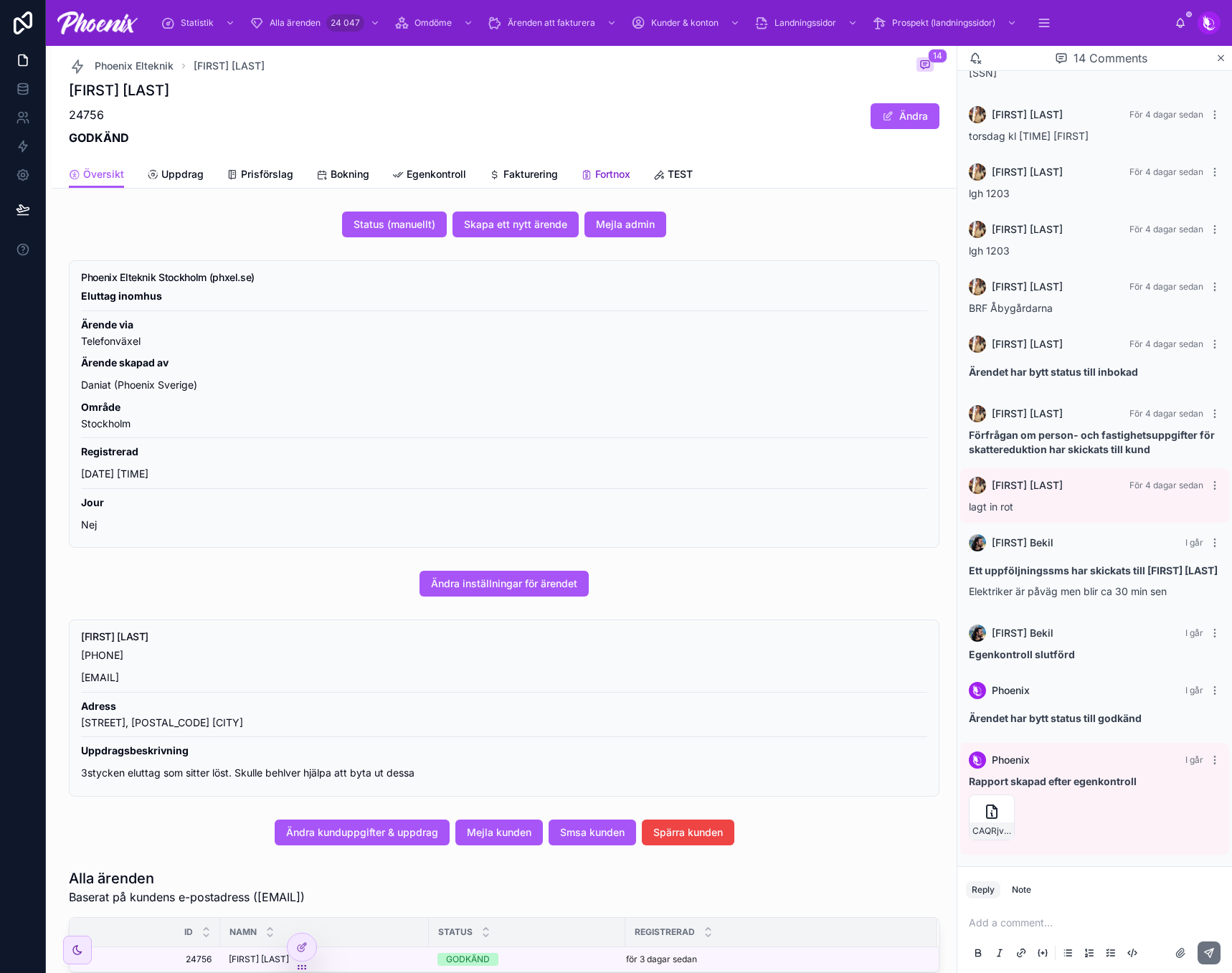 click on "Fortnox" at bounding box center [605, 176] 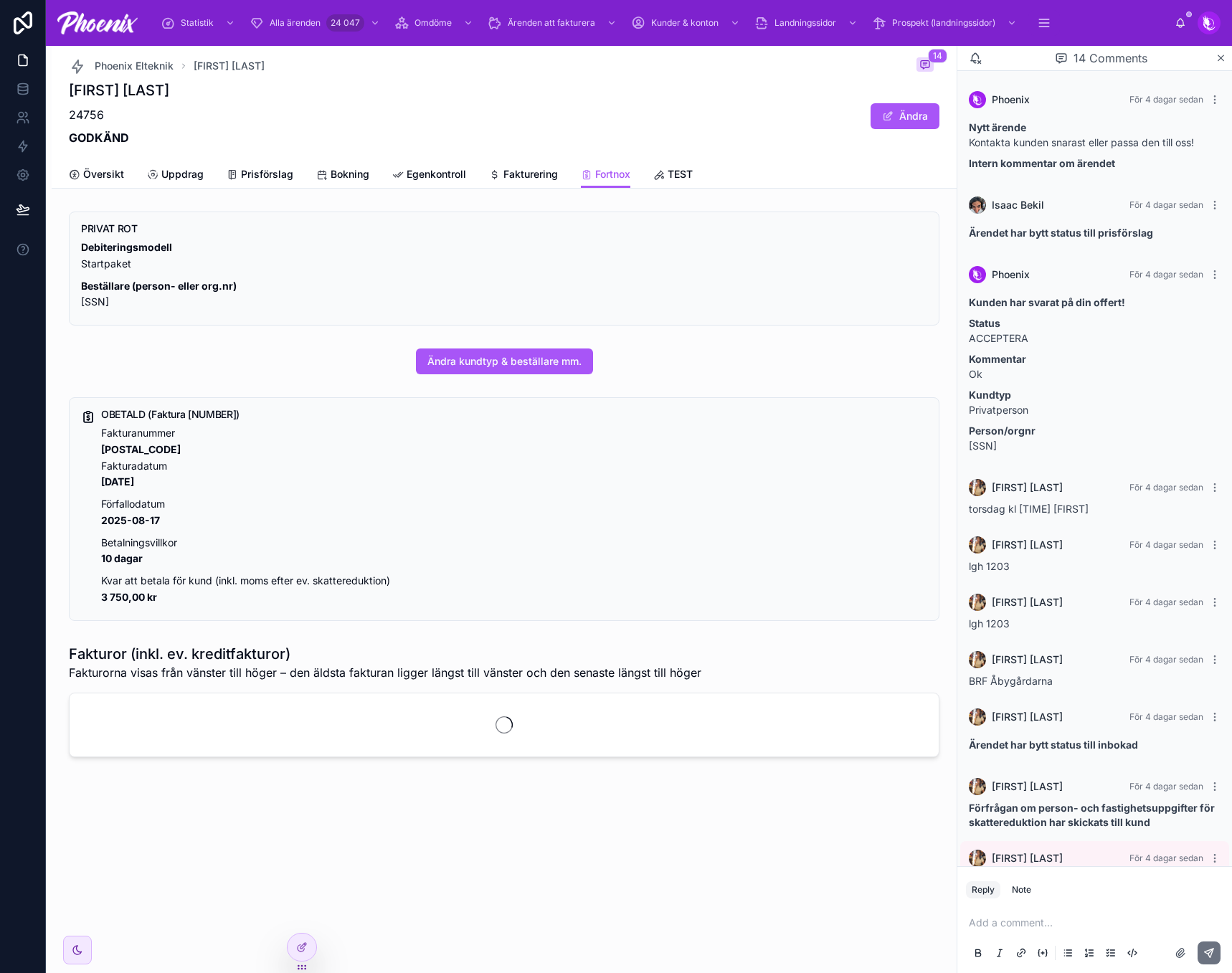 scroll, scrollTop: 373, scrollLeft: 0, axis: vertical 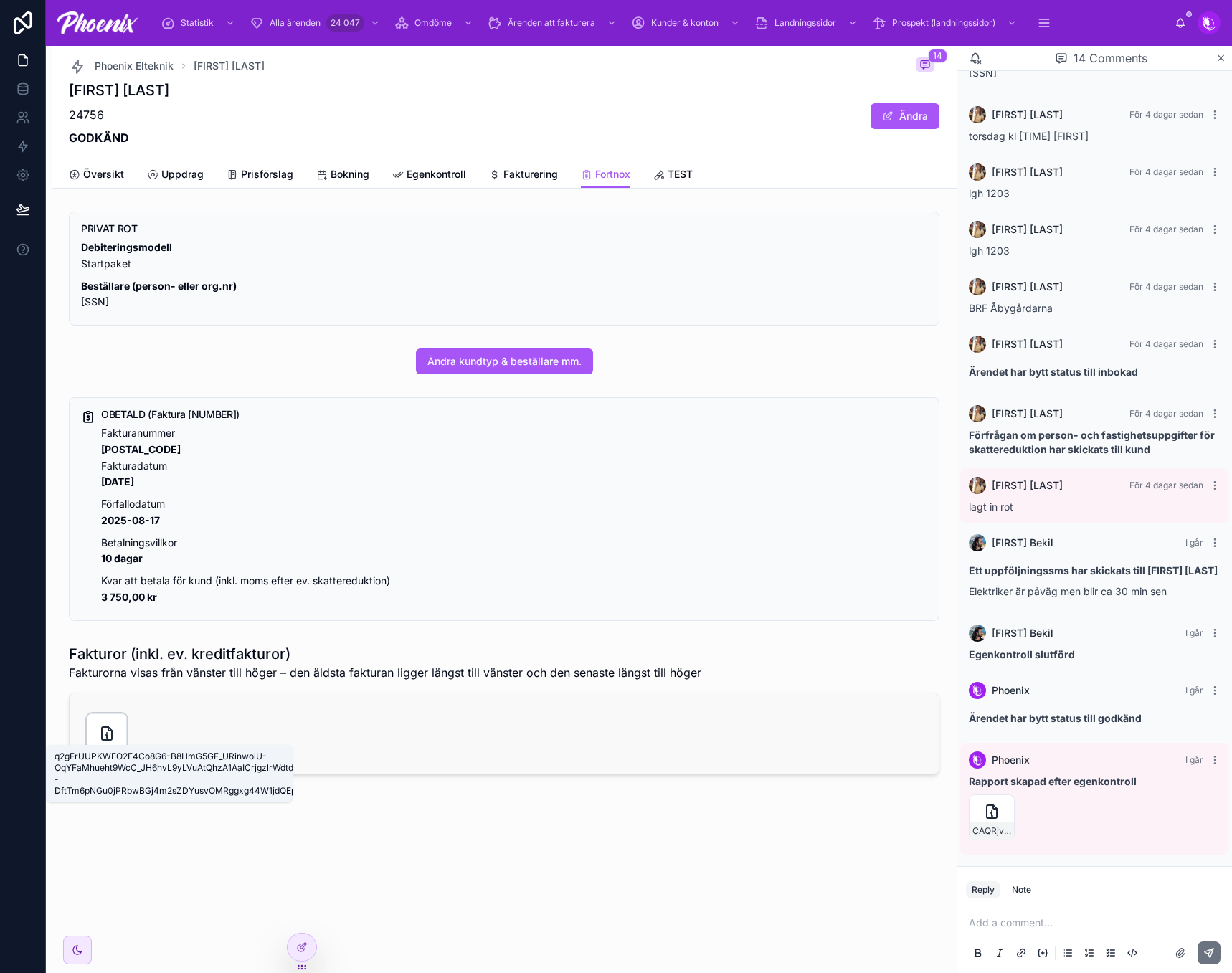 click 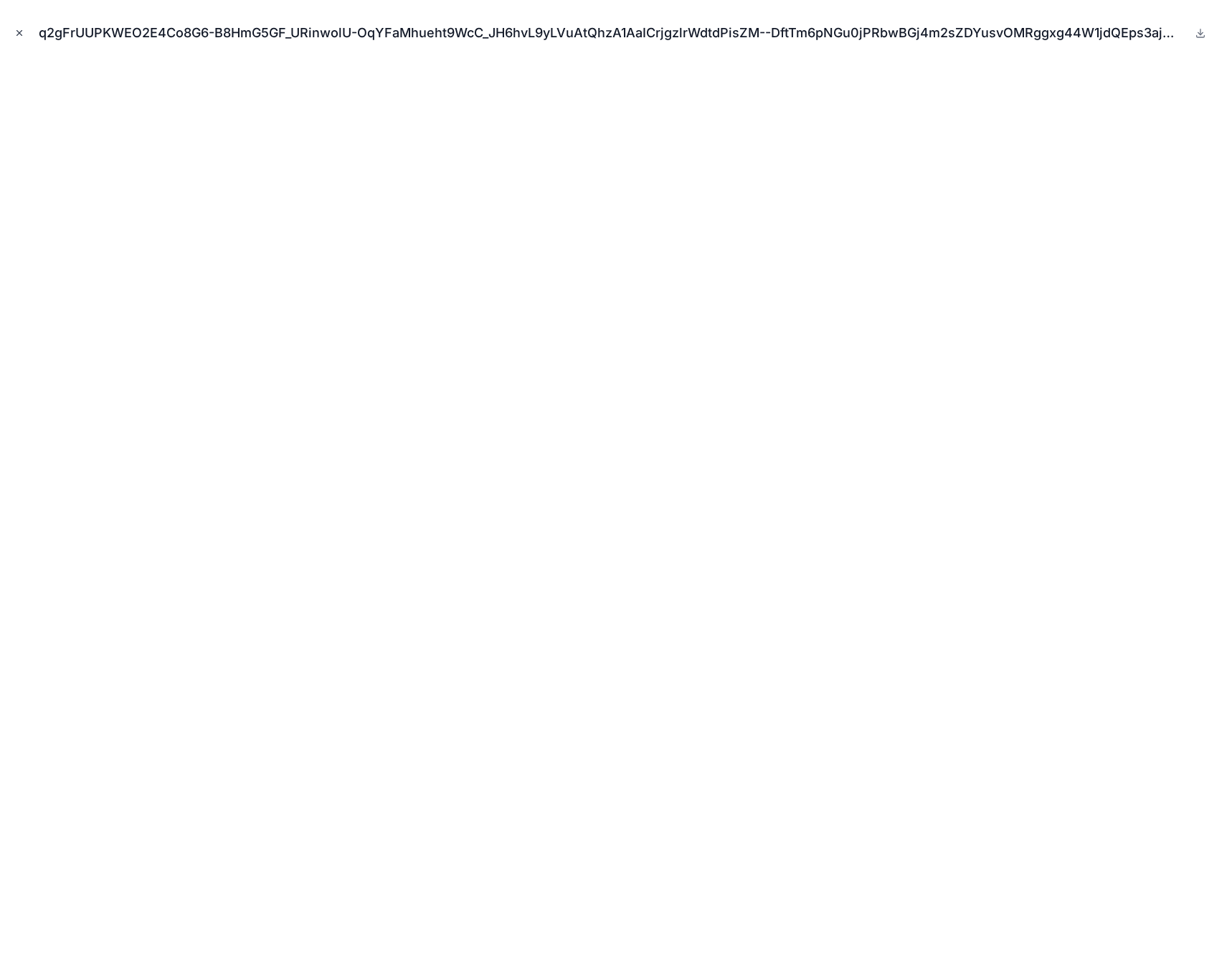 click 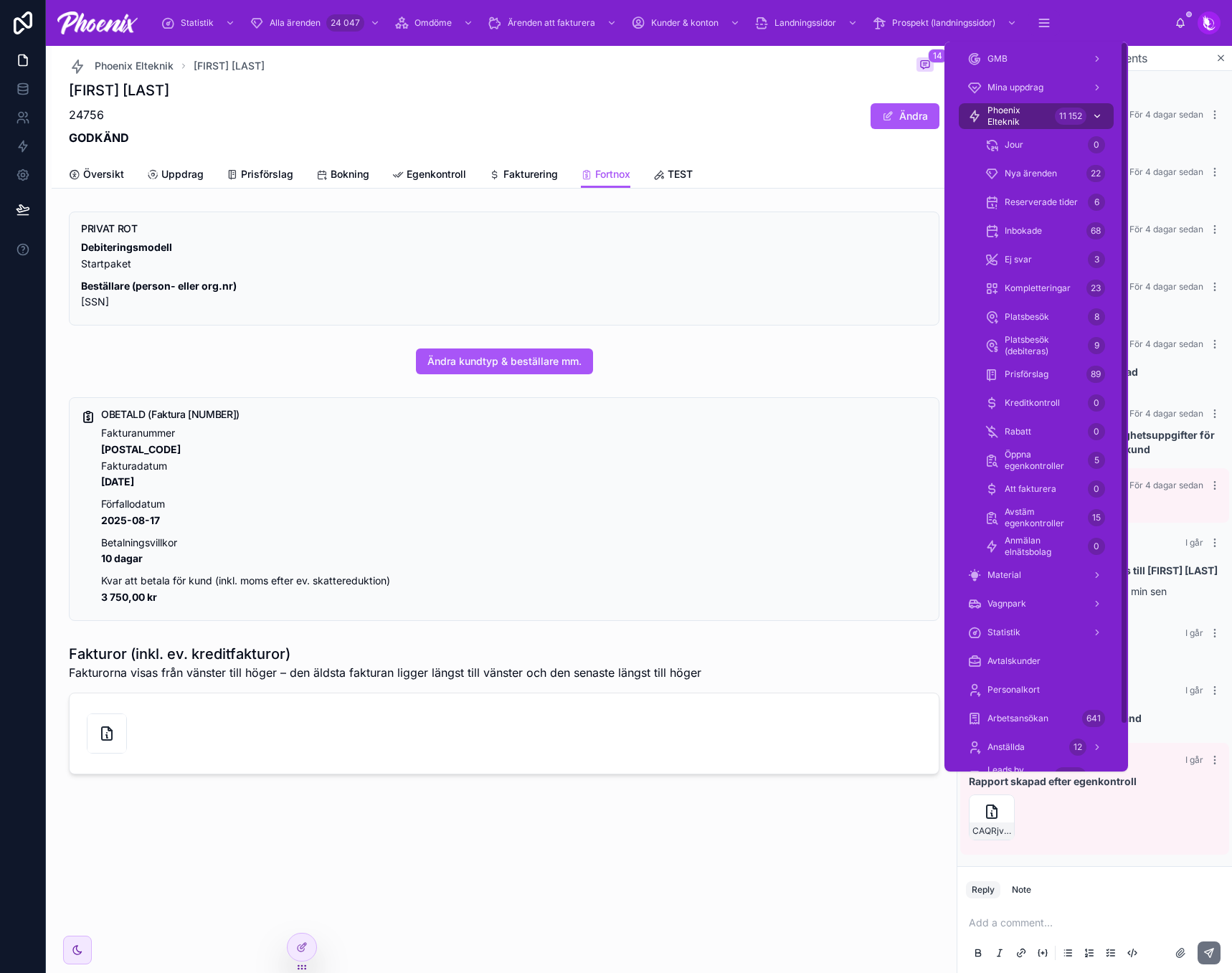 click on "Phoenix Elteknik" at bounding box center (1018, 116) 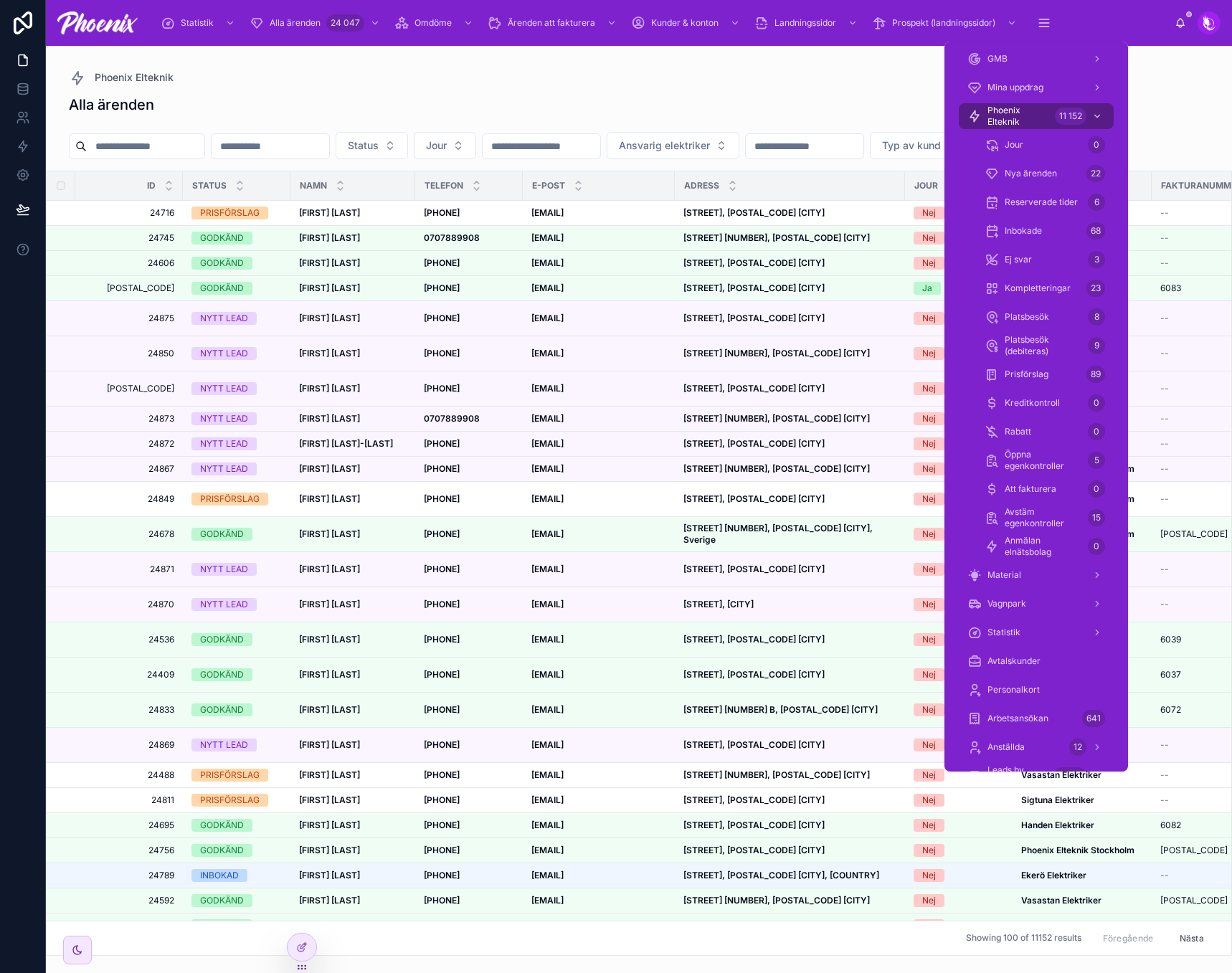 click at bounding box center [146, 146] 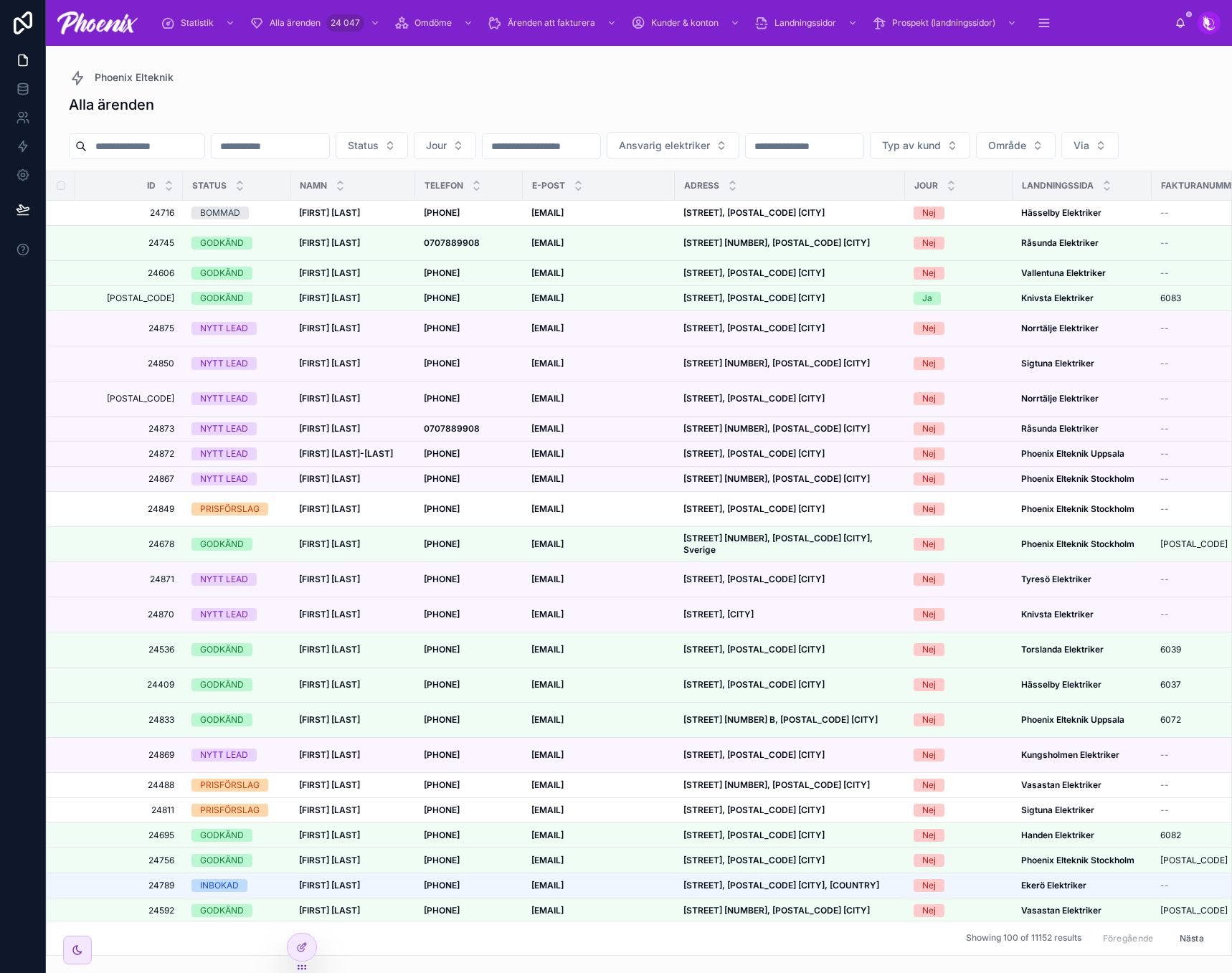 paste on "*****" 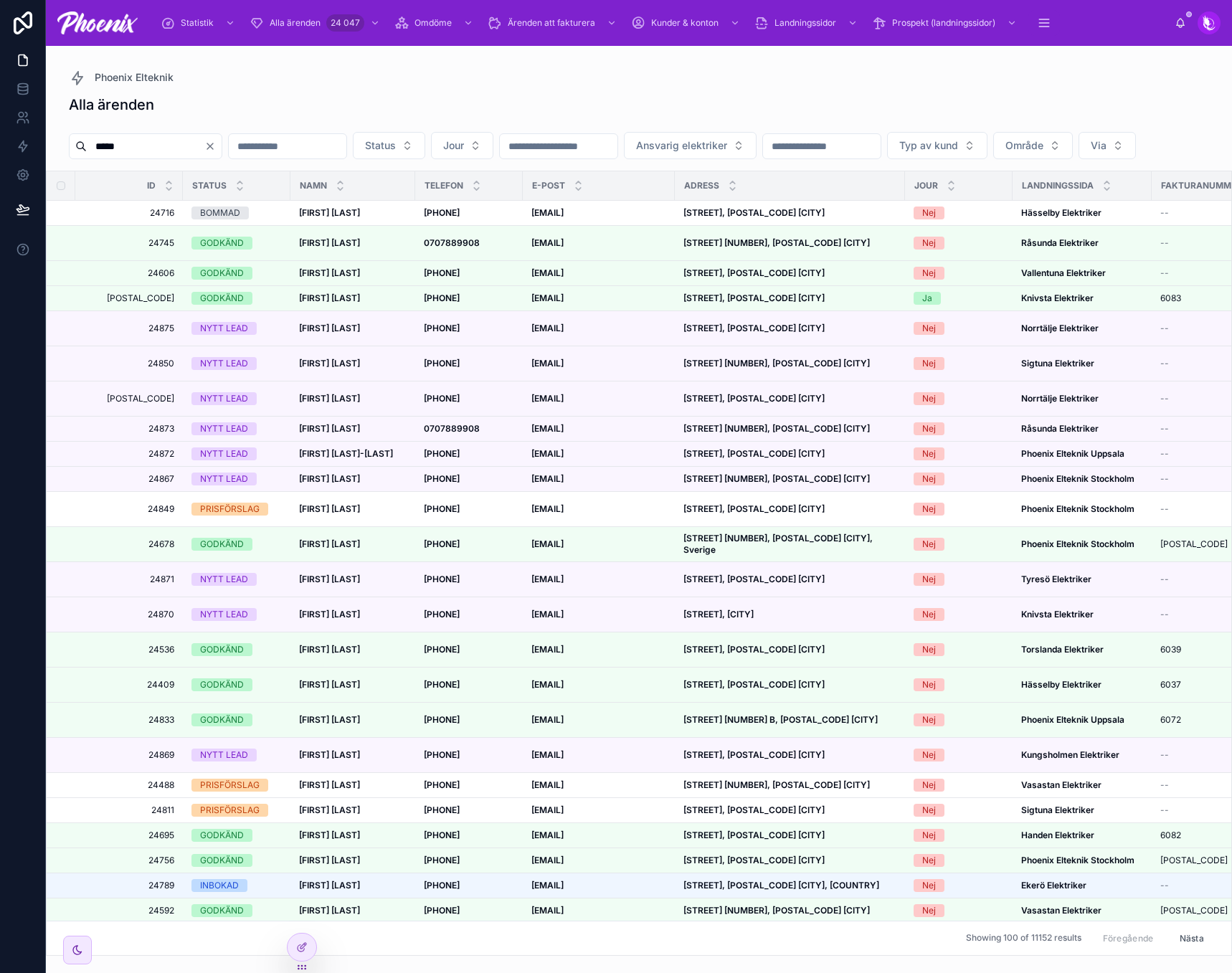 type on "*****" 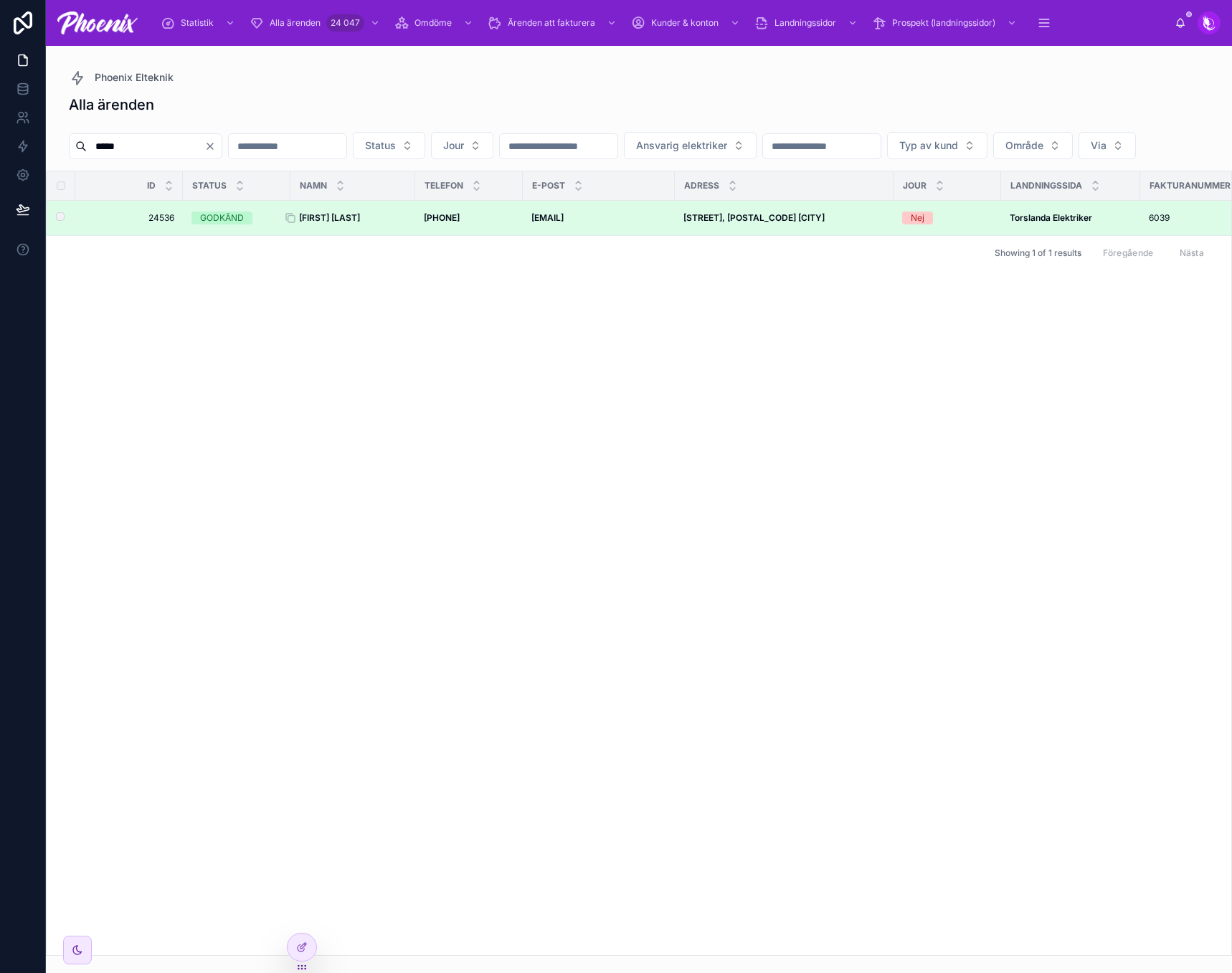 click on "[FIRST] [LAST]" at bounding box center (329, 217) 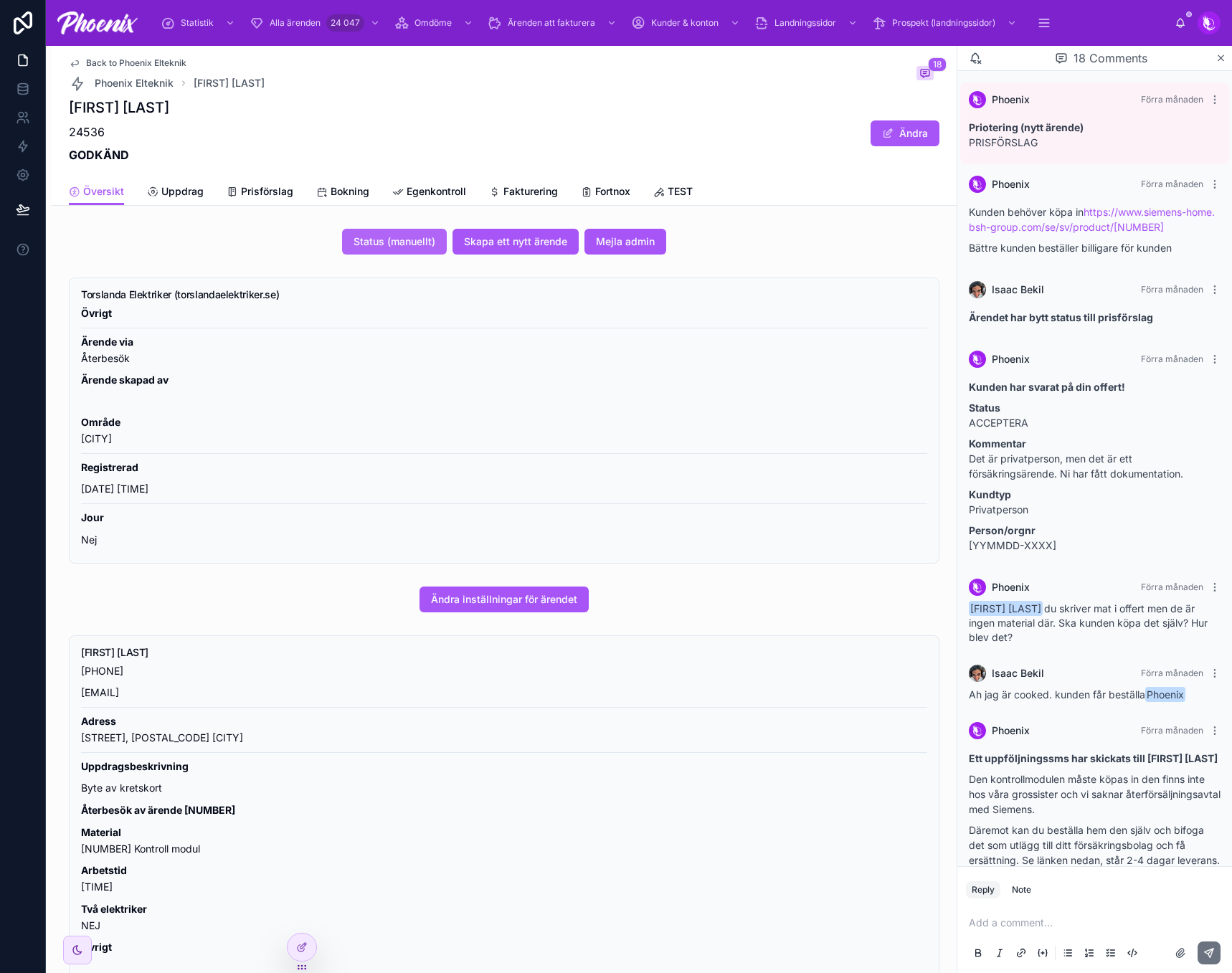 scroll, scrollTop: 1059, scrollLeft: 0, axis: vertical 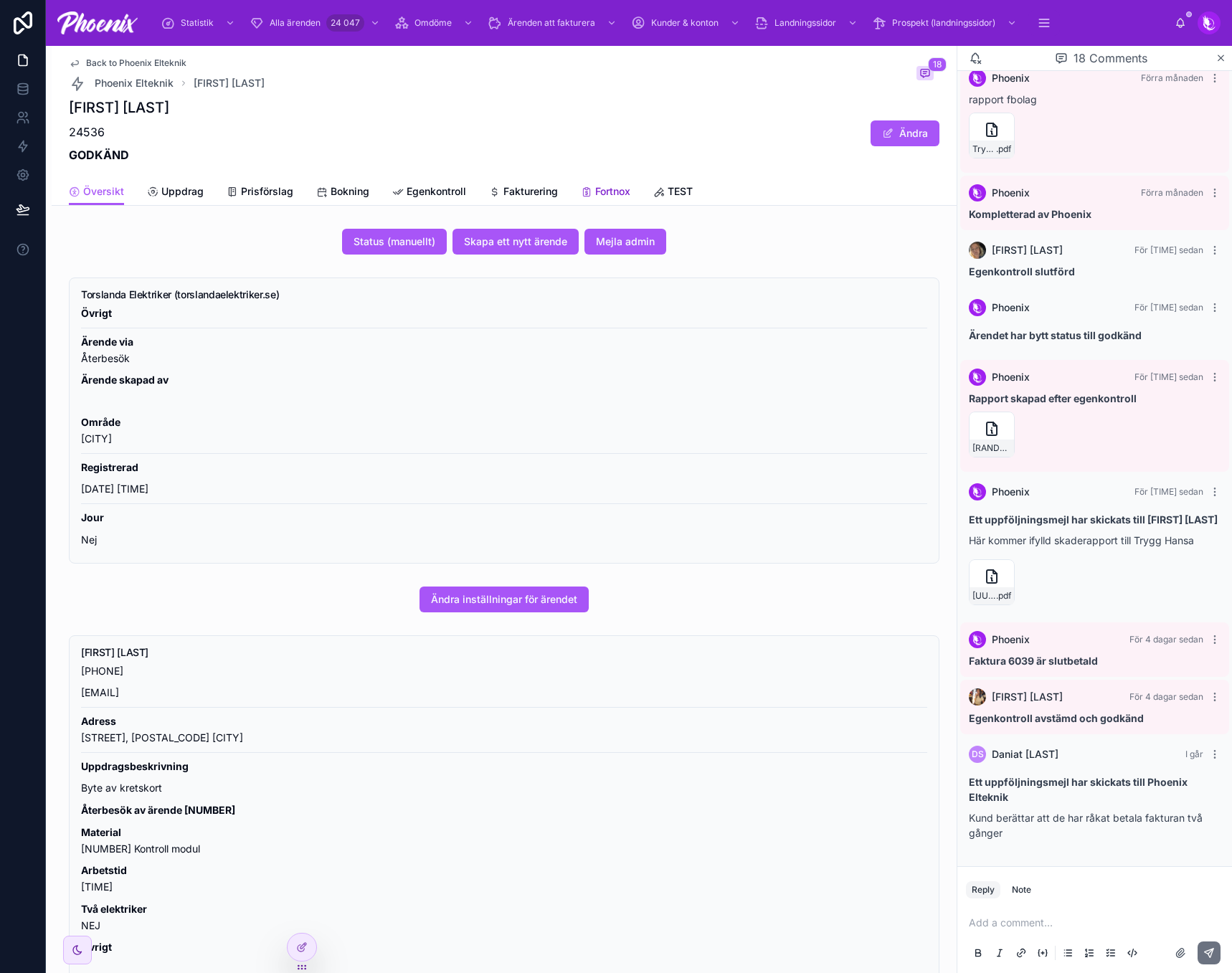 click on "Fortnox" at bounding box center [612, 191] 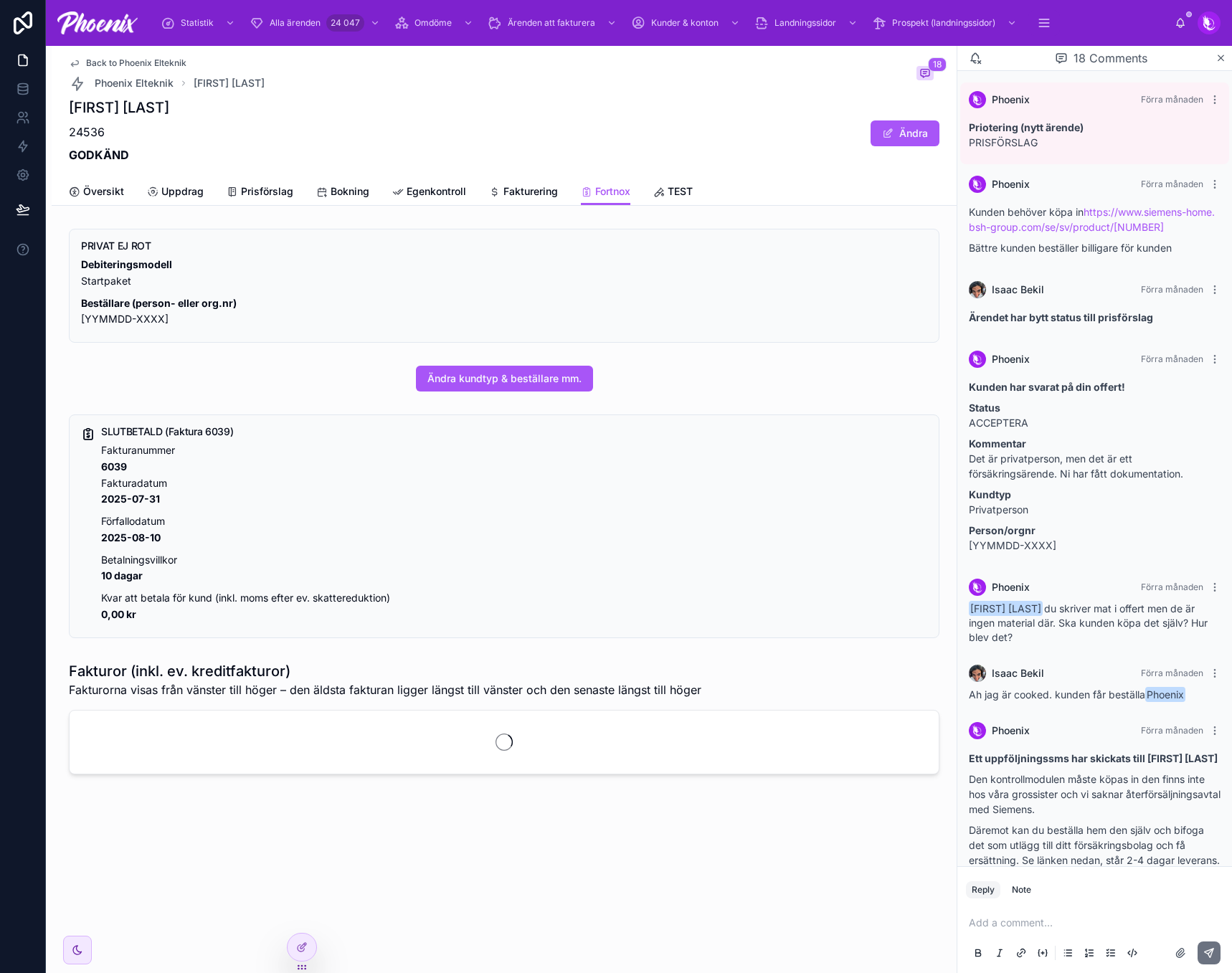 scroll, scrollTop: 1059, scrollLeft: 0, axis: vertical 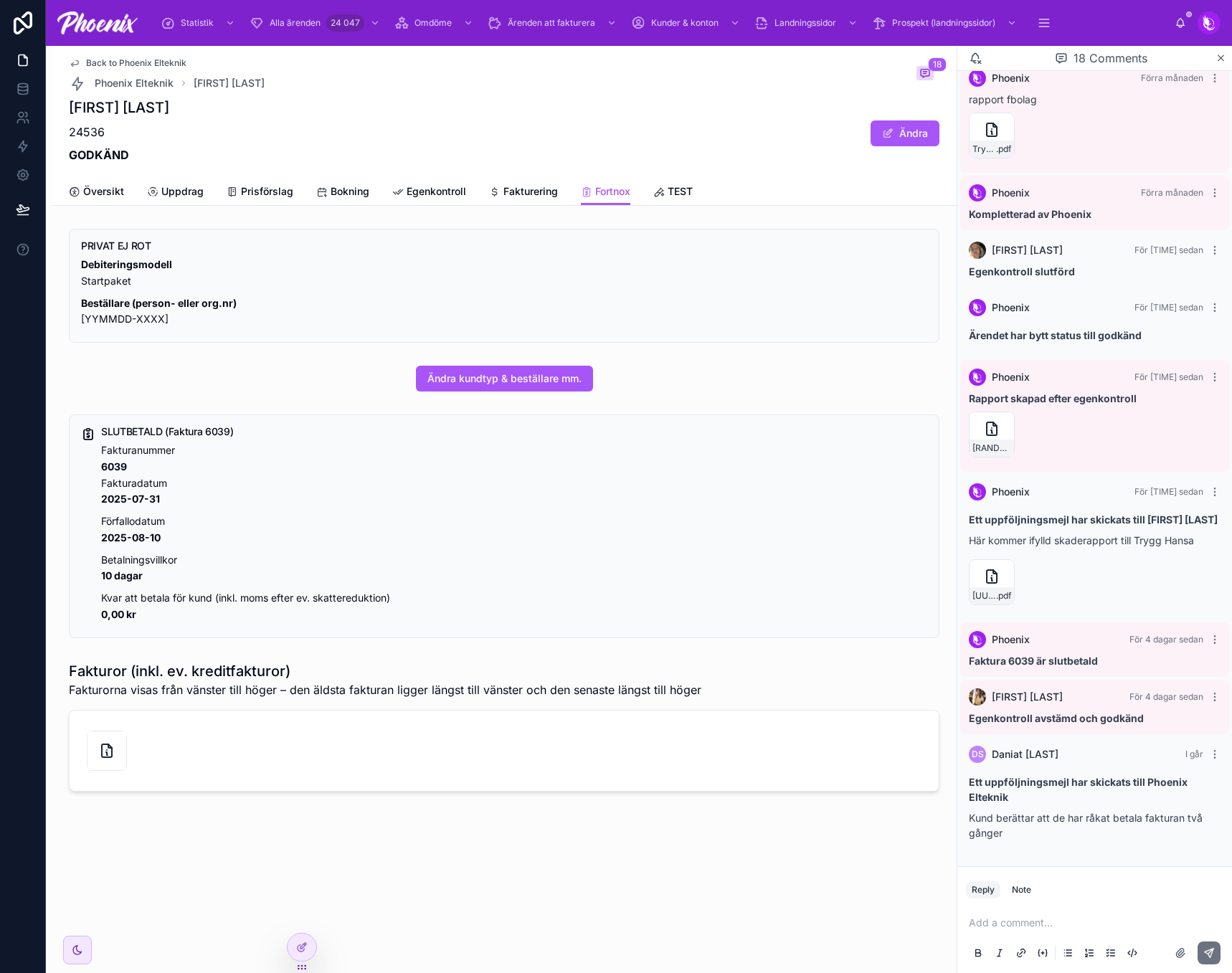 click on "6039" at bounding box center [114, 466] 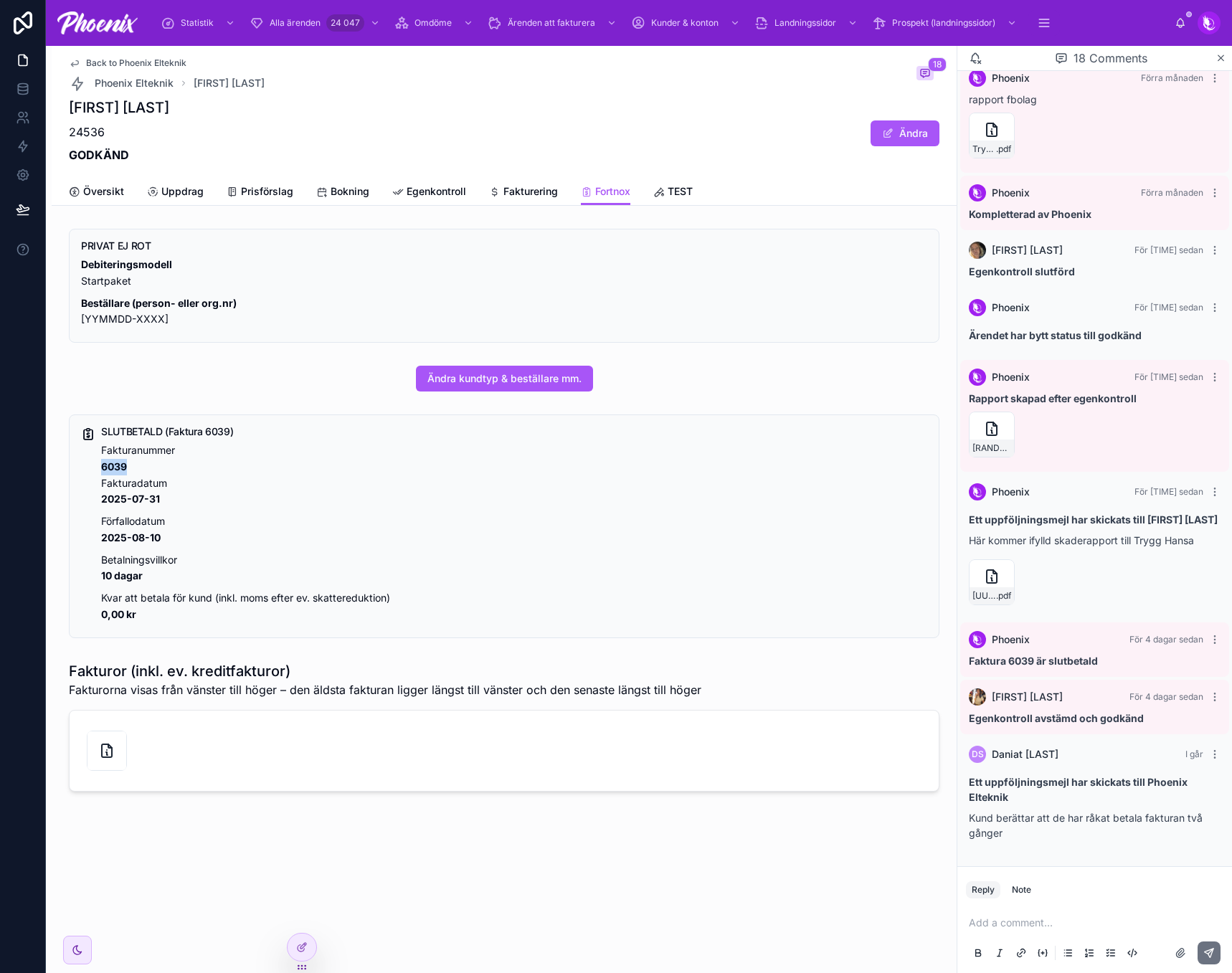click on "6039" at bounding box center [114, 466] 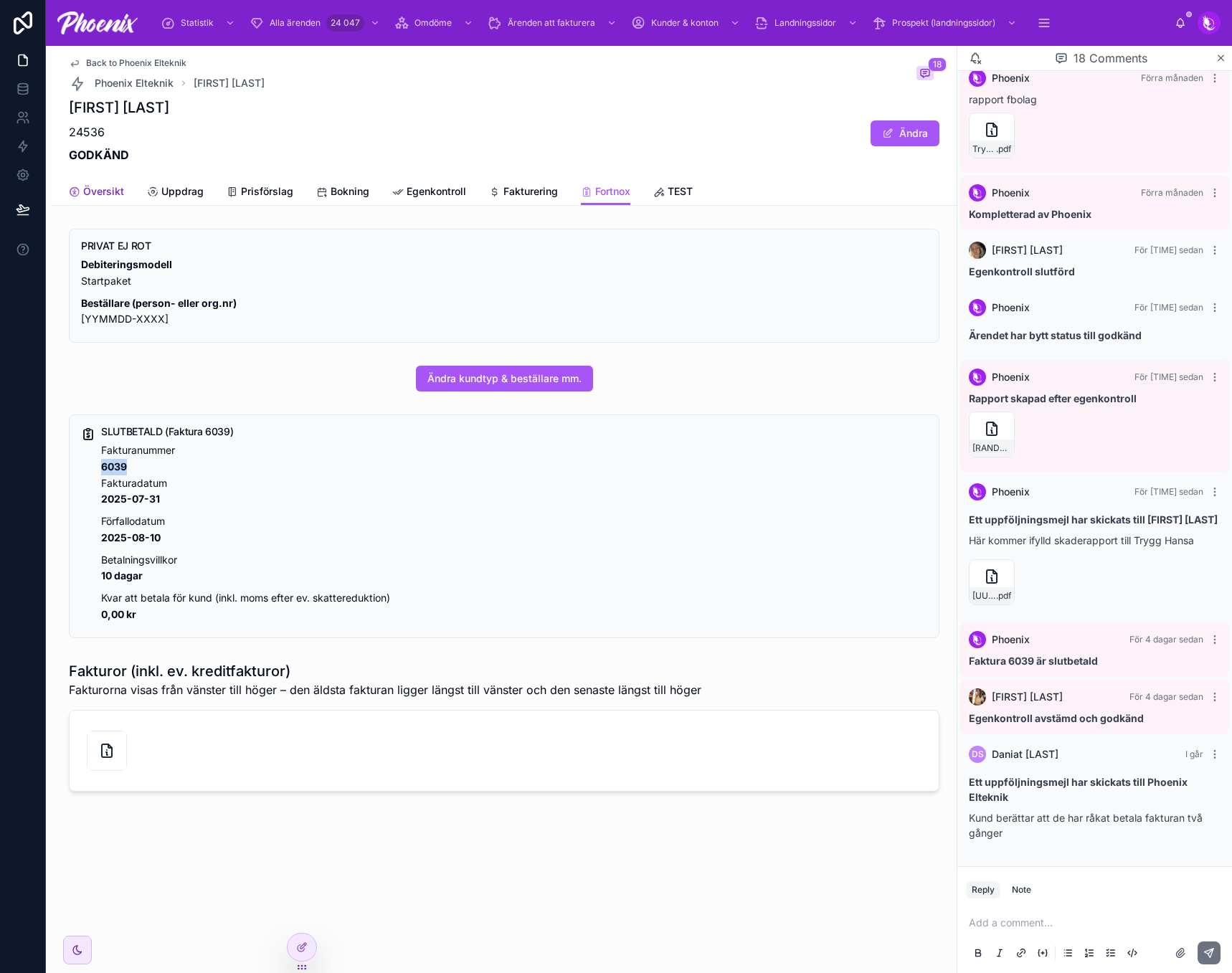 click on "Översikt" at bounding box center (96, 193) 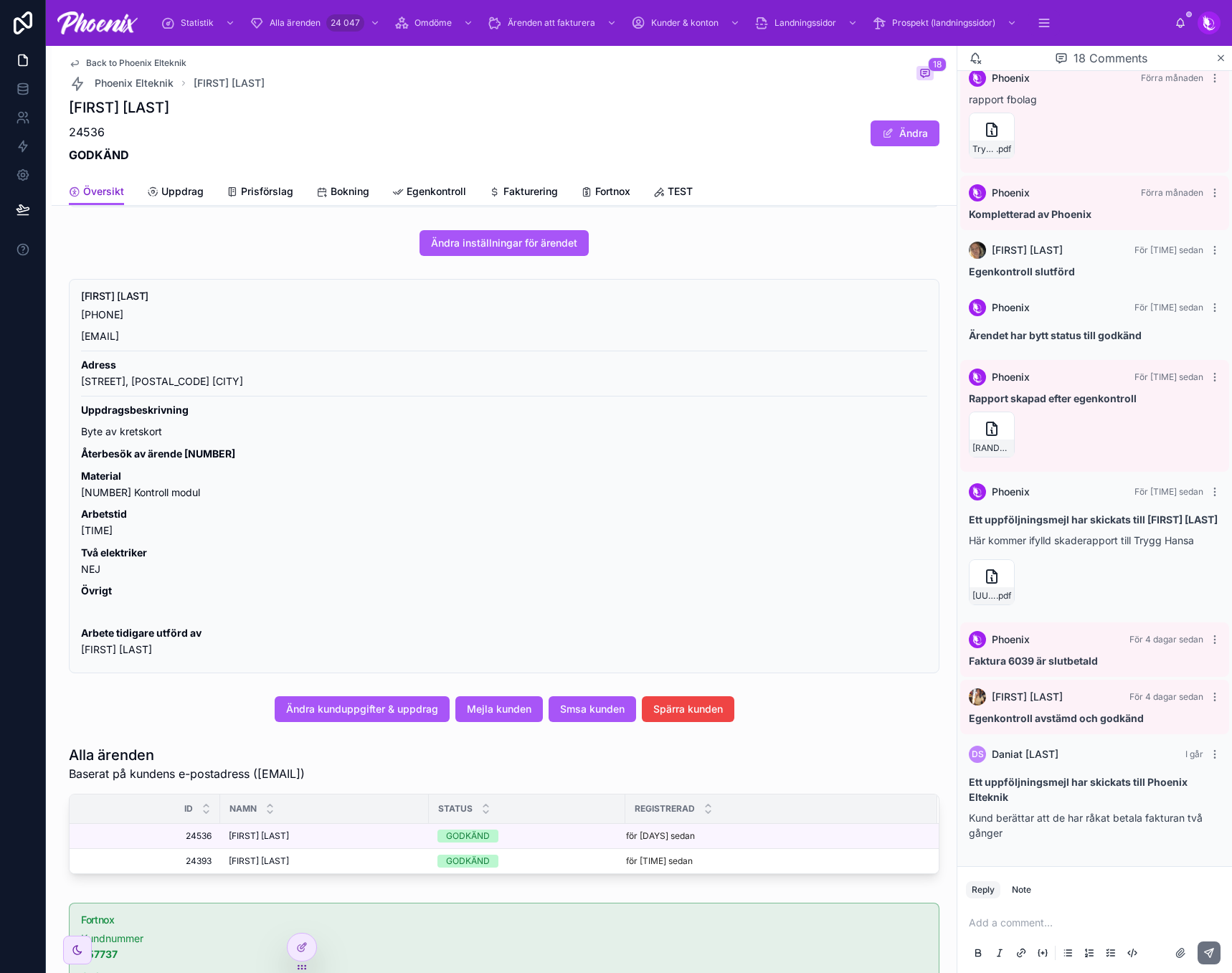scroll, scrollTop: 359, scrollLeft: 0, axis: vertical 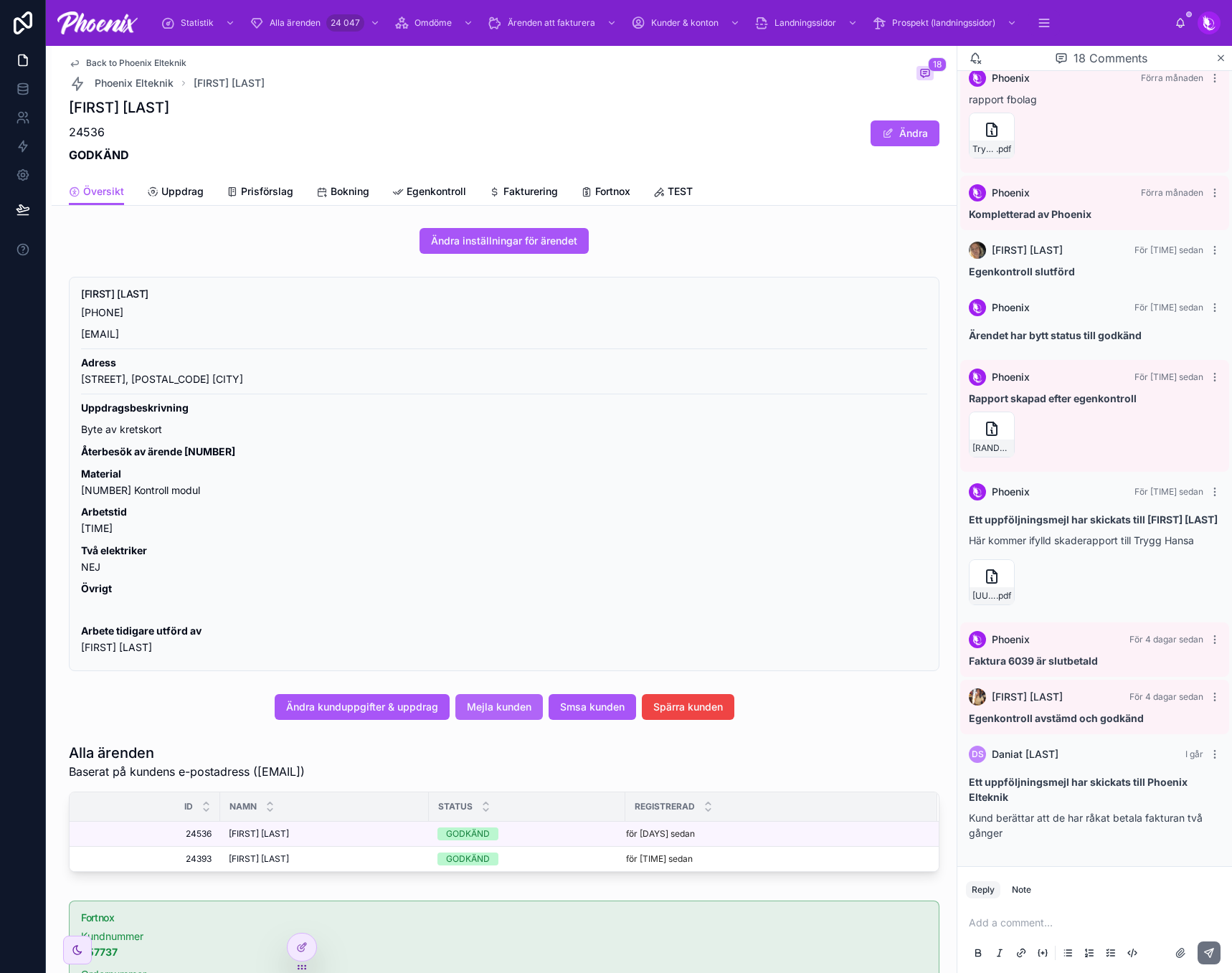 click on "Mejla kunden" at bounding box center (499, 707) 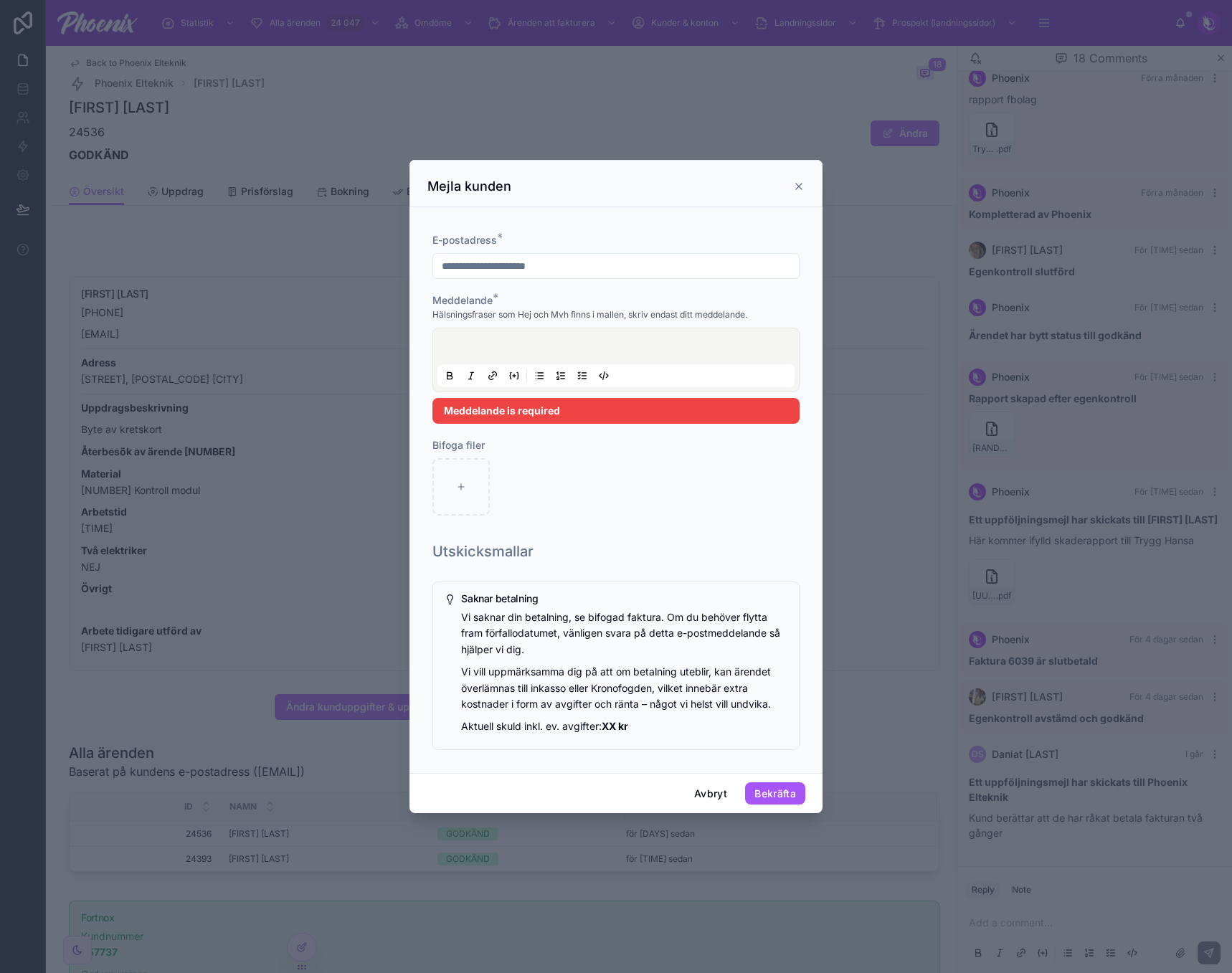 click at bounding box center (616, 360) 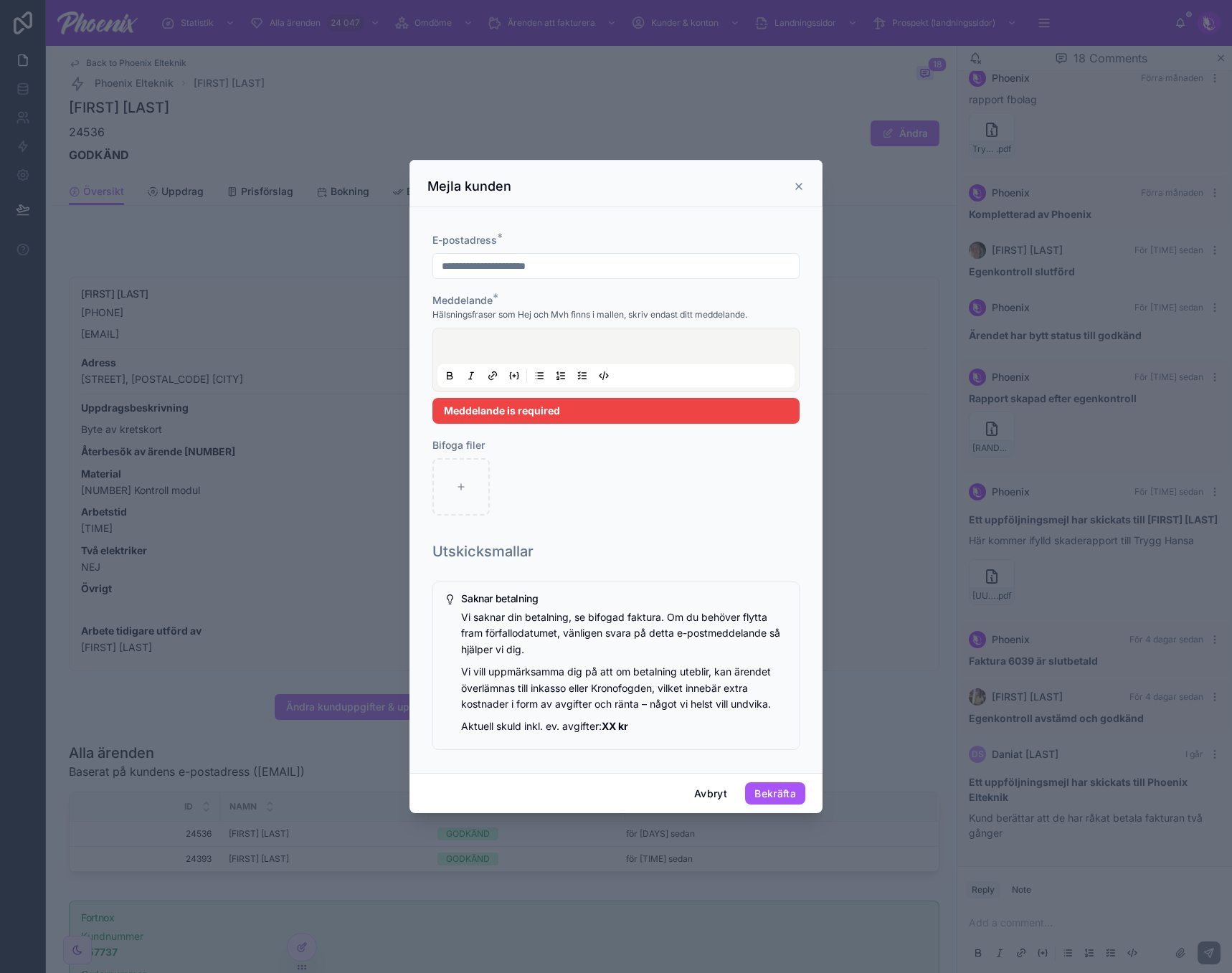 type 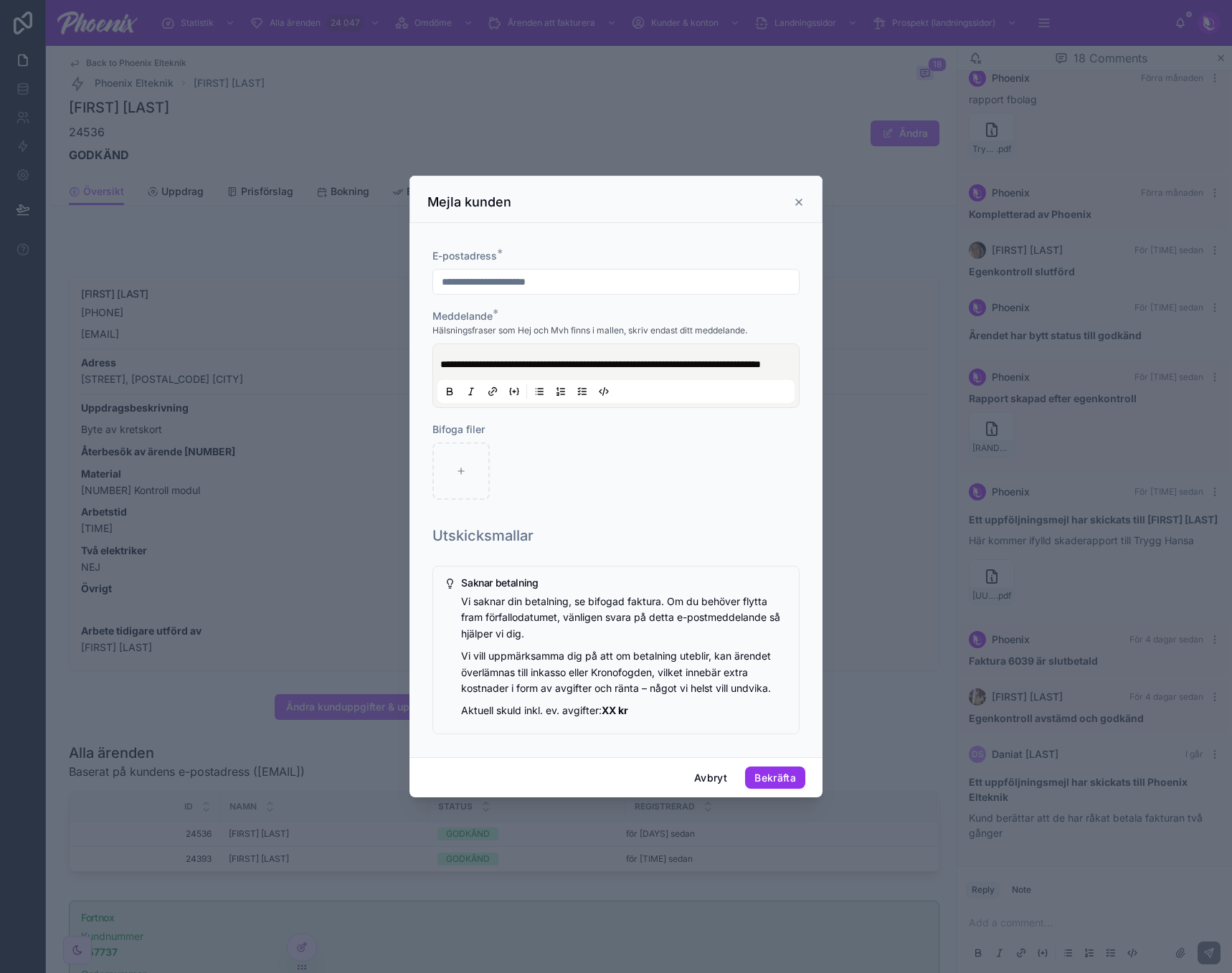 click on "Bekräfta" at bounding box center (775, 778) 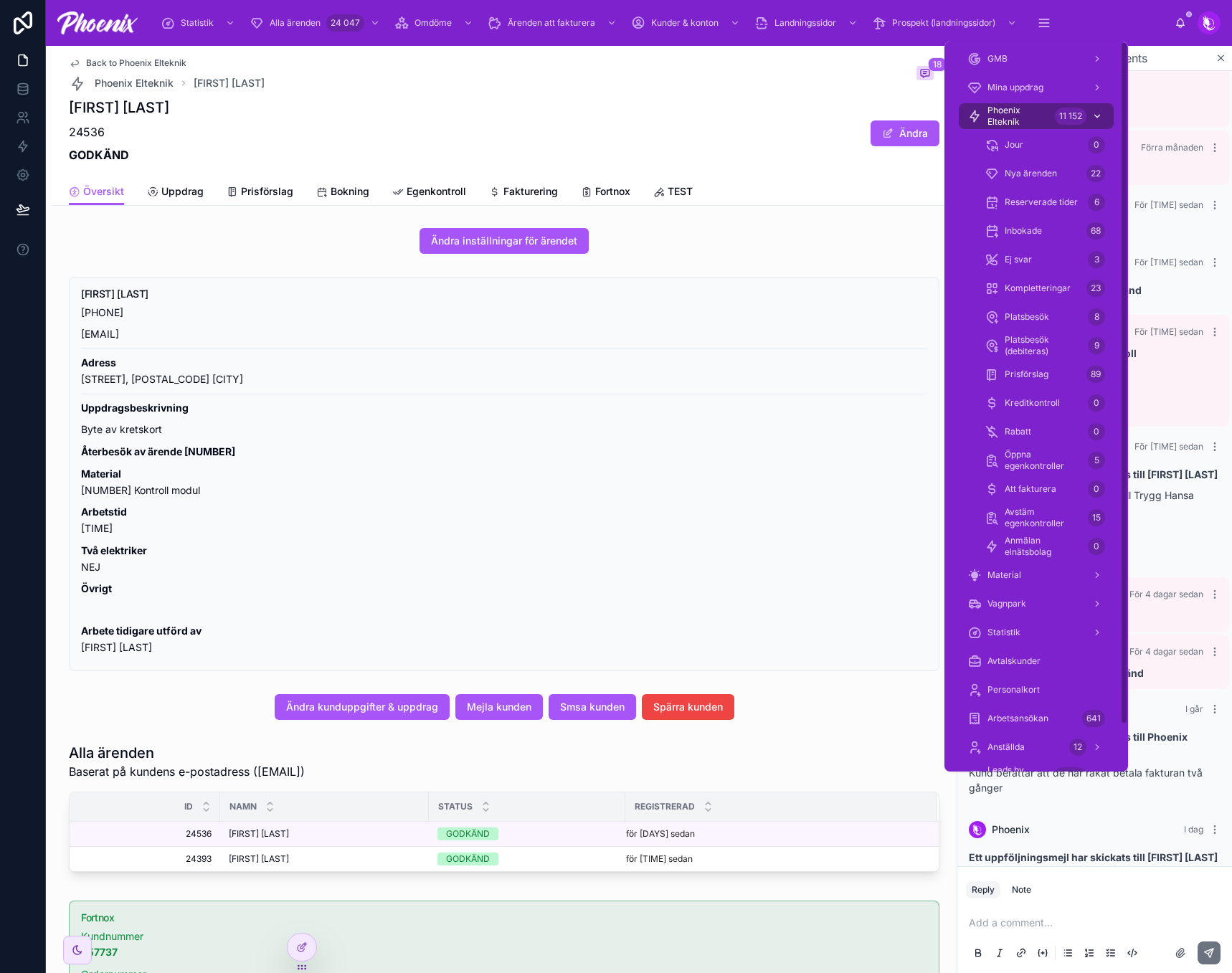 click on "Phoenix Elteknik" at bounding box center (1018, 116) 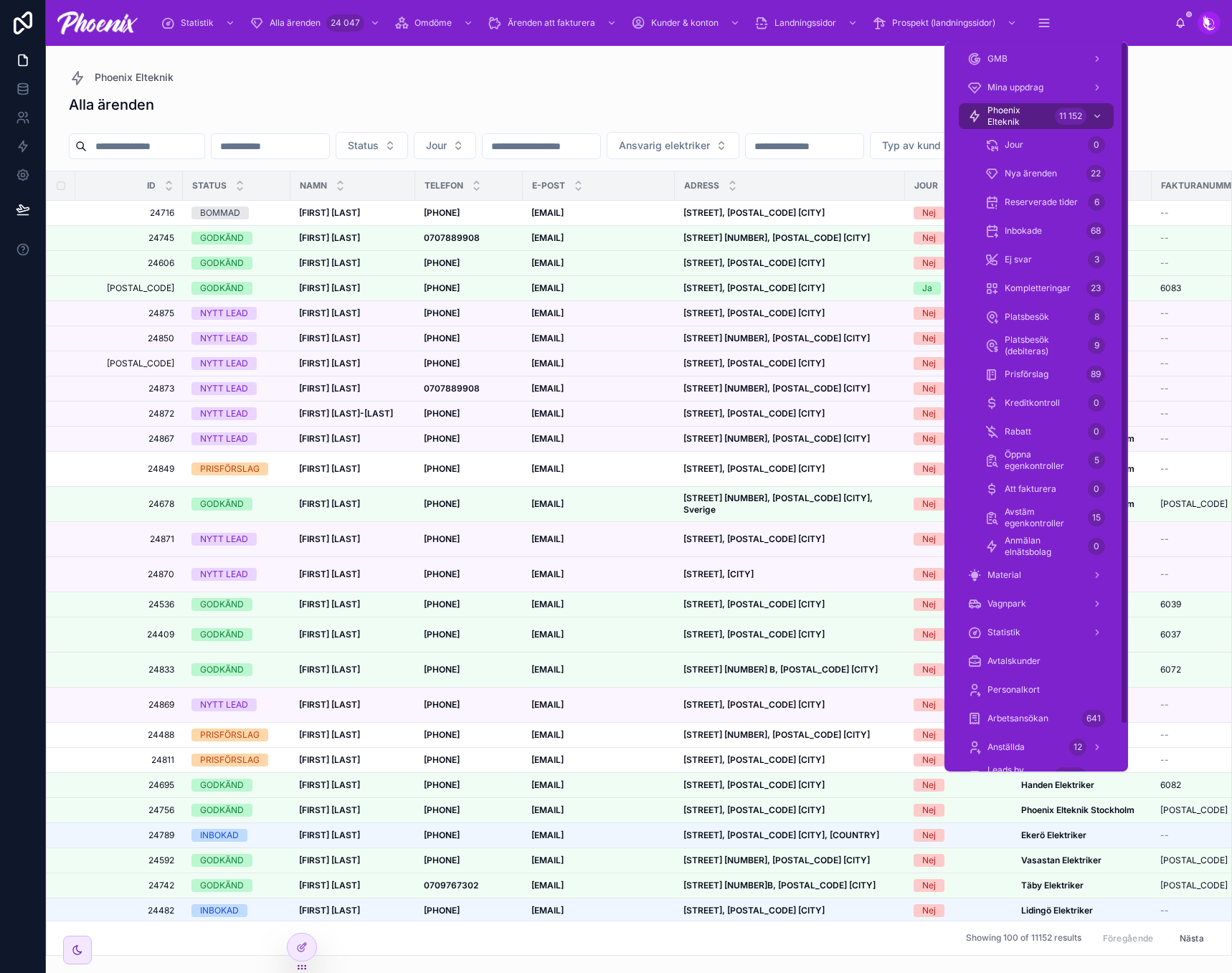 scroll, scrollTop: 0, scrollLeft: 0, axis: both 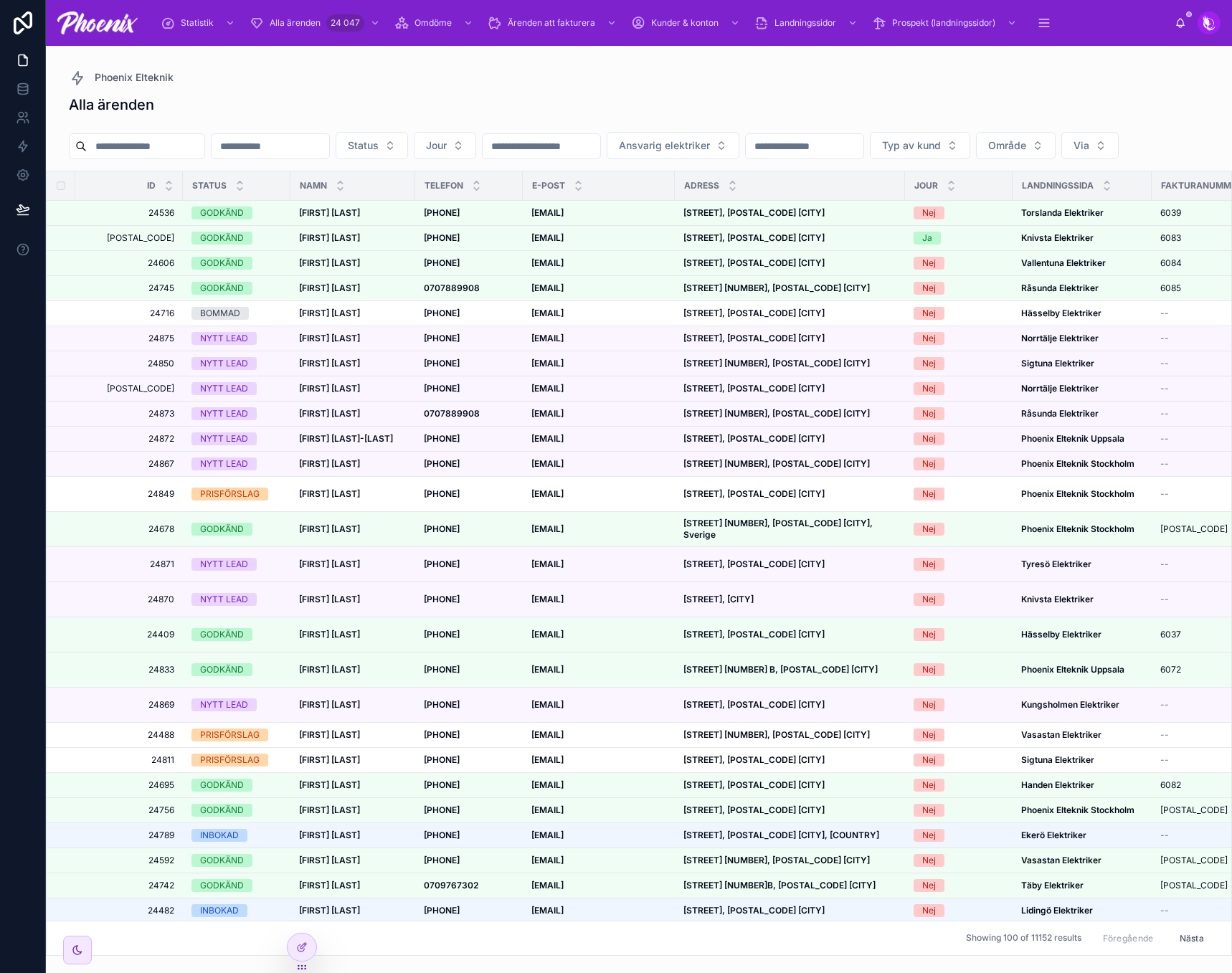paste on "*********" 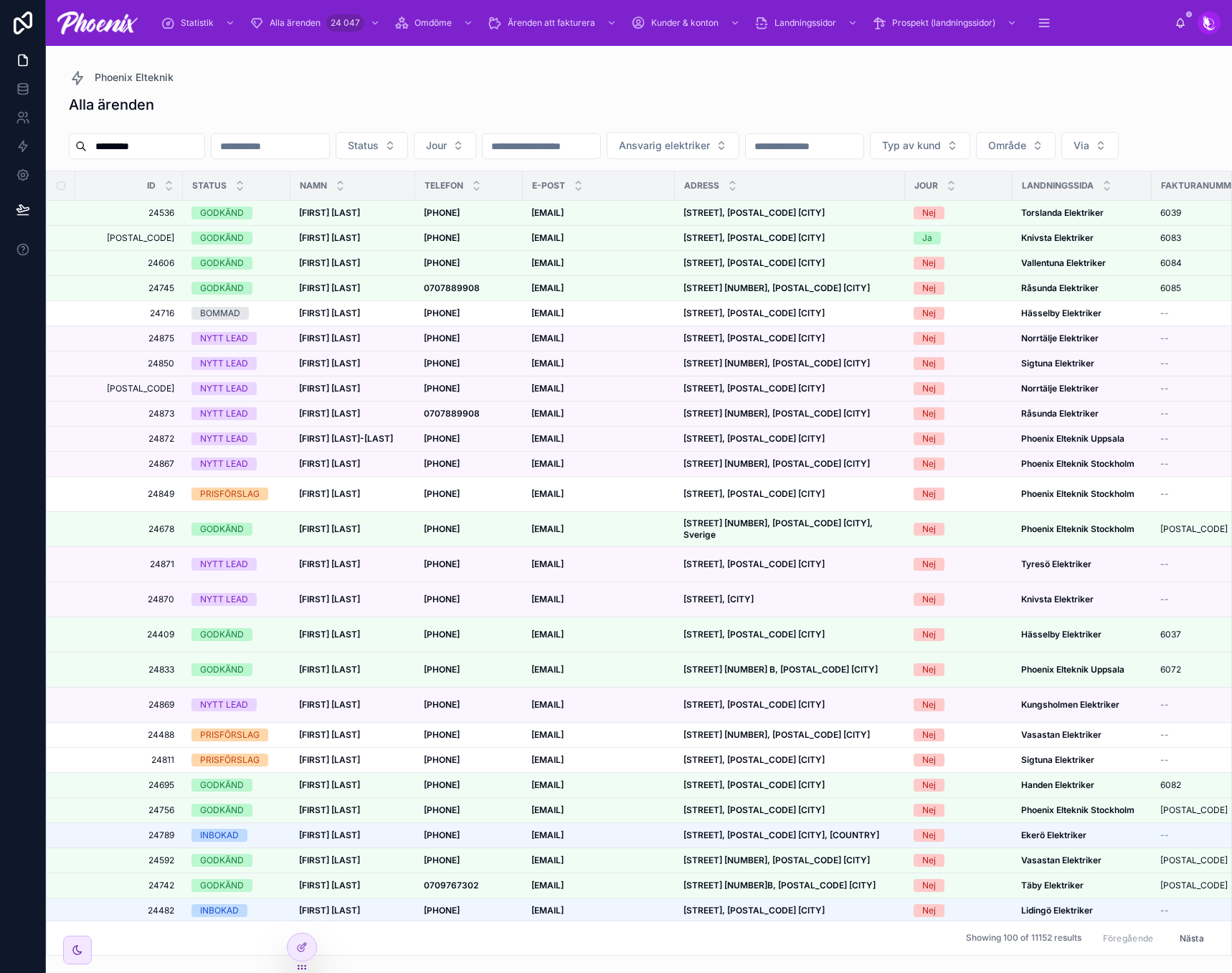 type on "*********" 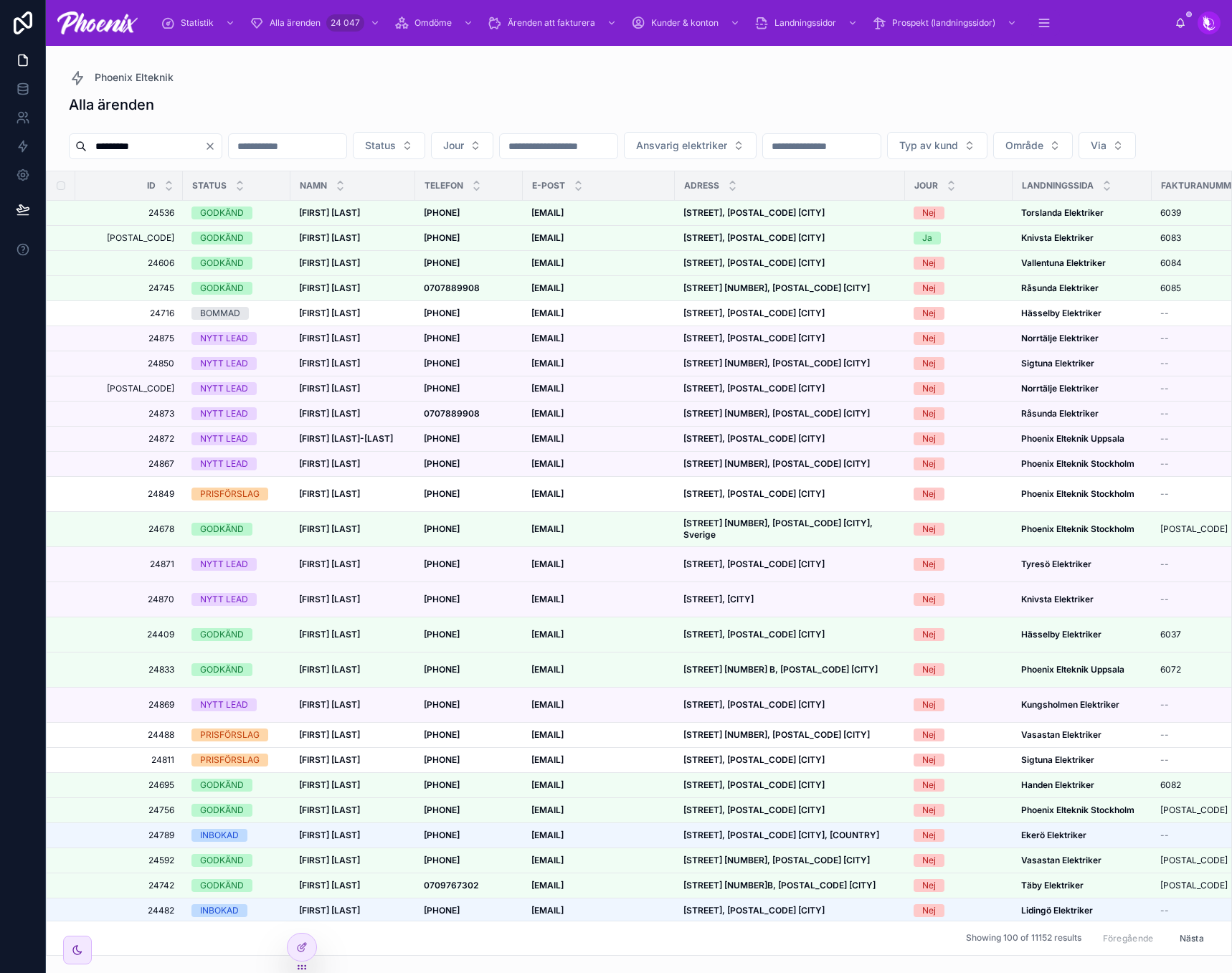 click on "Alla ärenden" at bounding box center [639, 105] 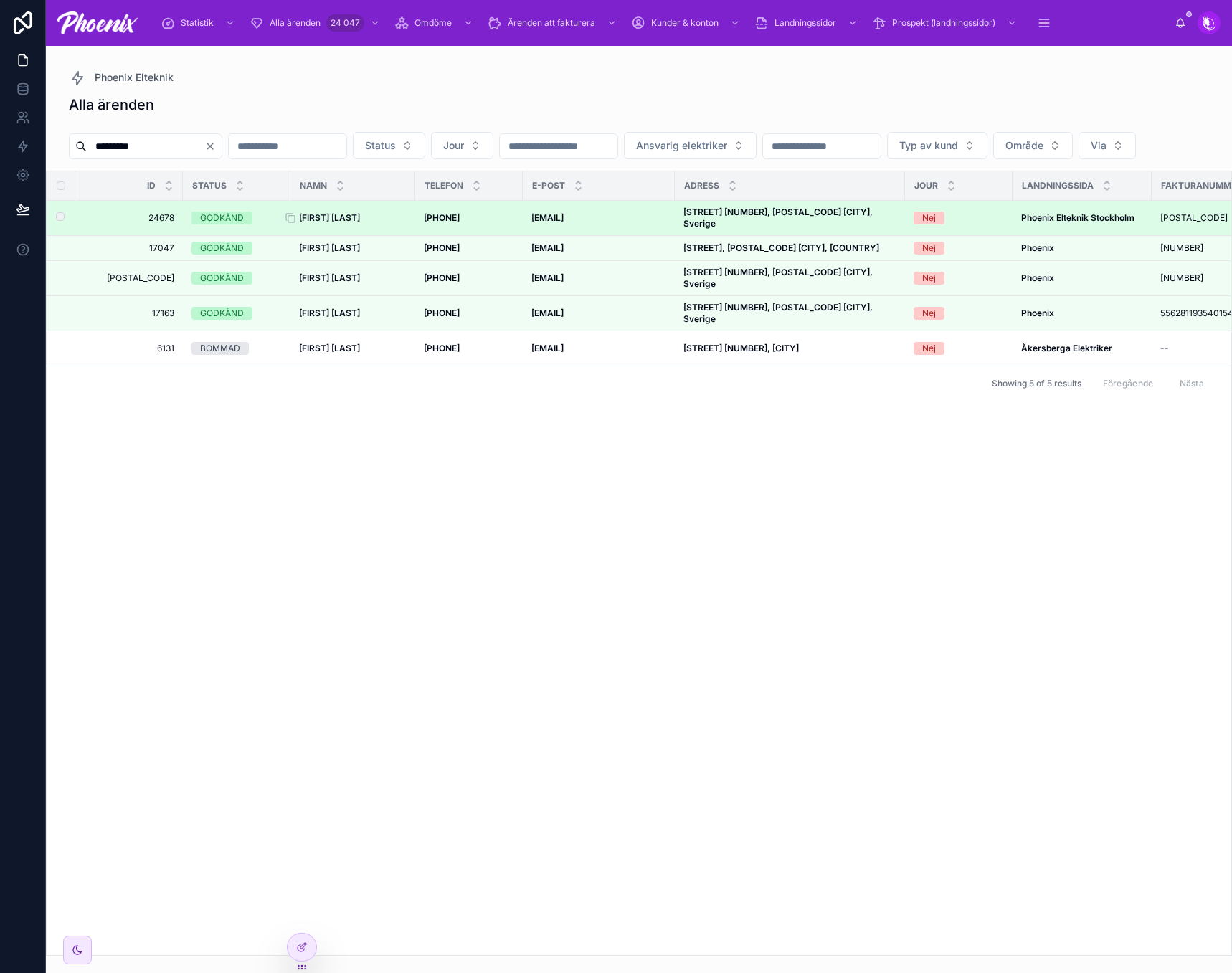click on "[FIRST] [LAST]" at bounding box center (329, 217) 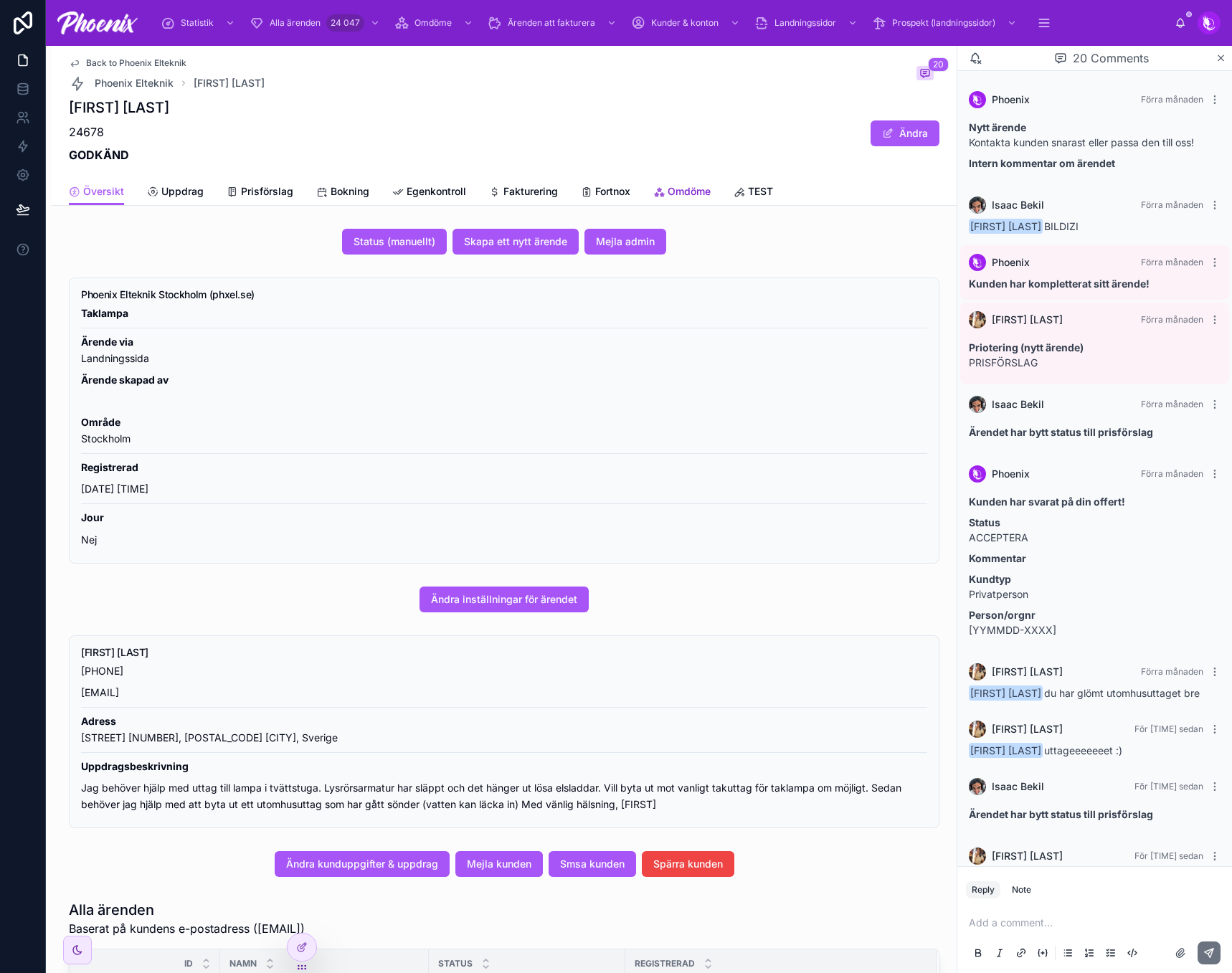 scroll, scrollTop: 1113, scrollLeft: 0, axis: vertical 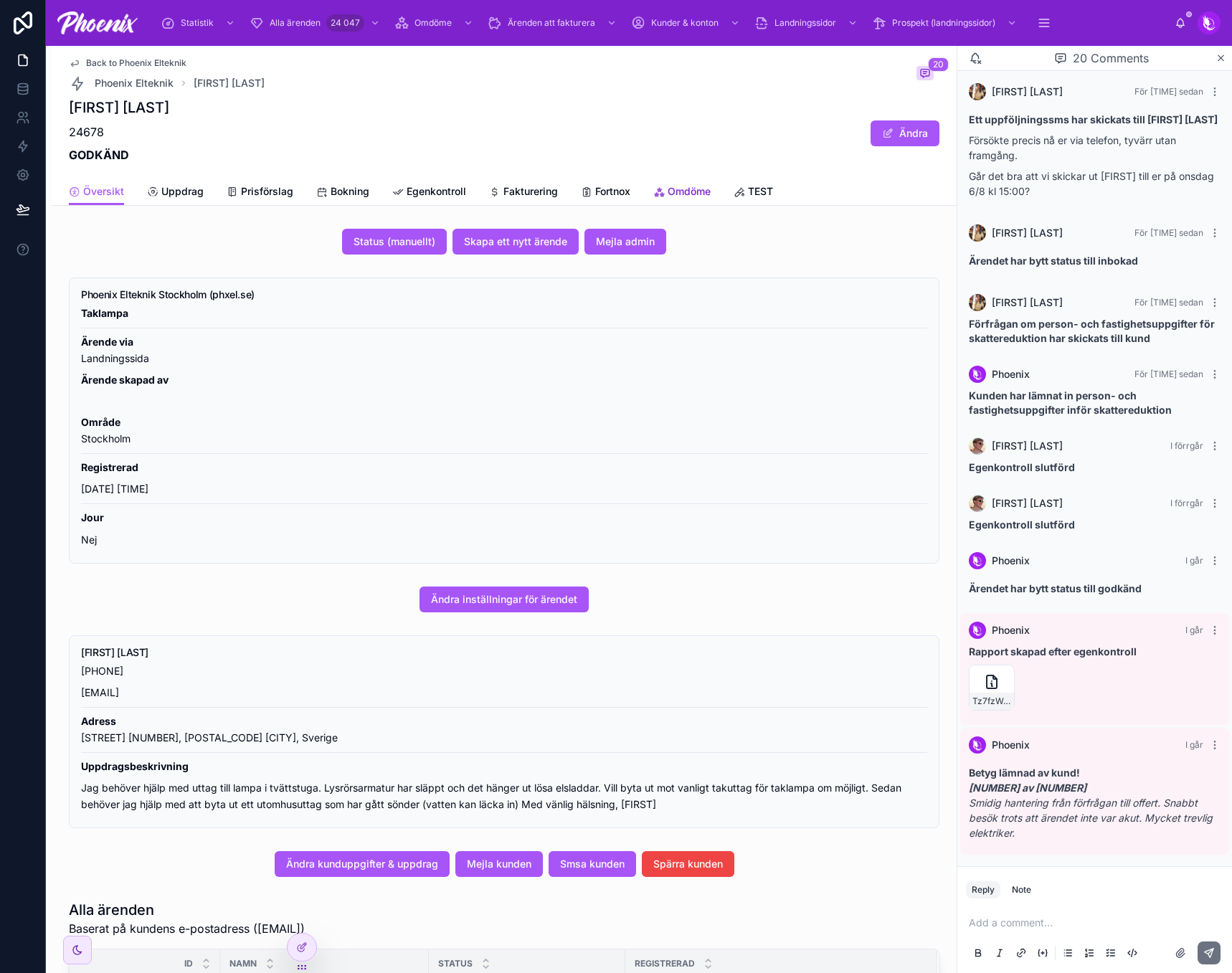 click on "Omdöme" at bounding box center [689, 191] 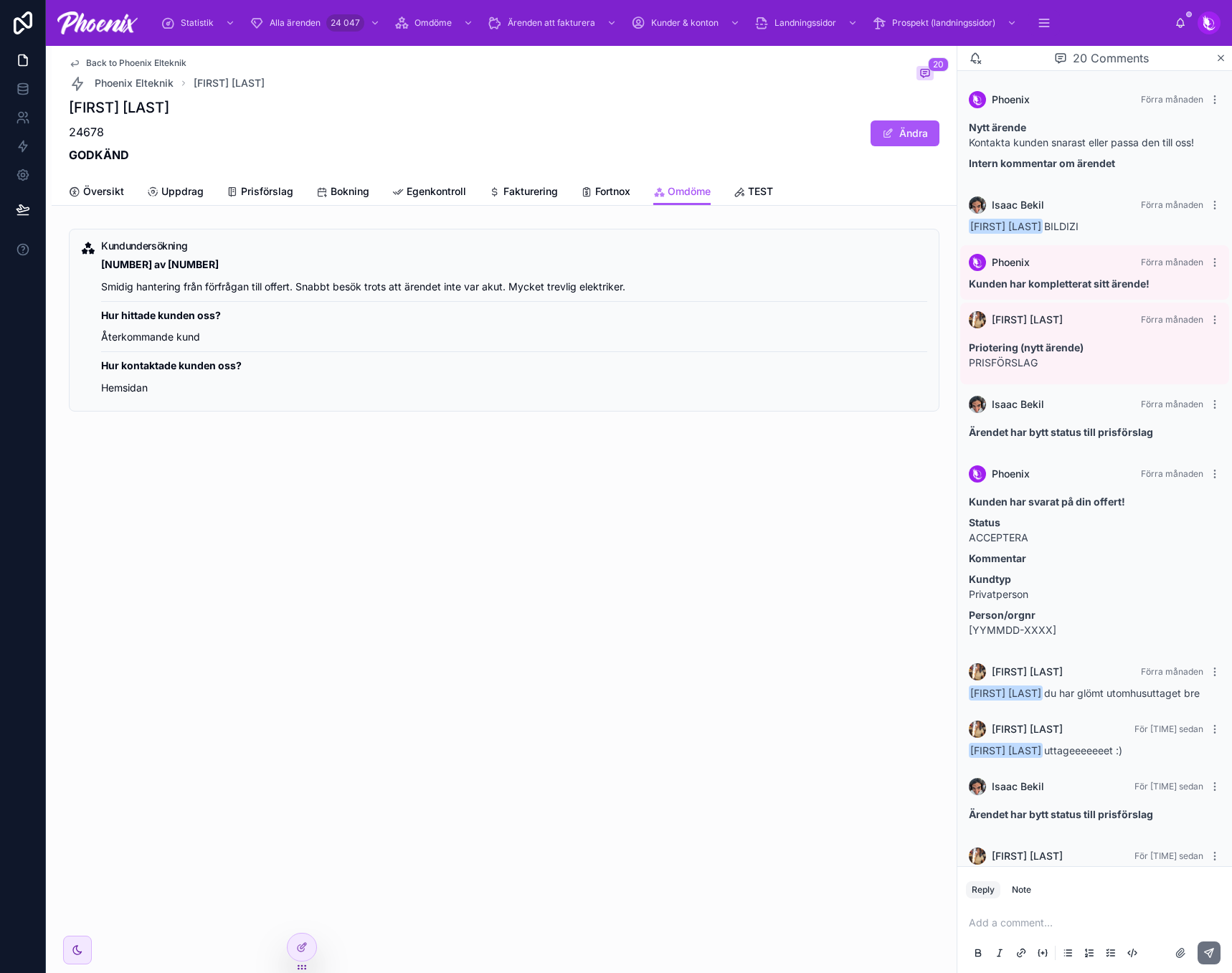 scroll, scrollTop: 1113, scrollLeft: 0, axis: vertical 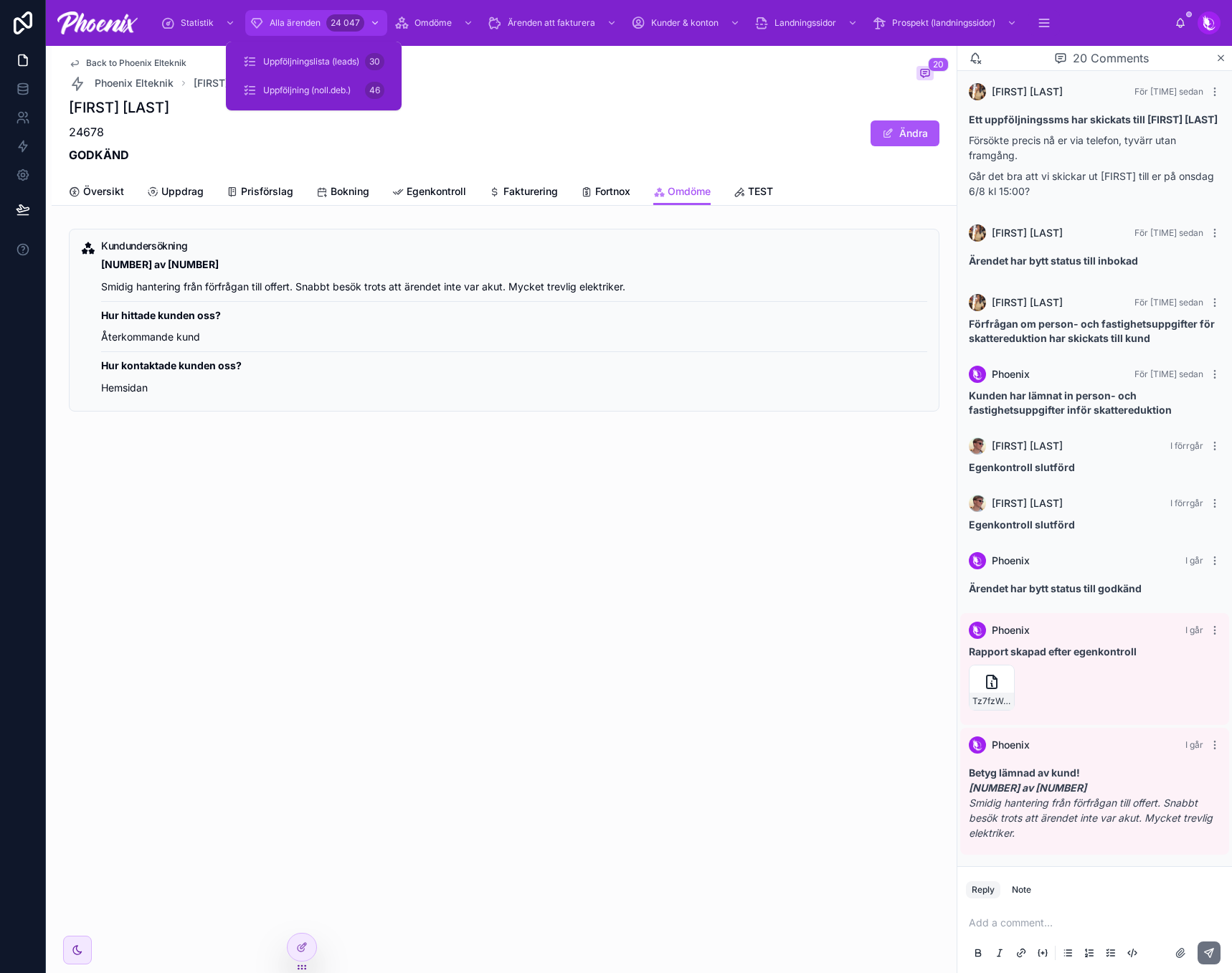 click on "Alla ärenden 24 047" at bounding box center (316, 23) 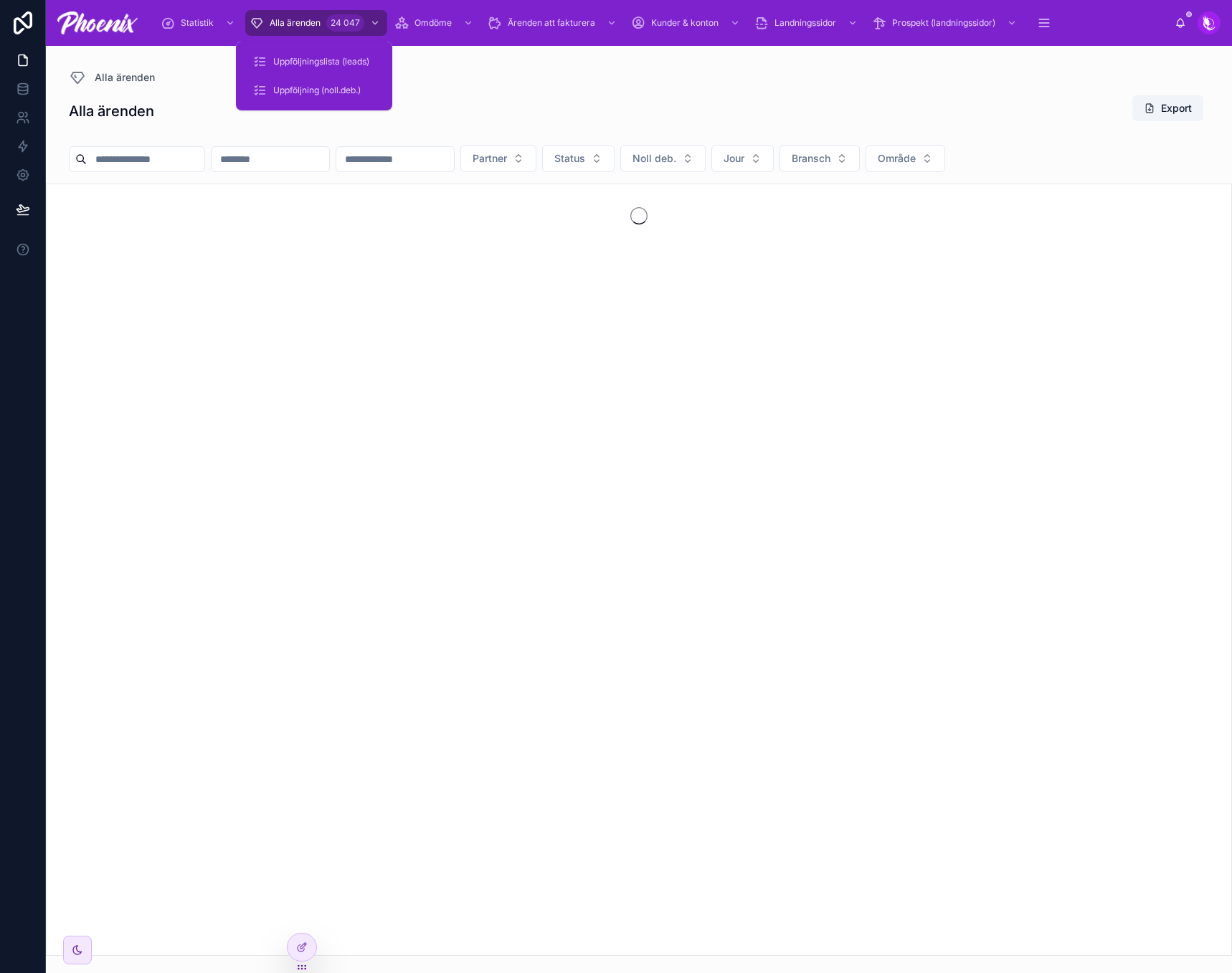 click at bounding box center (146, 159) 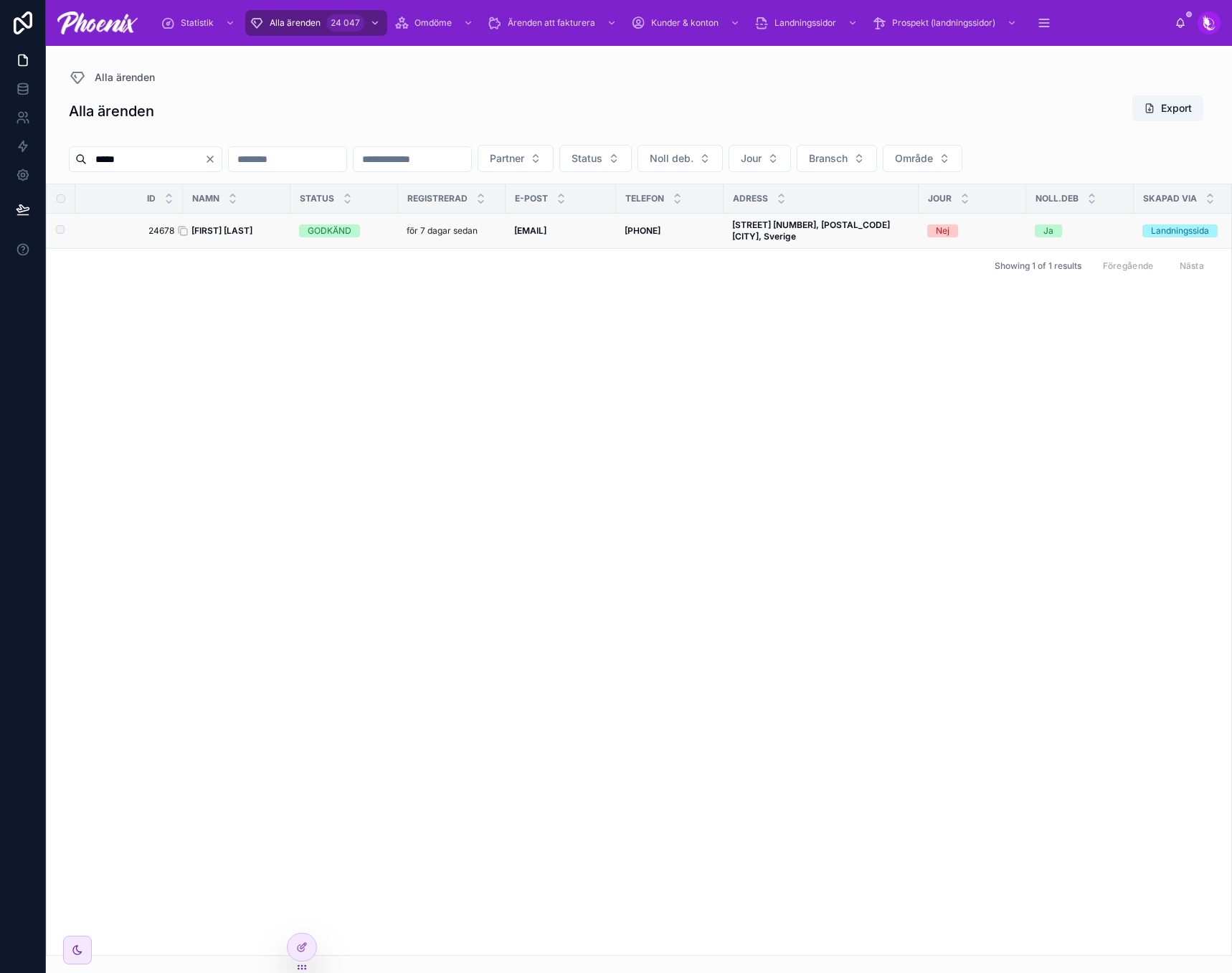 type on "*****" 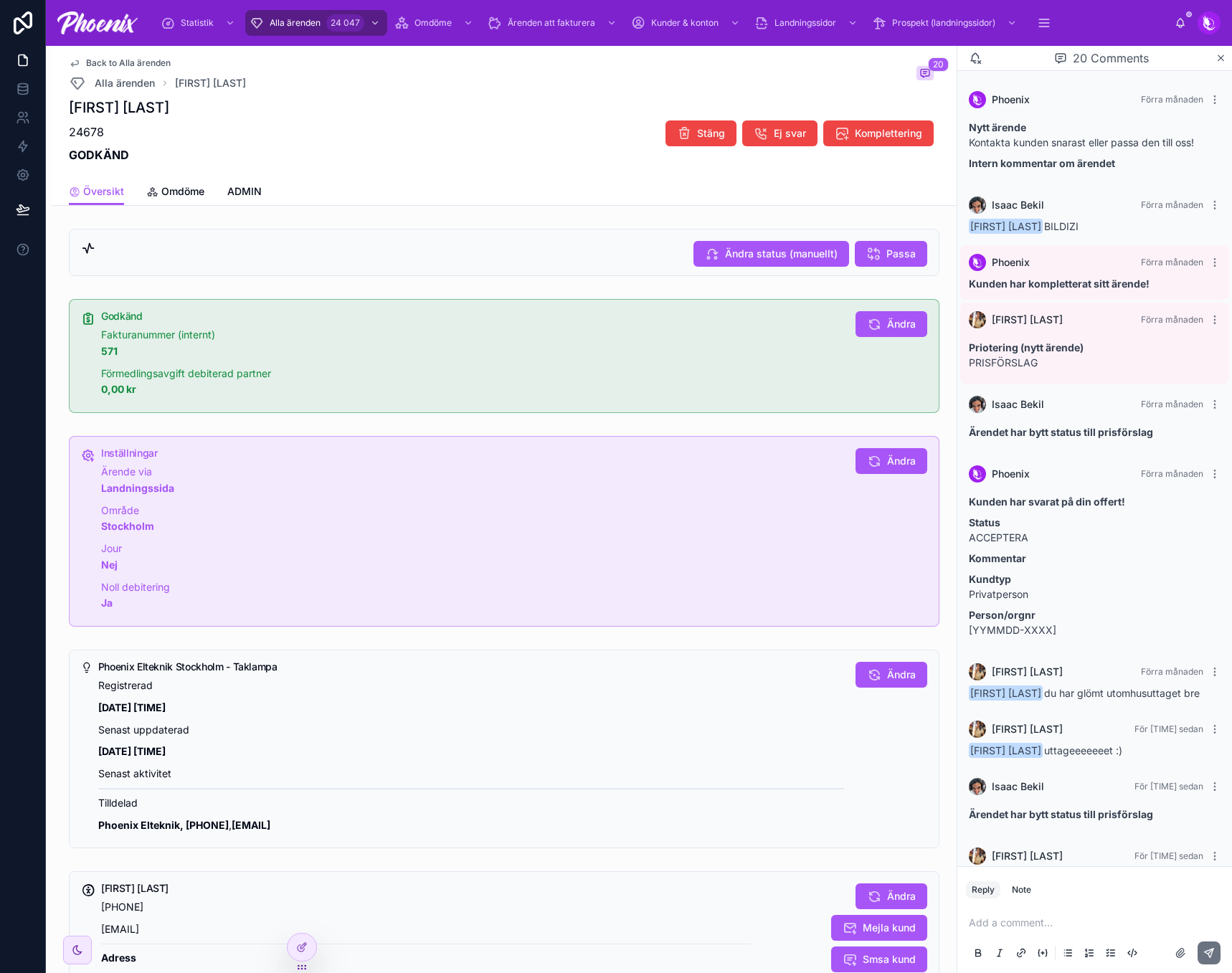 scroll, scrollTop: 1113, scrollLeft: 0, axis: vertical 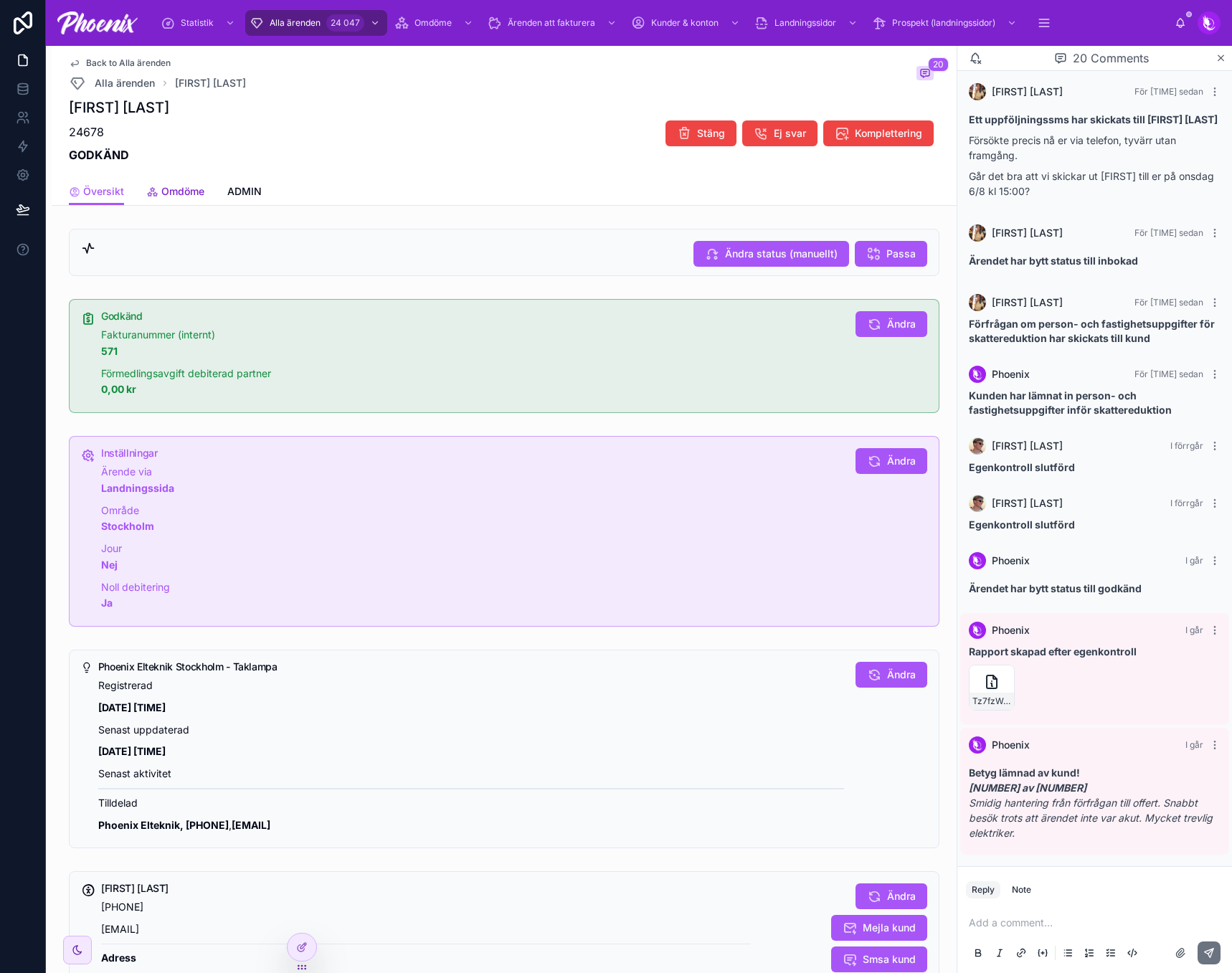 click on "Omdöme" at bounding box center [183, 191] 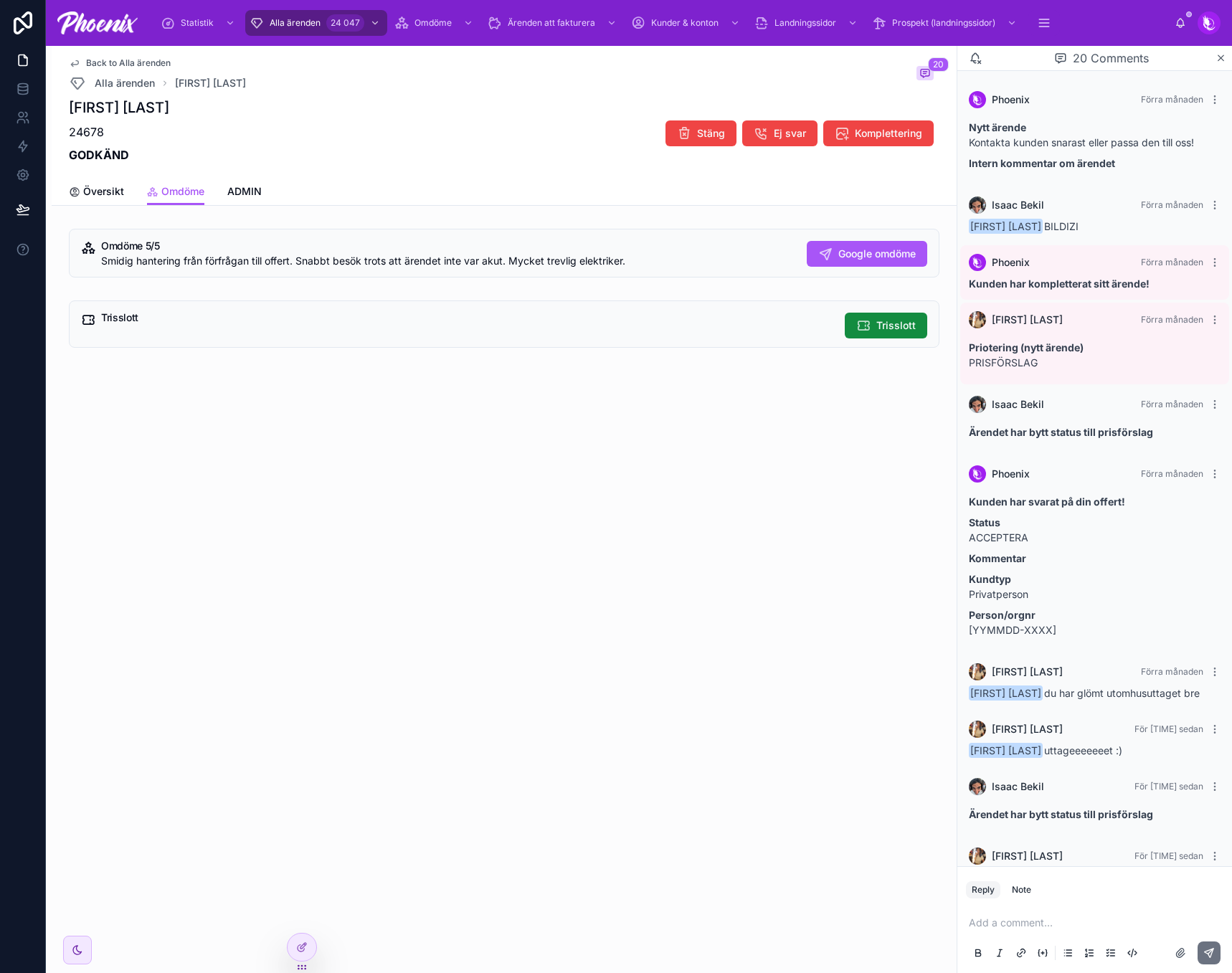 scroll, scrollTop: 1113, scrollLeft: 0, axis: vertical 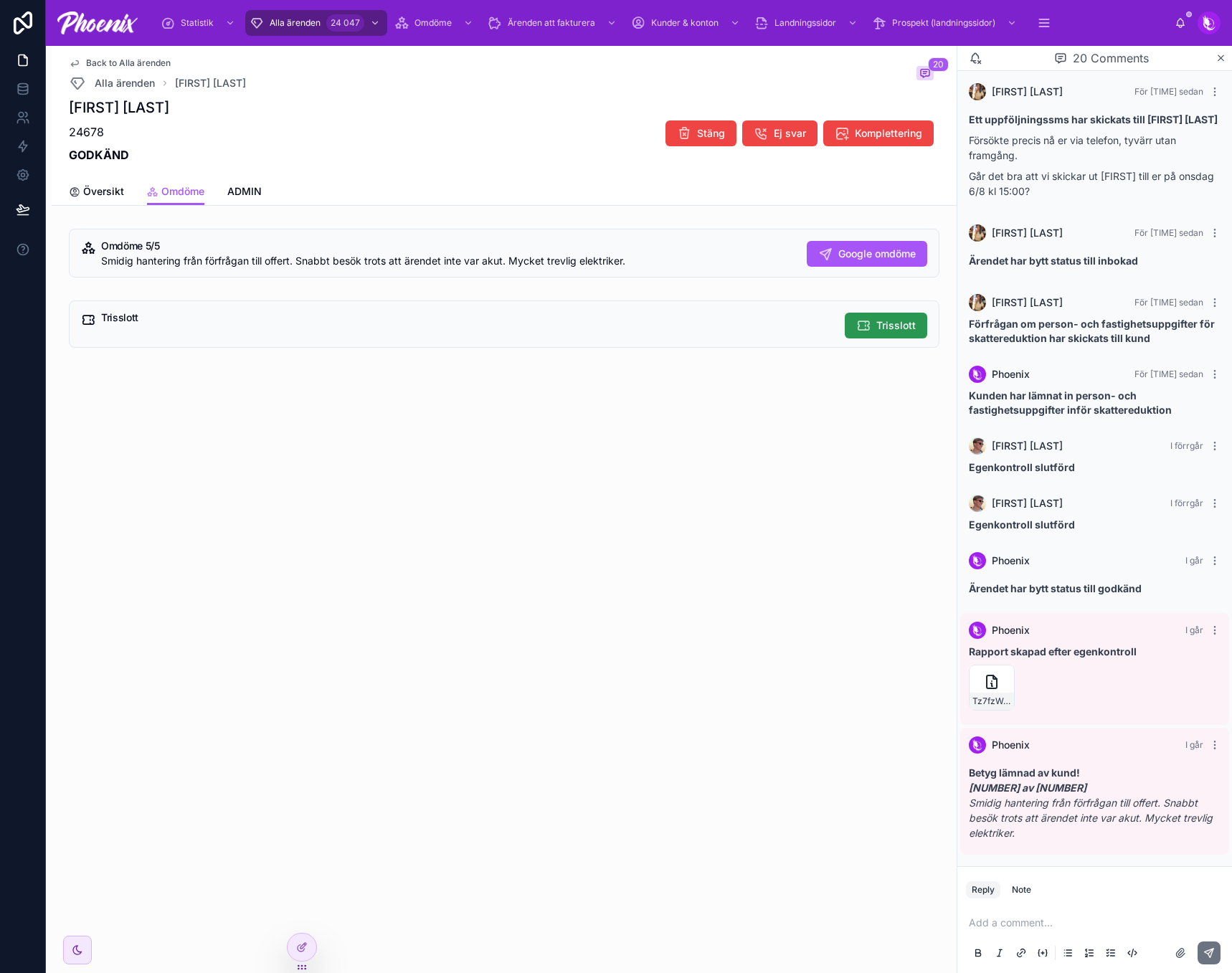 click at bounding box center (863, 326) 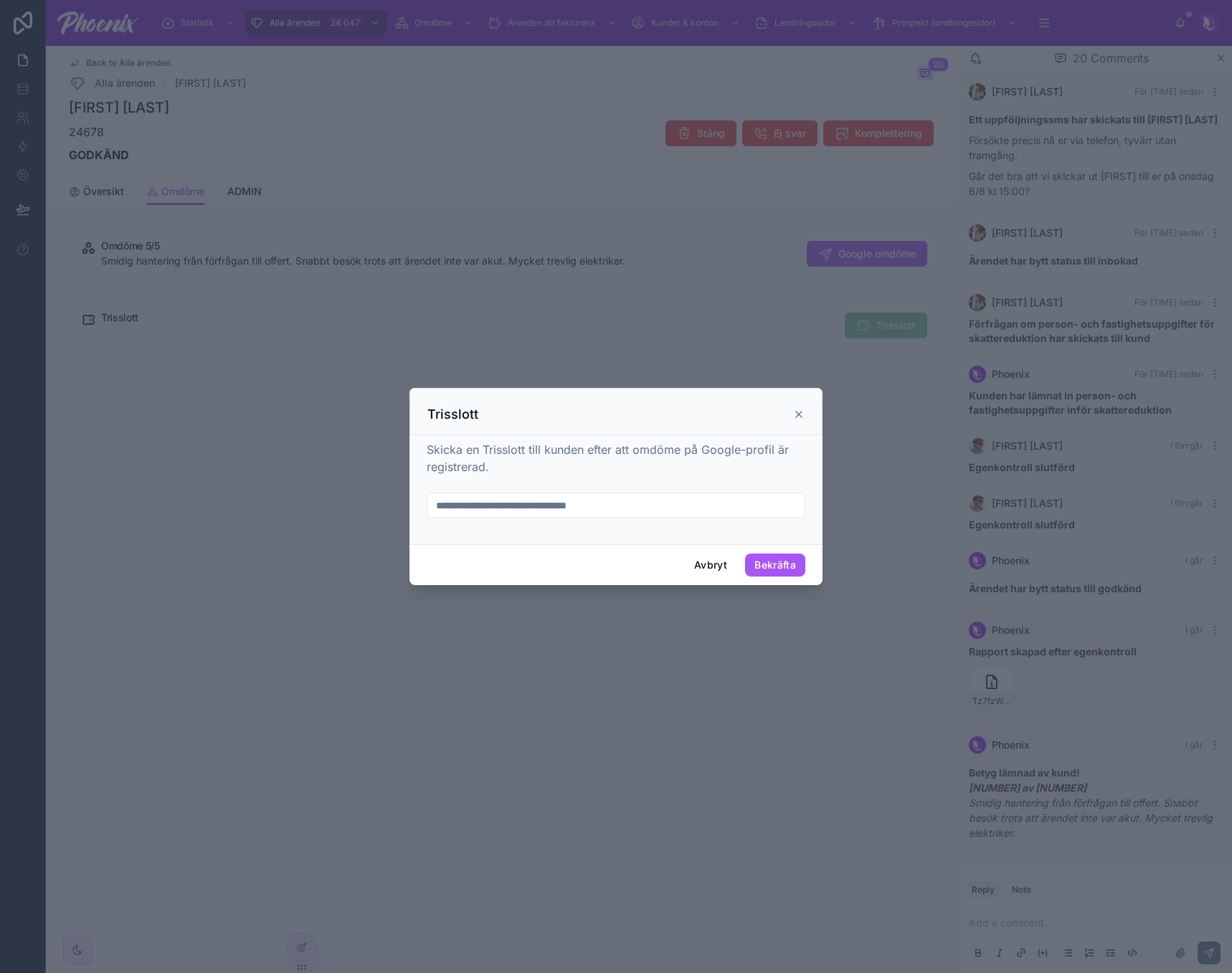click at bounding box center (616, 506) 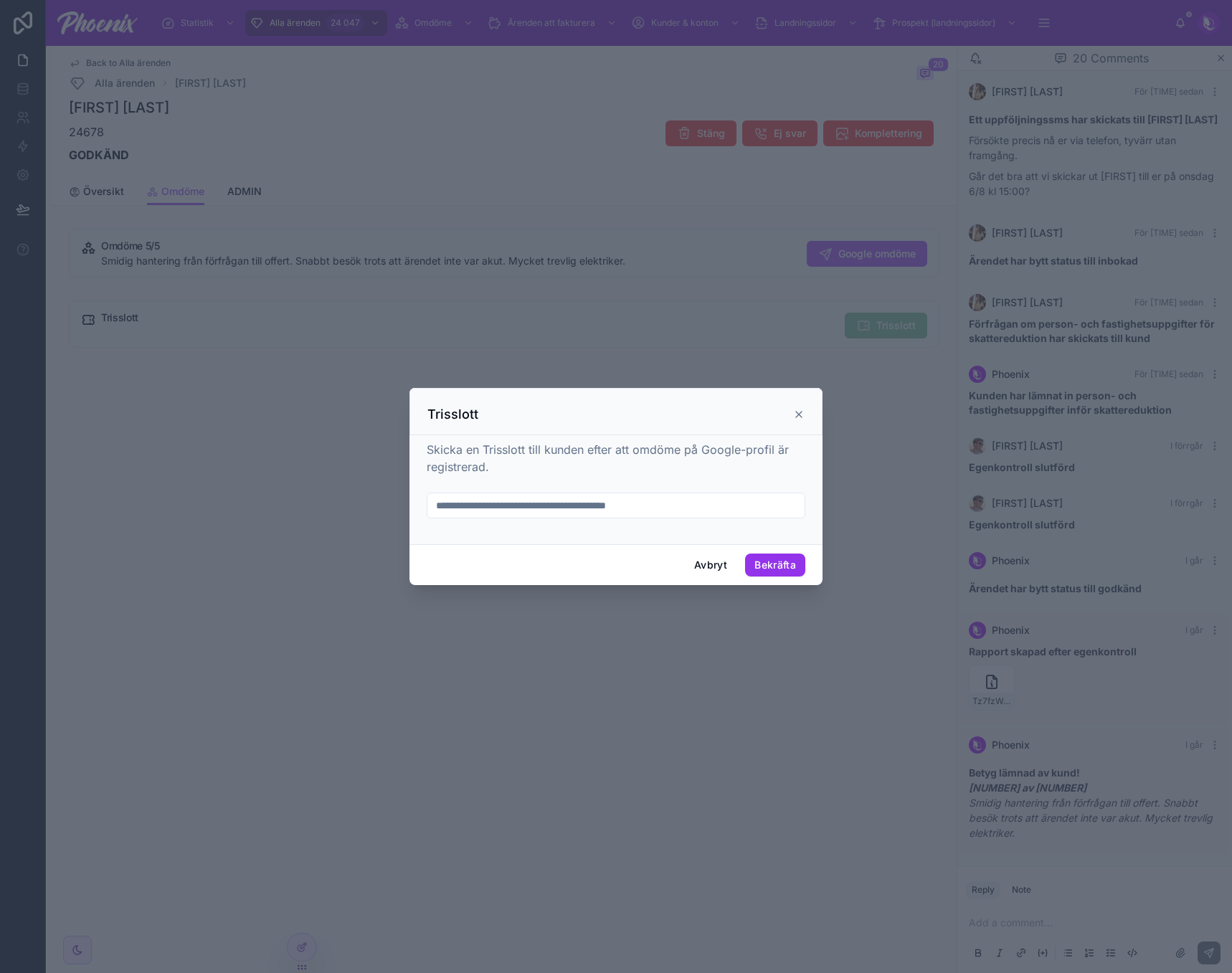 type on "**********" 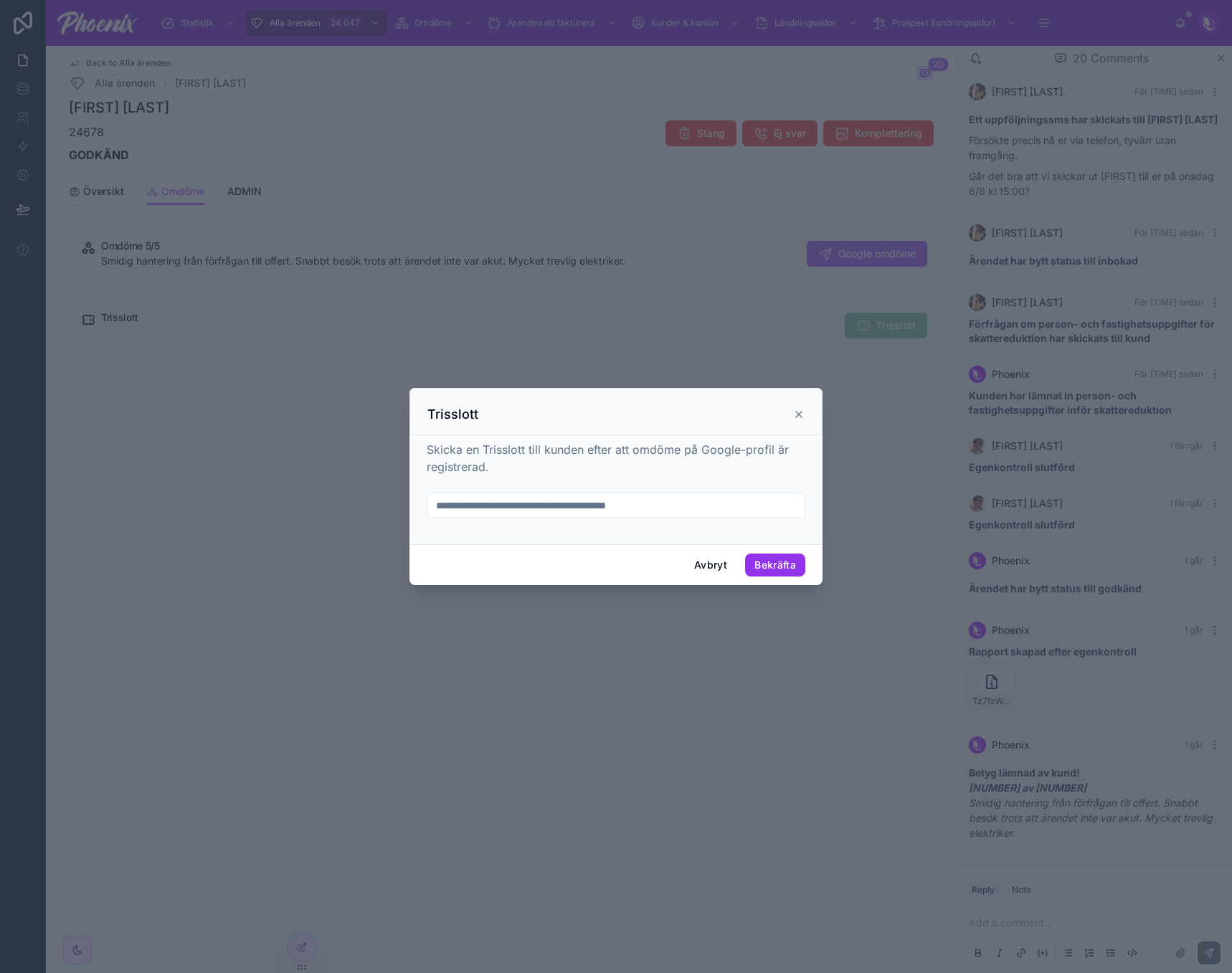 click on "Bekräfta" at bounding box center (775, 565) 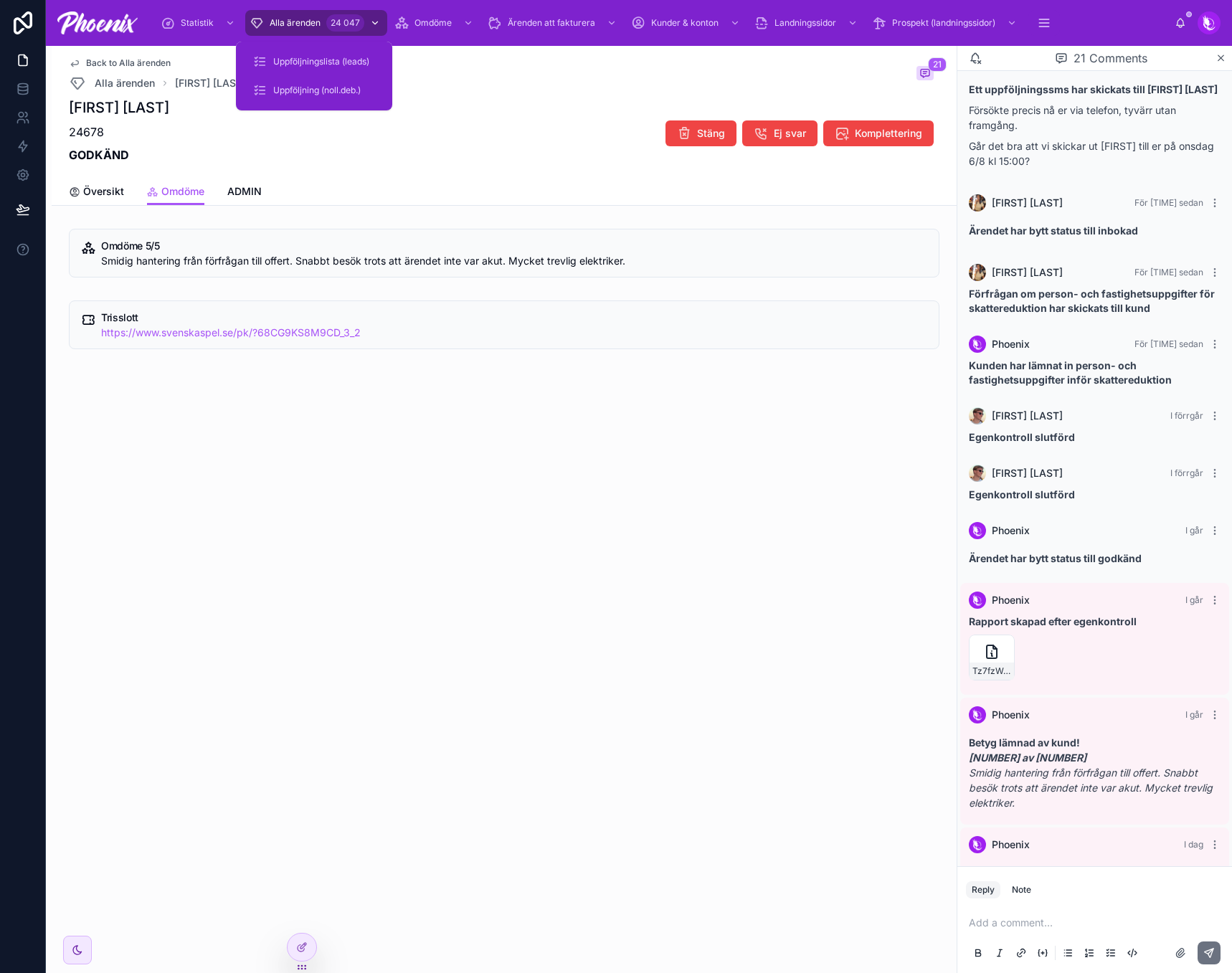 click on "Alla ärenden" at bounding box center [295, 23] 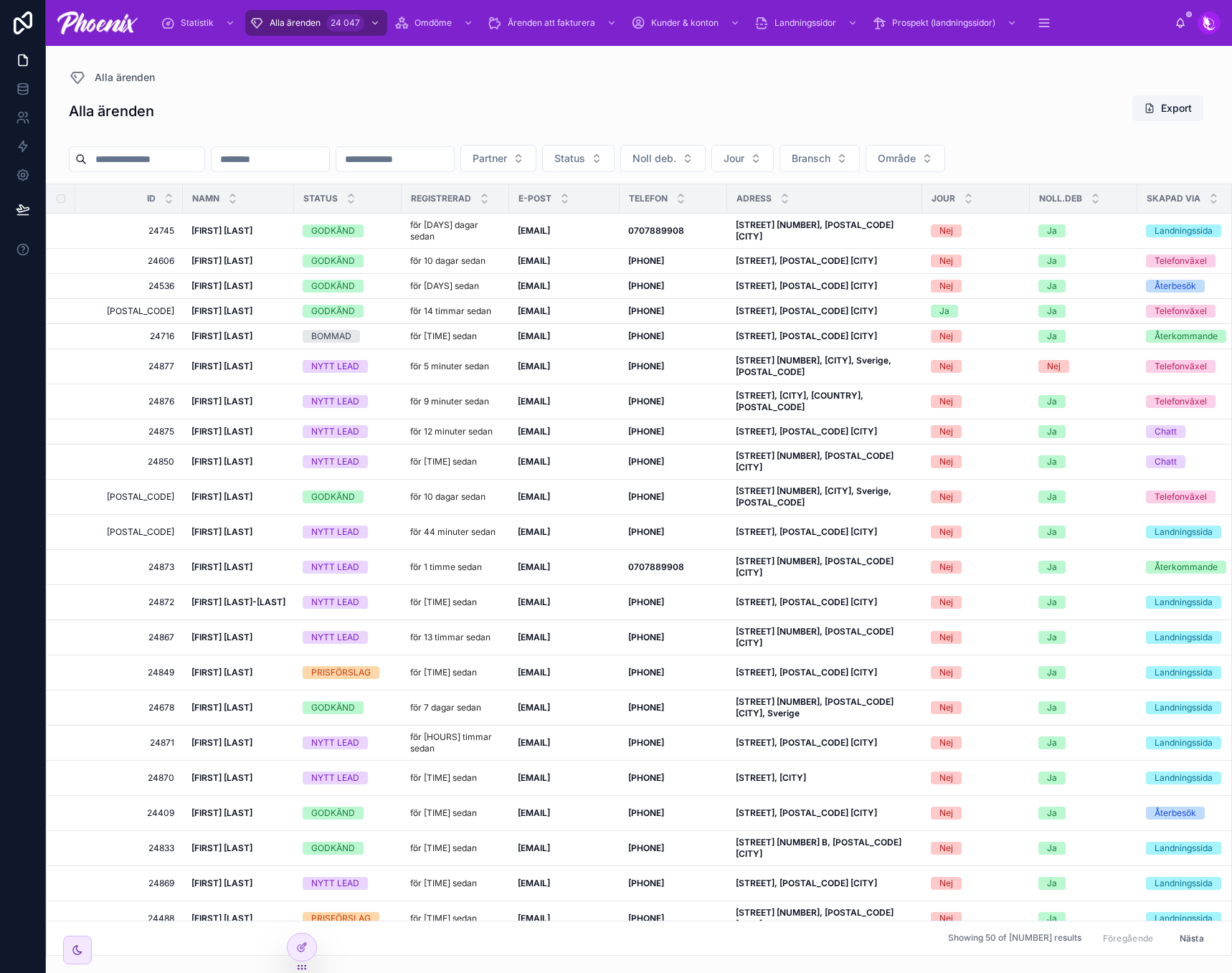 click at bounding box center [146, 159] 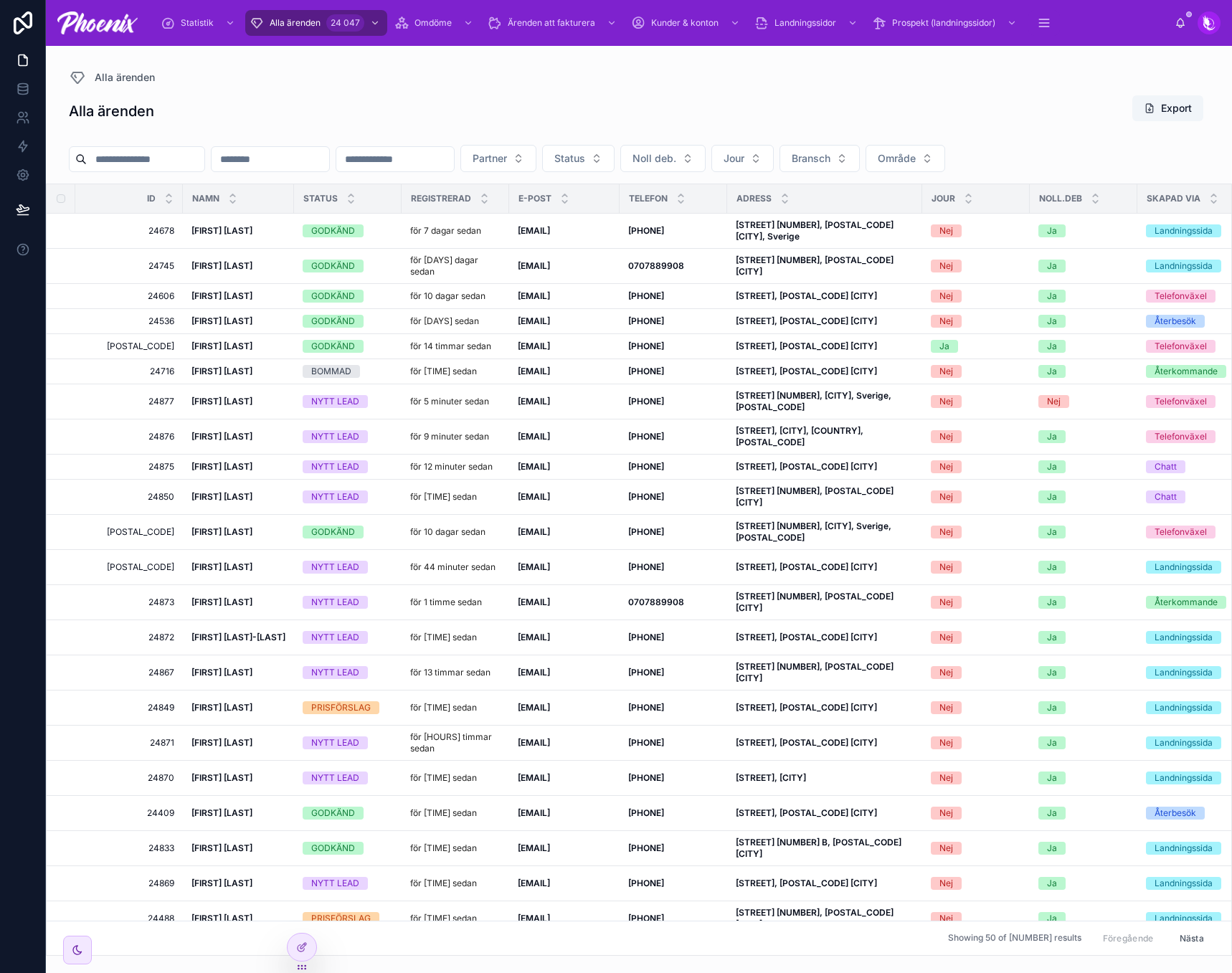 paste on "********" 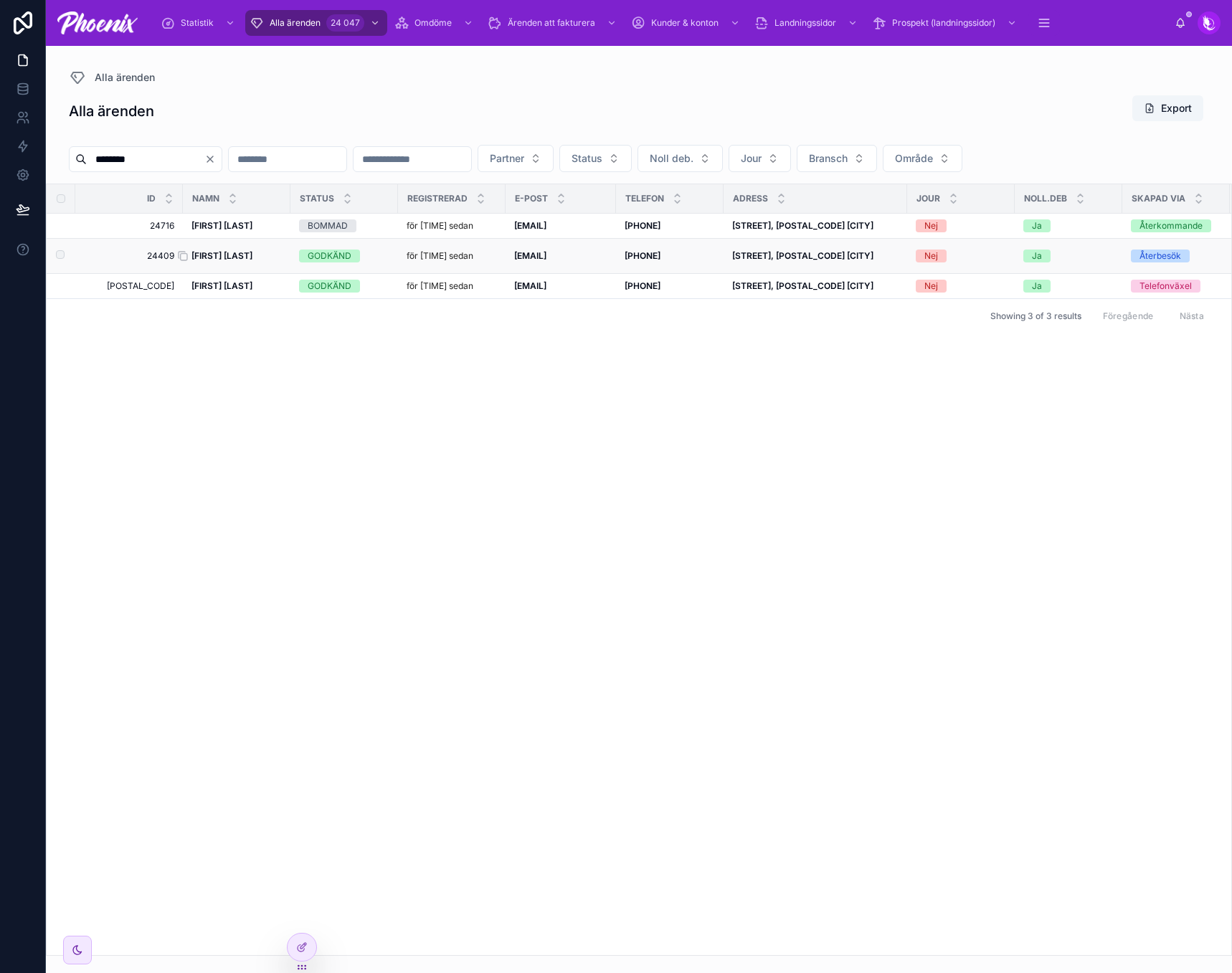 type on "********" 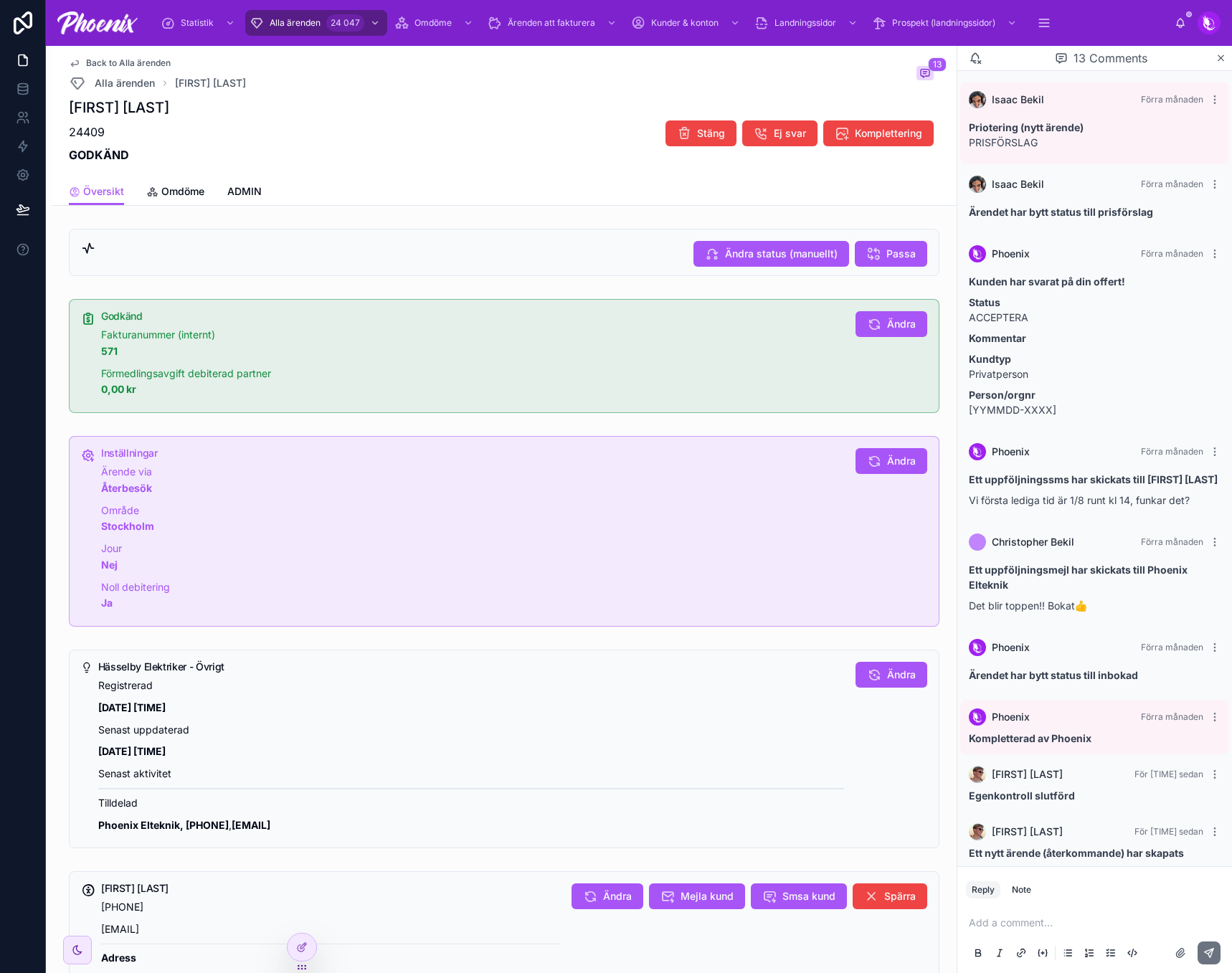 scroll, scrollTop: 386, scrollLeft: 0, axis: vertical 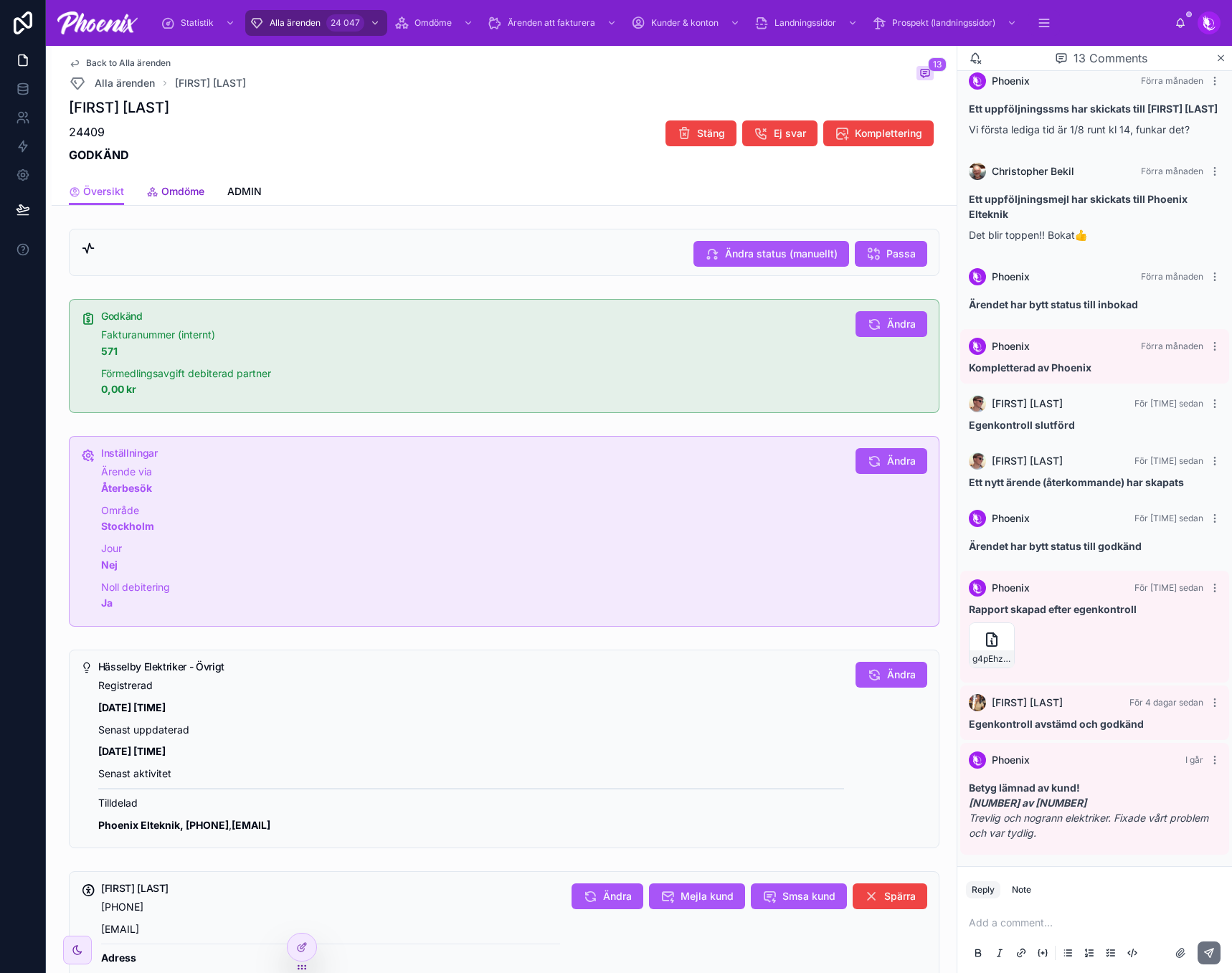 click on "Omdöme" at bounding box center (183, 191) 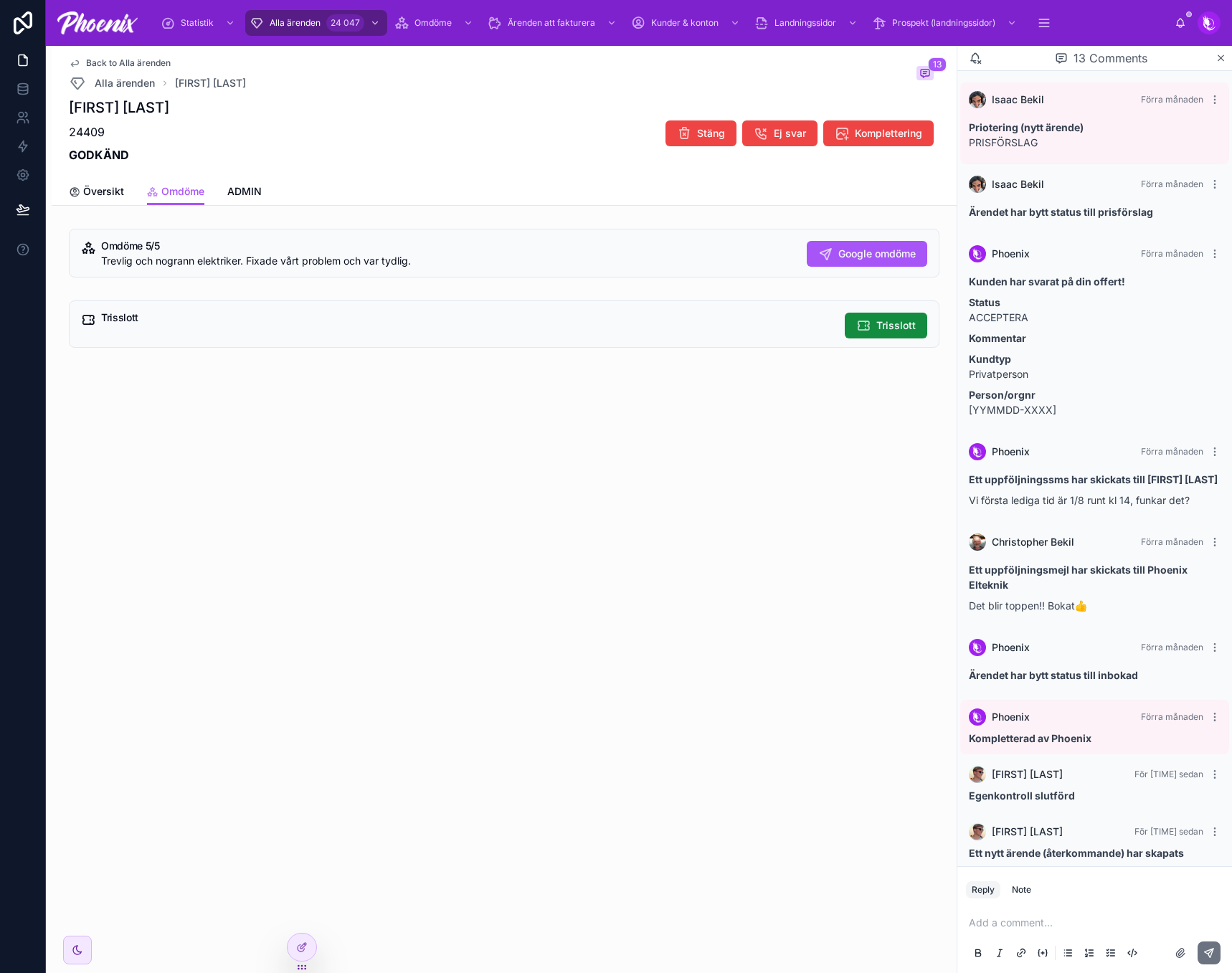 scroll, scrollTop: 386, scrollLeft: 0, axis: vertical 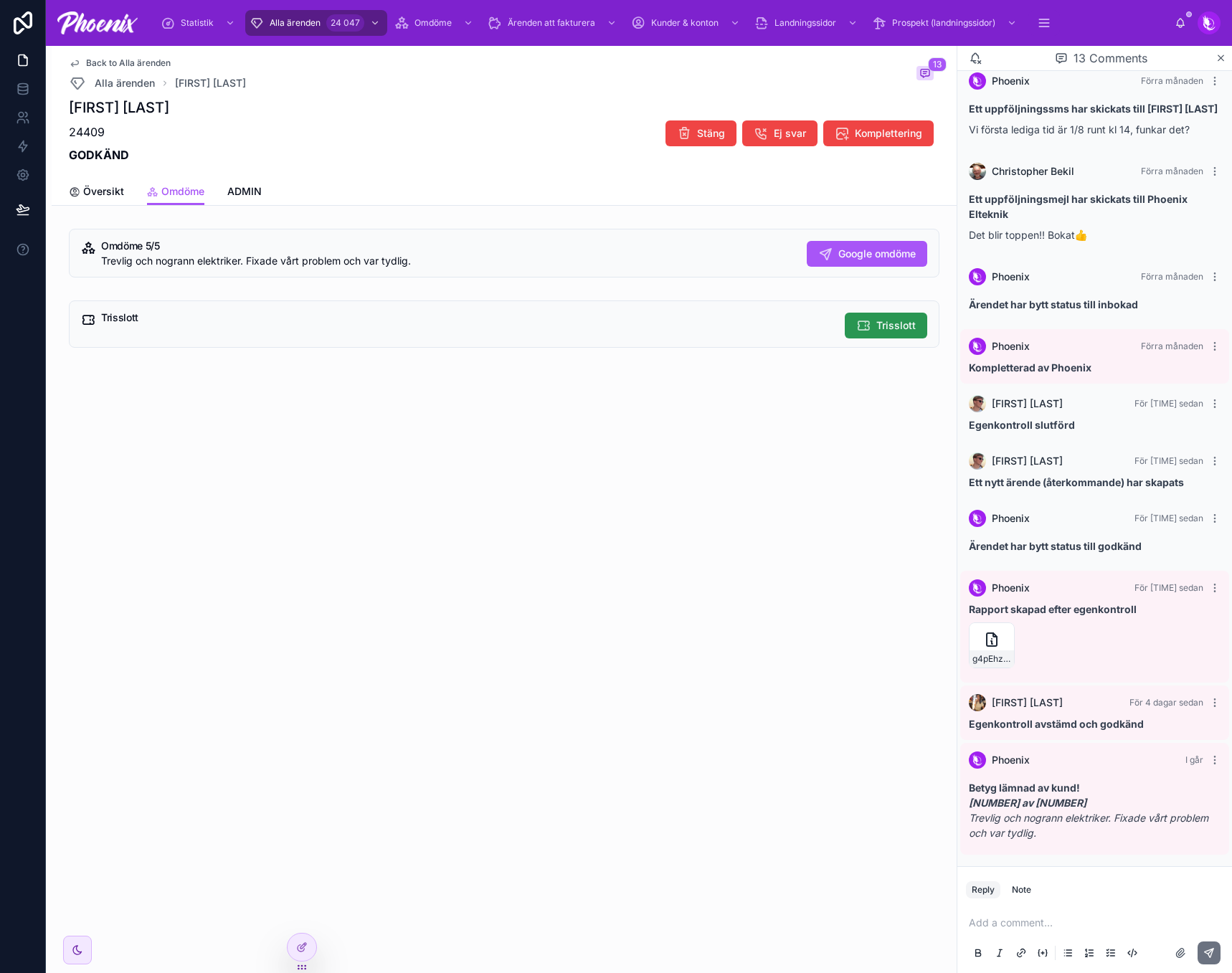 click on "Trisslott" at bounding box center (896, 326) 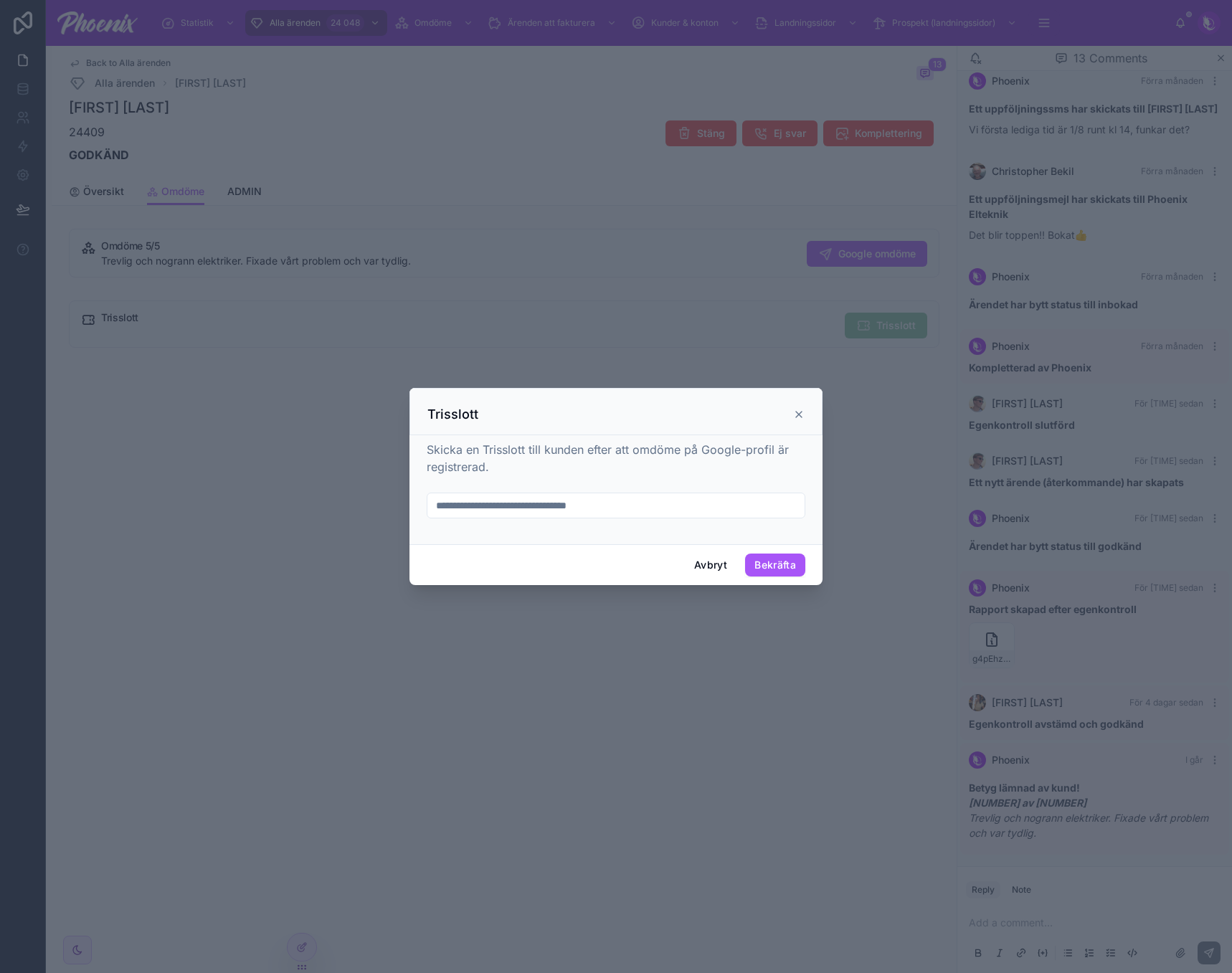 drag, startPoint x: 609, startPoint y: 493, endPoint x: 619, endPoint y: 498, distance: 11.18034 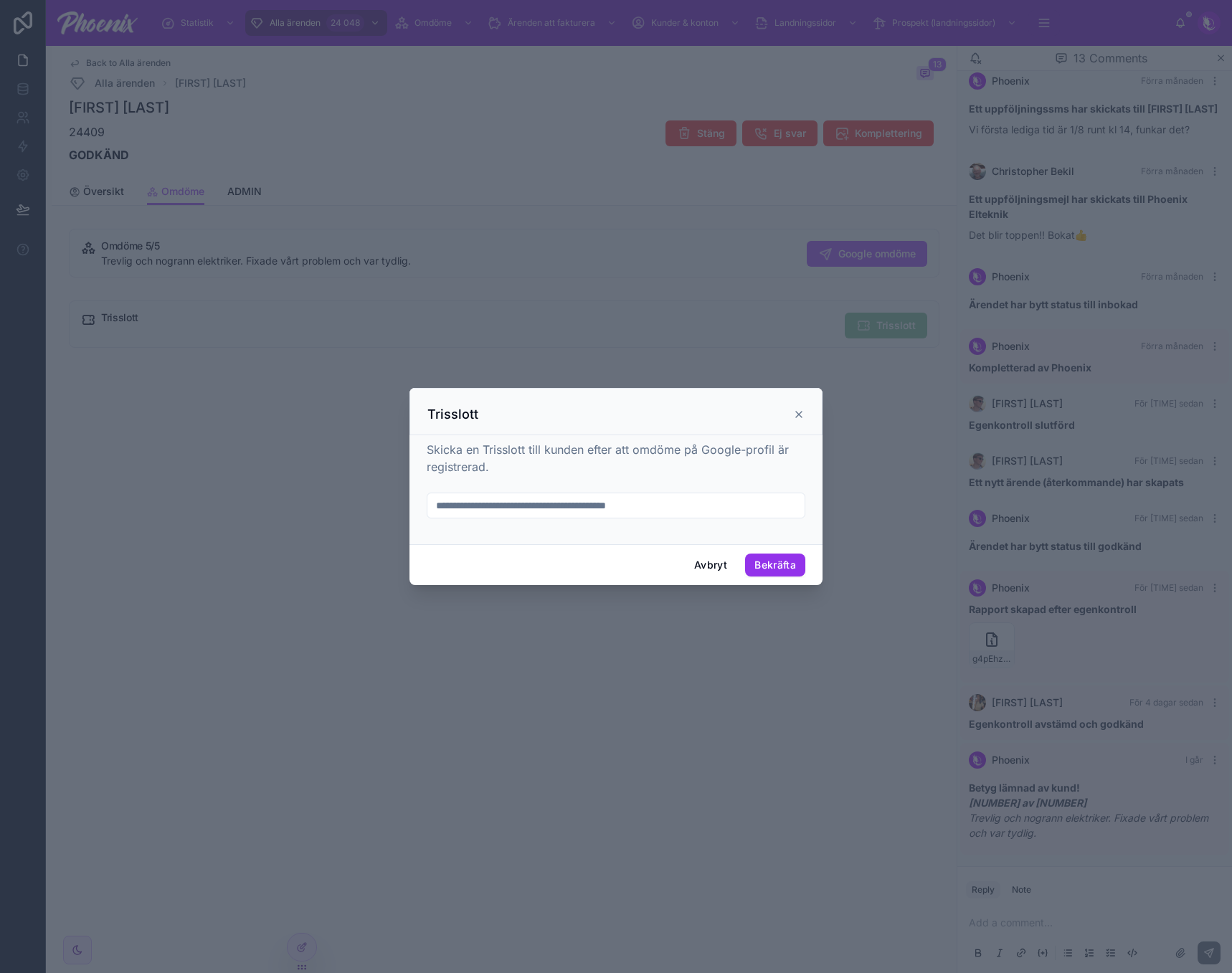 type on "**********" 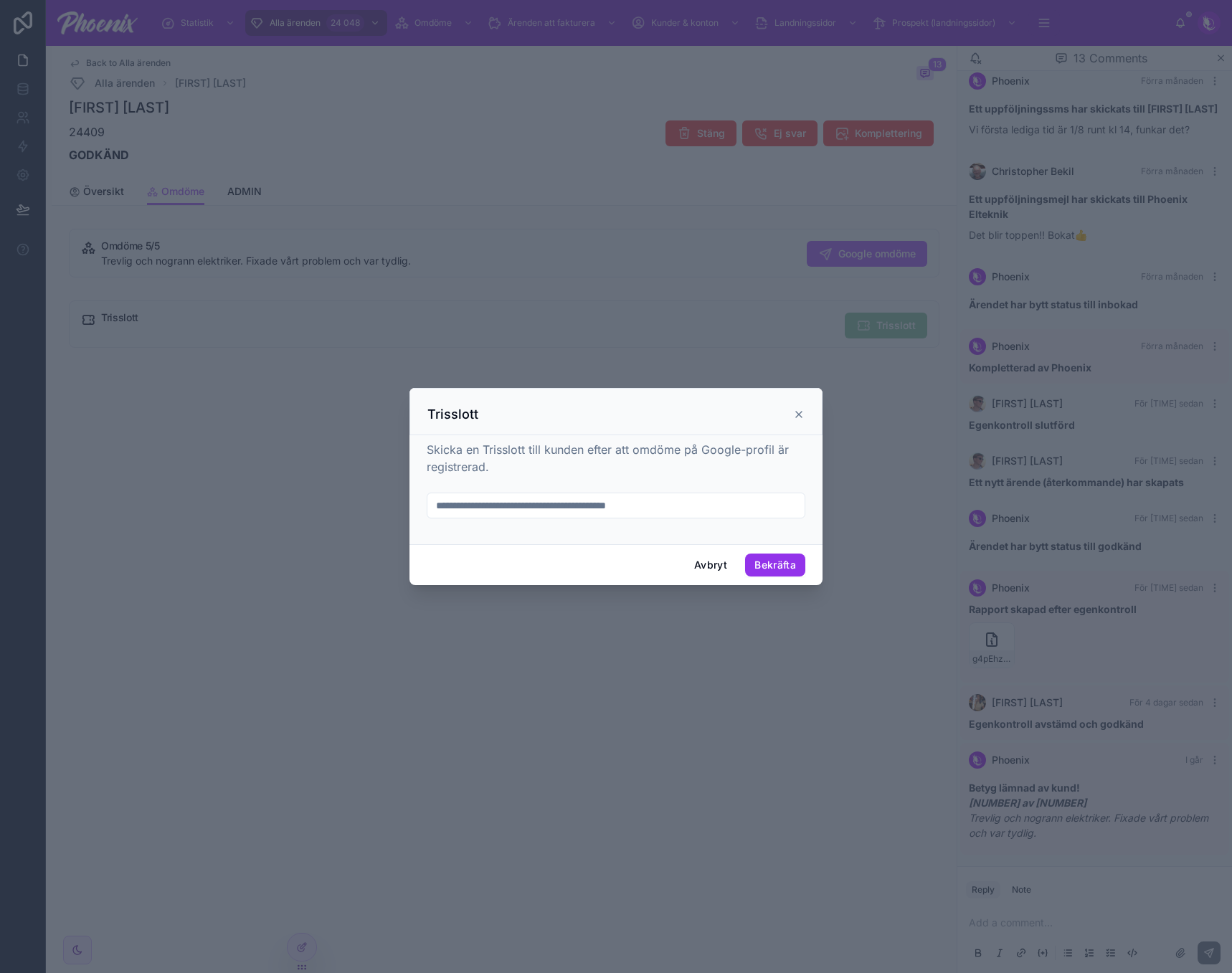 click on "Bekräfta" at bounding box center [775, 565] 